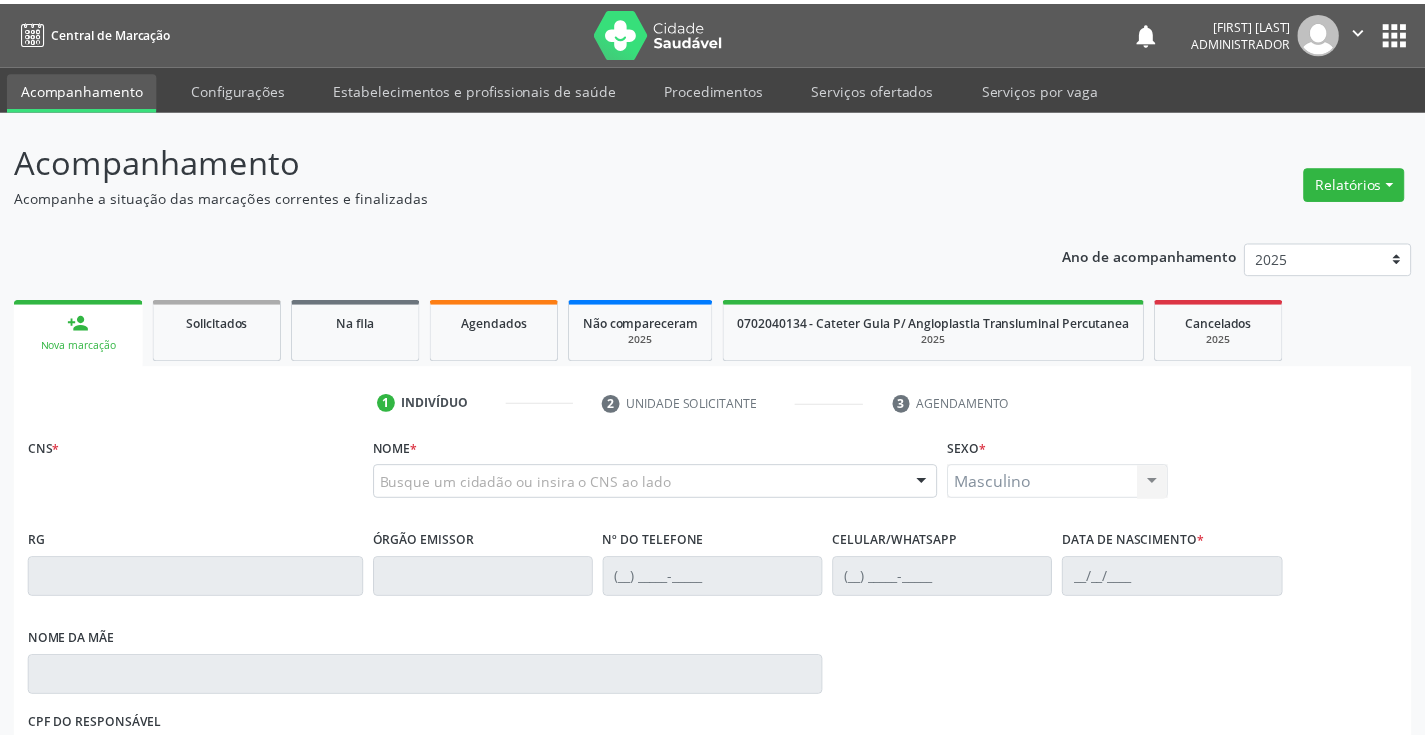 scroll, scrollTop: 0, scrollLeft: 0, axis: both 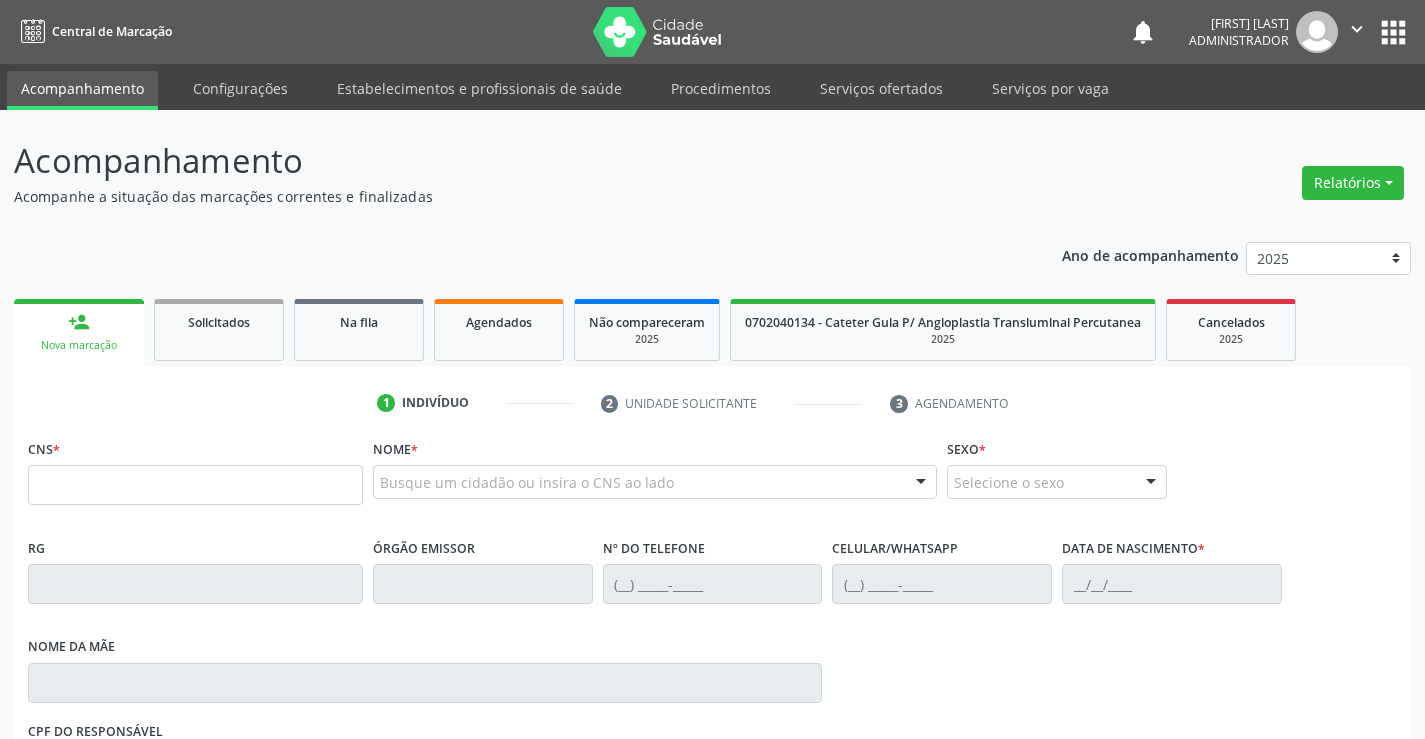 click at bounding box center [195, 485] 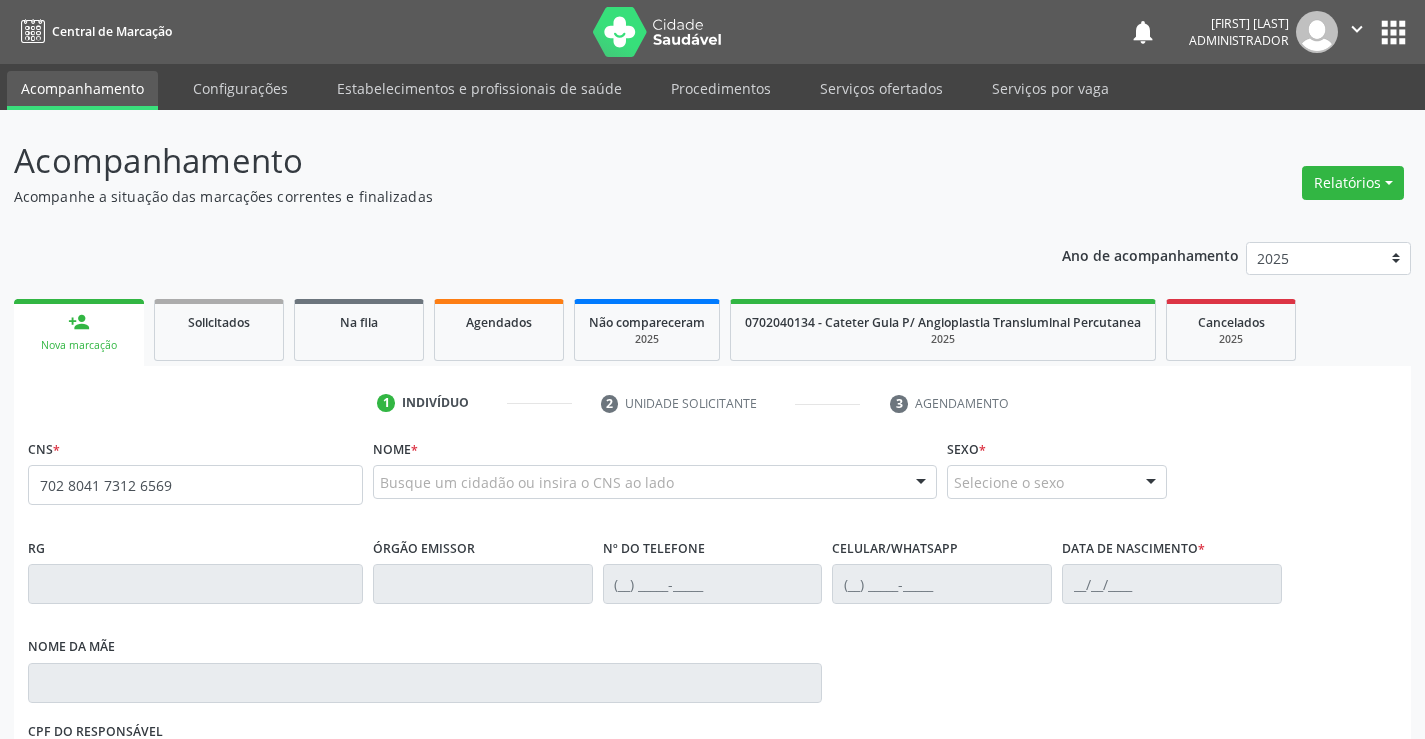 type on "702 8041 7312 6569" 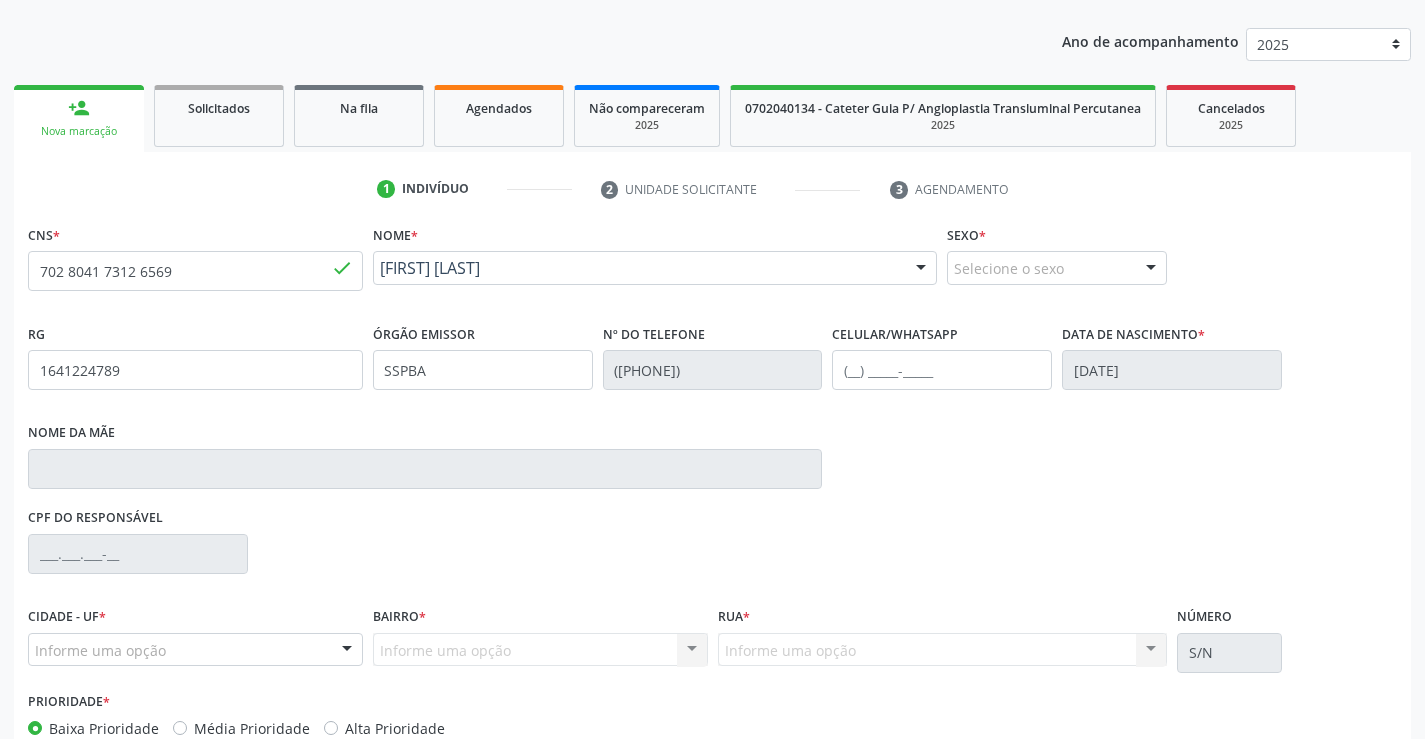 scroll, scrollTop: 331, scrollLeft: 0, axis: vertical 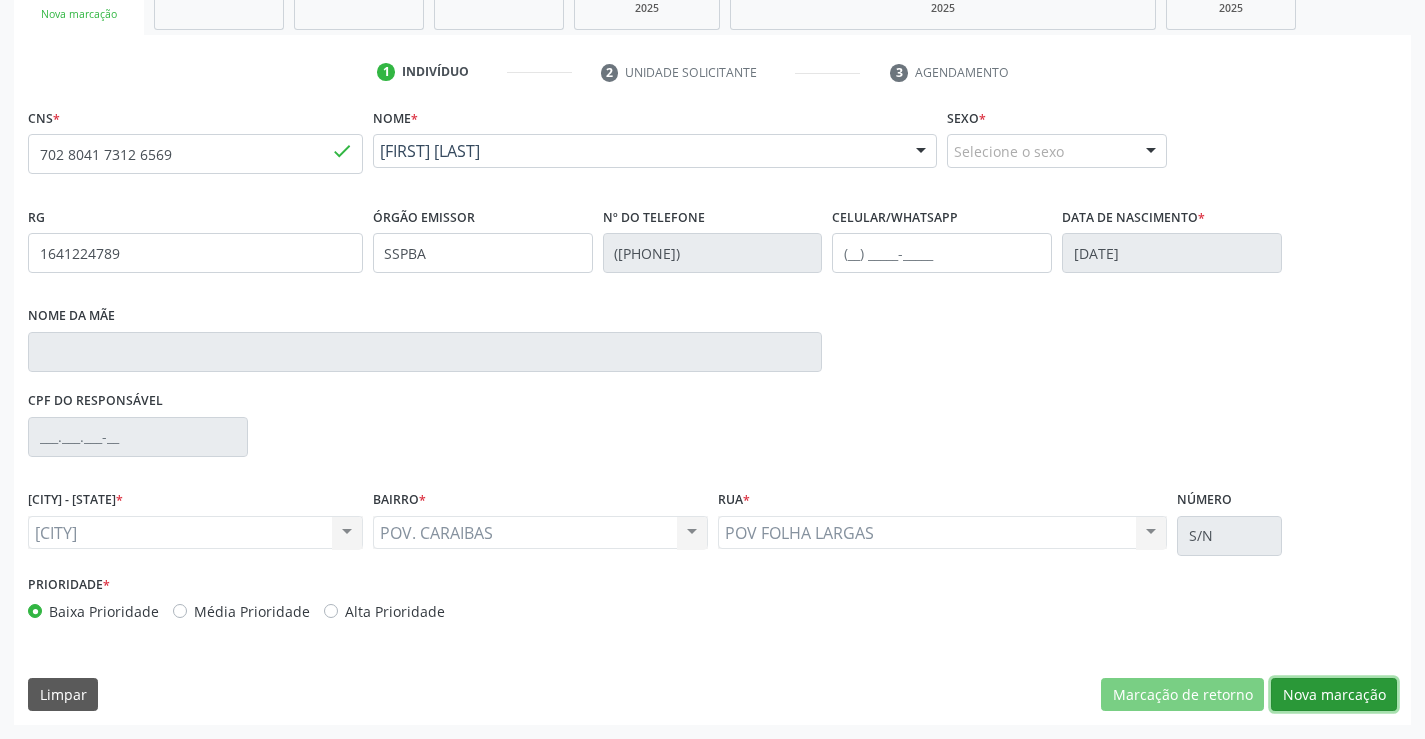 click on "Nova marcação" at bounding box center [1182, 695] 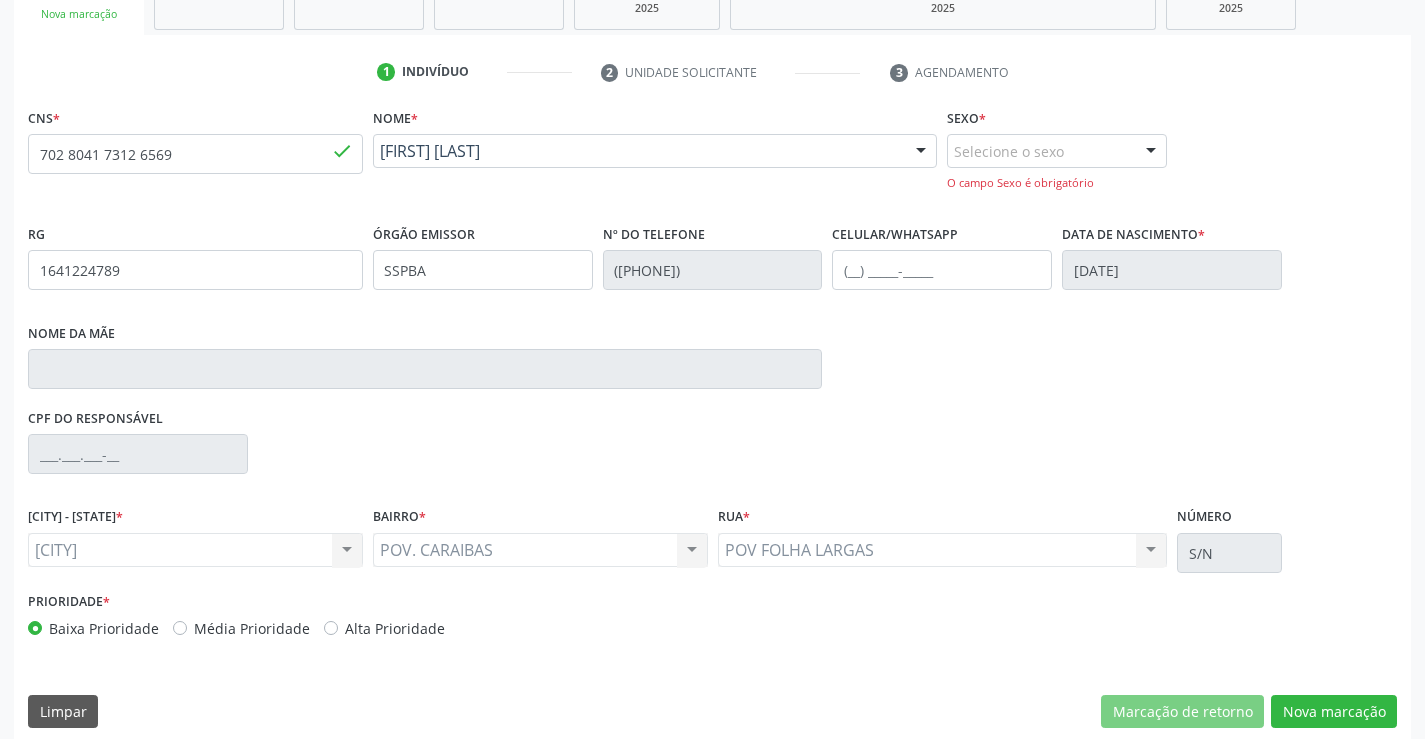 click at bounding box center [1151, 152] 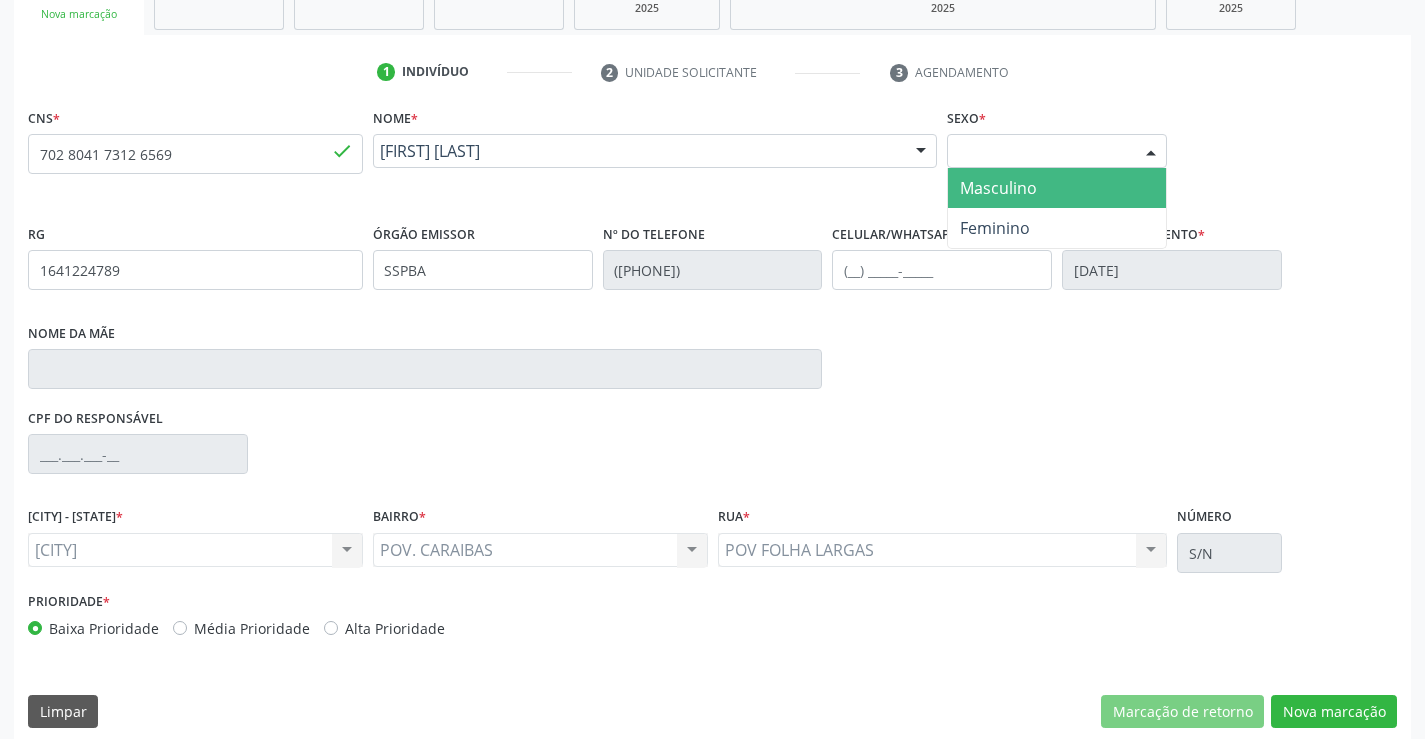 click on "Masculino" at bounding box center (1057, 188) 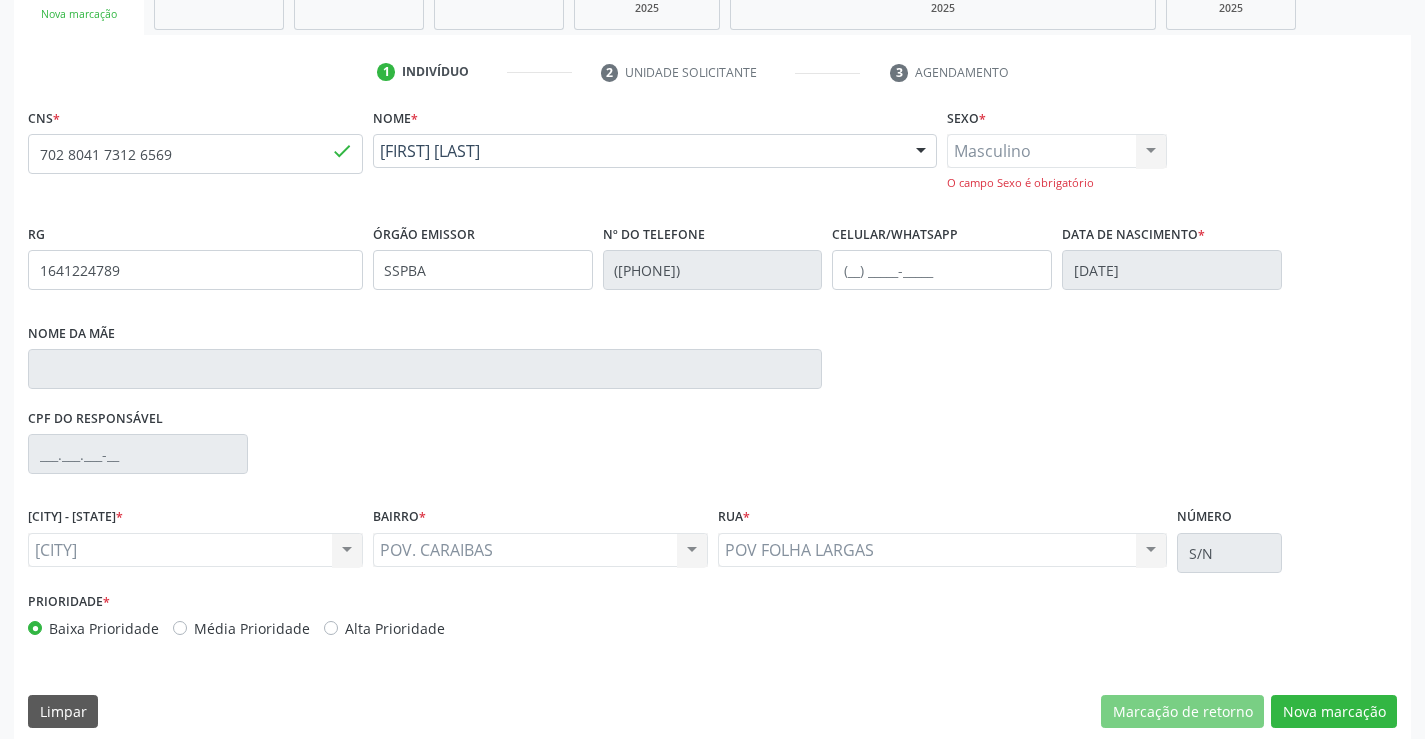 scroll, scrollTop: 348, scrollLeft: 0, axis: vertical 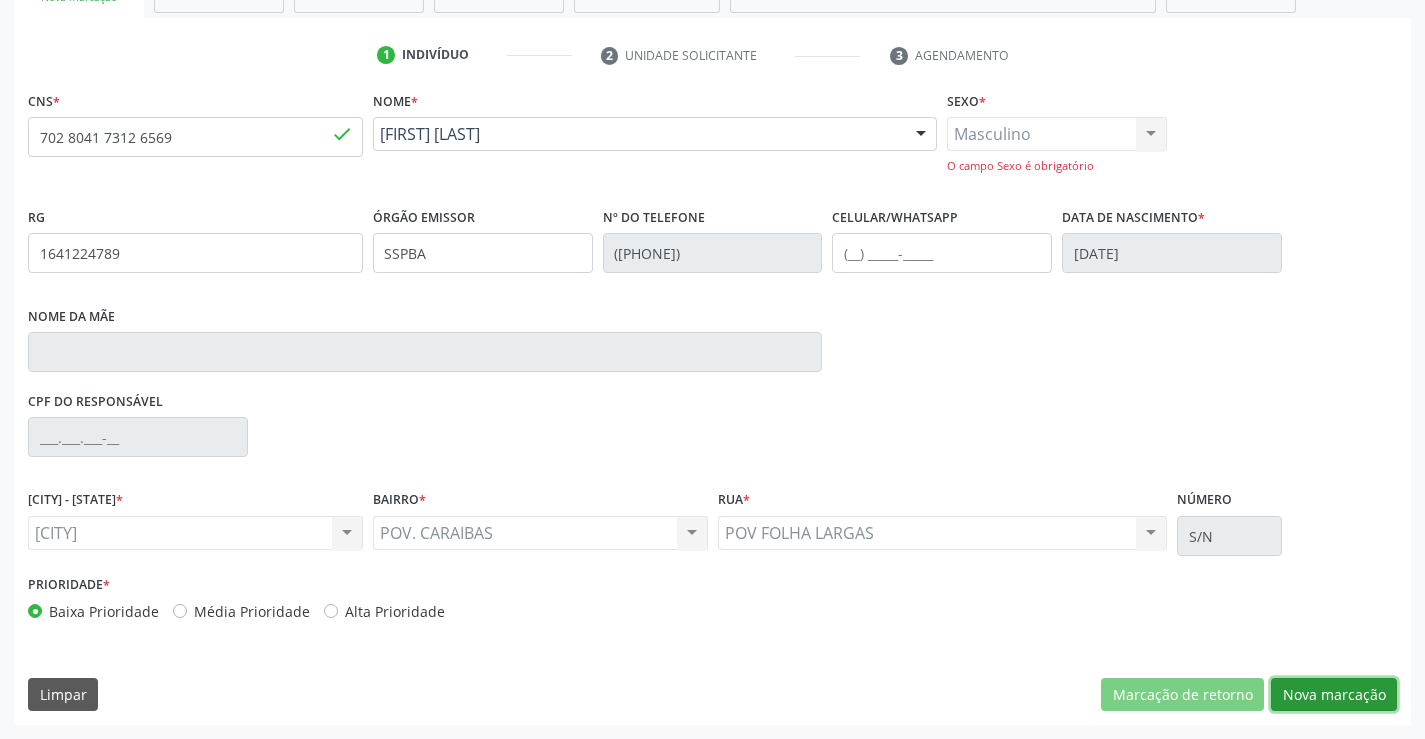 click on "Nova marcação" at bounding box center (1182, 695) 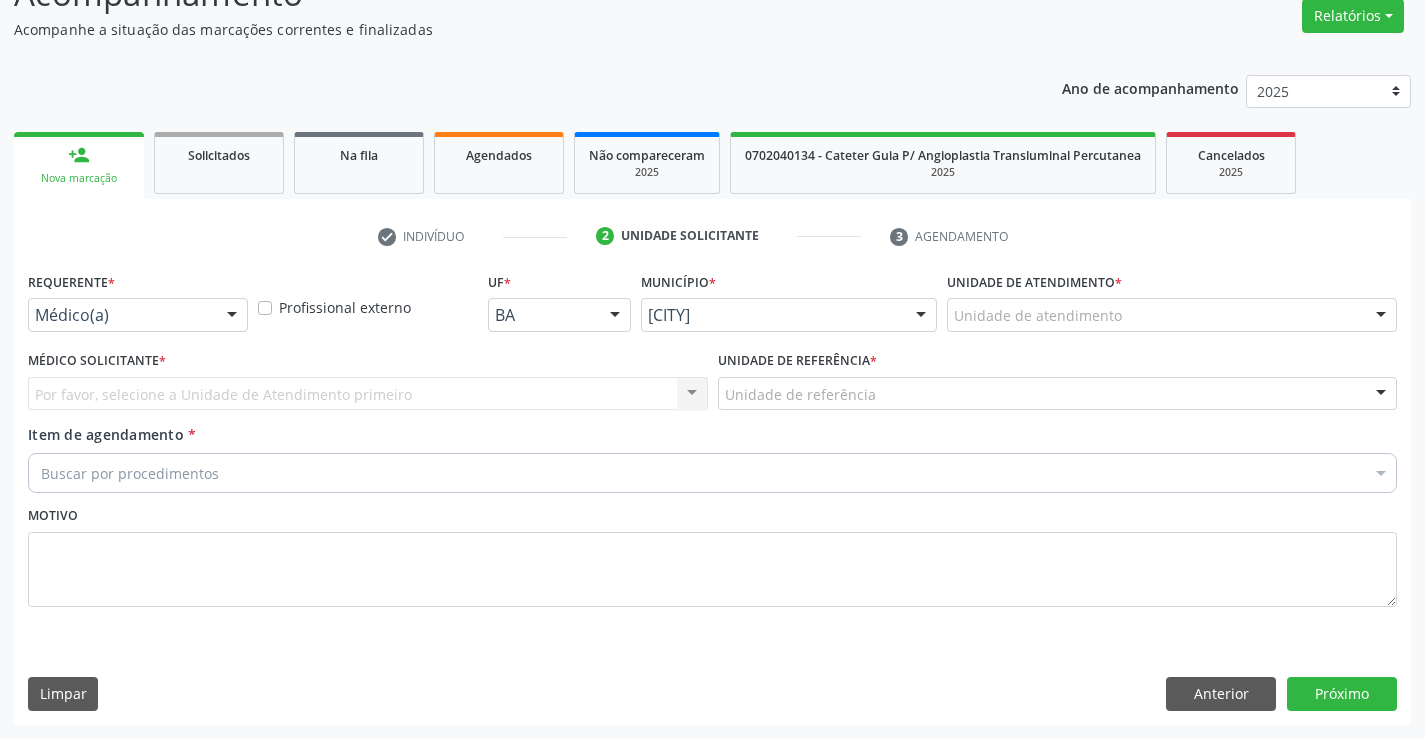 scroll, scrollTop: 167, scrollLeft: 0, axis: vertical 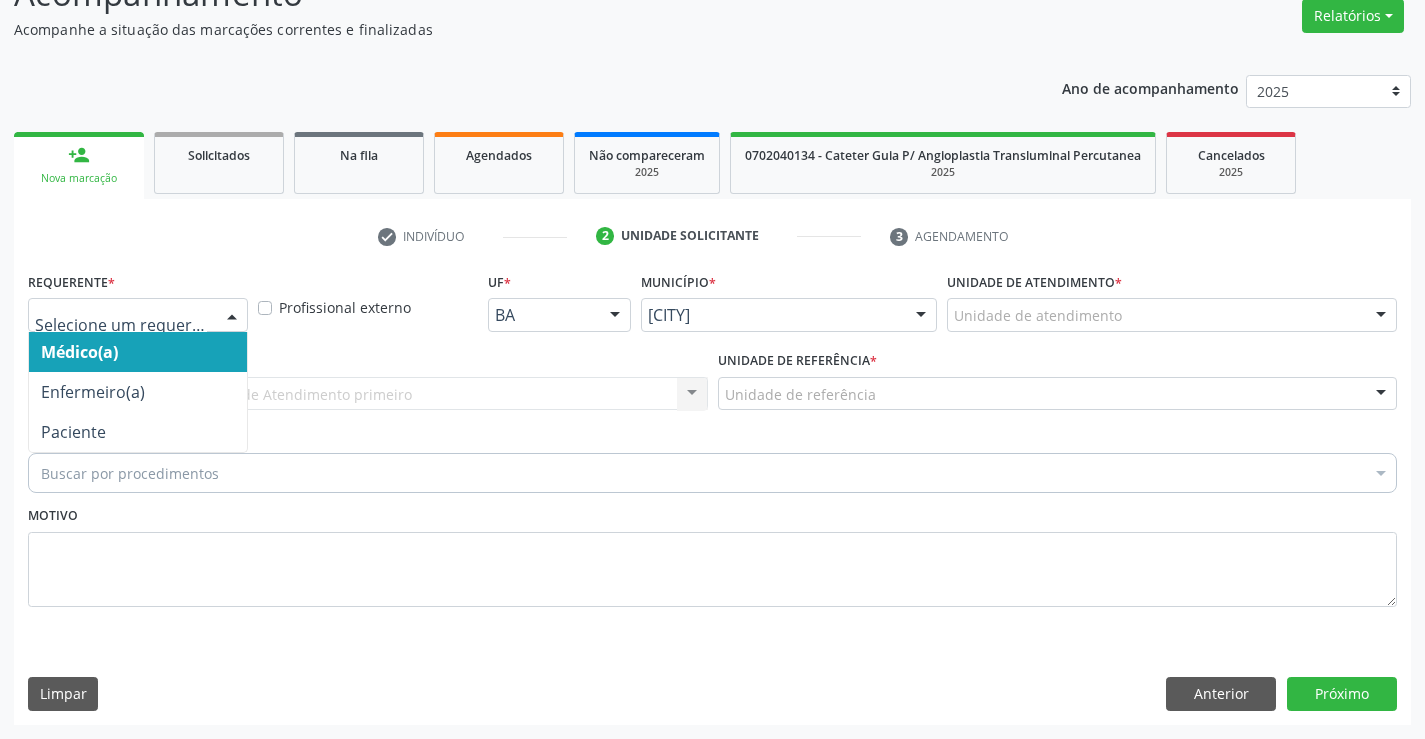 click at bounding box center [232, 316] 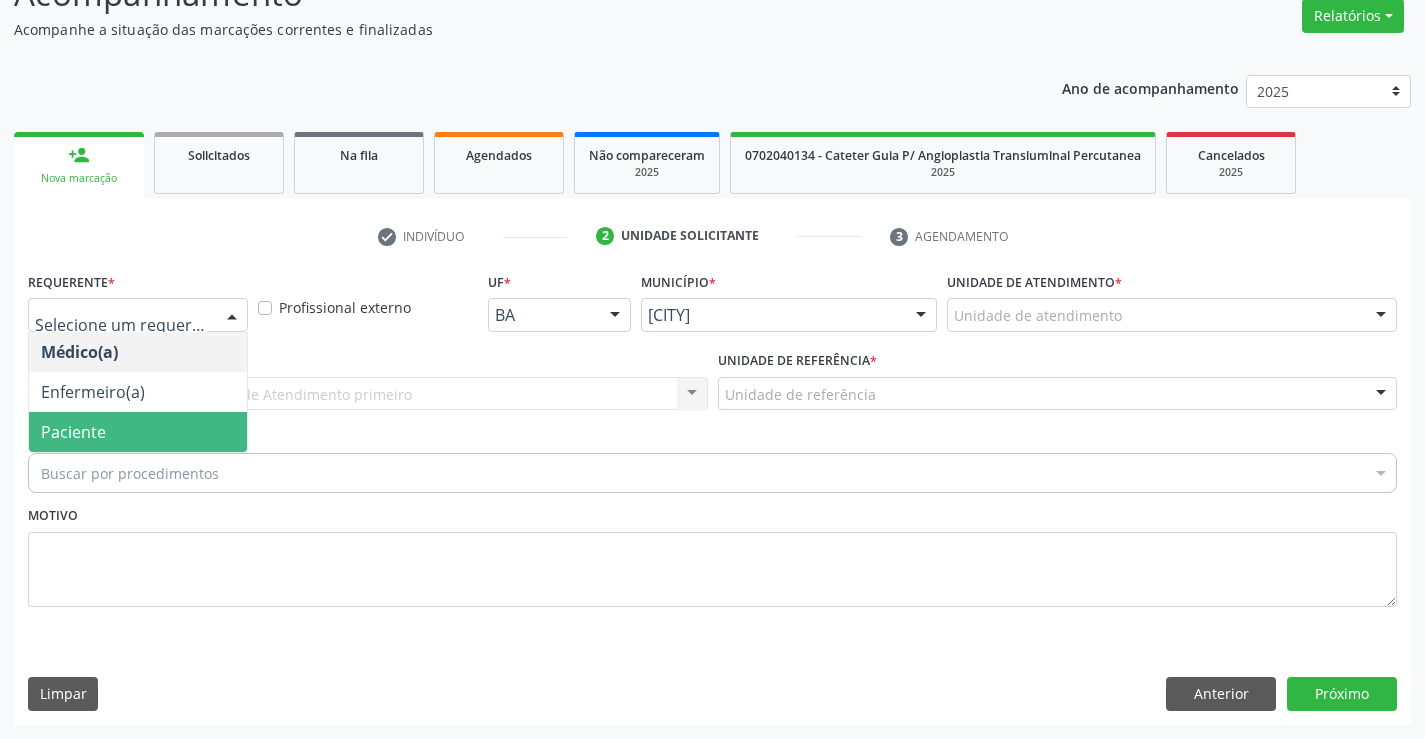 click on "Paciente" at bounding box center [138, 432] 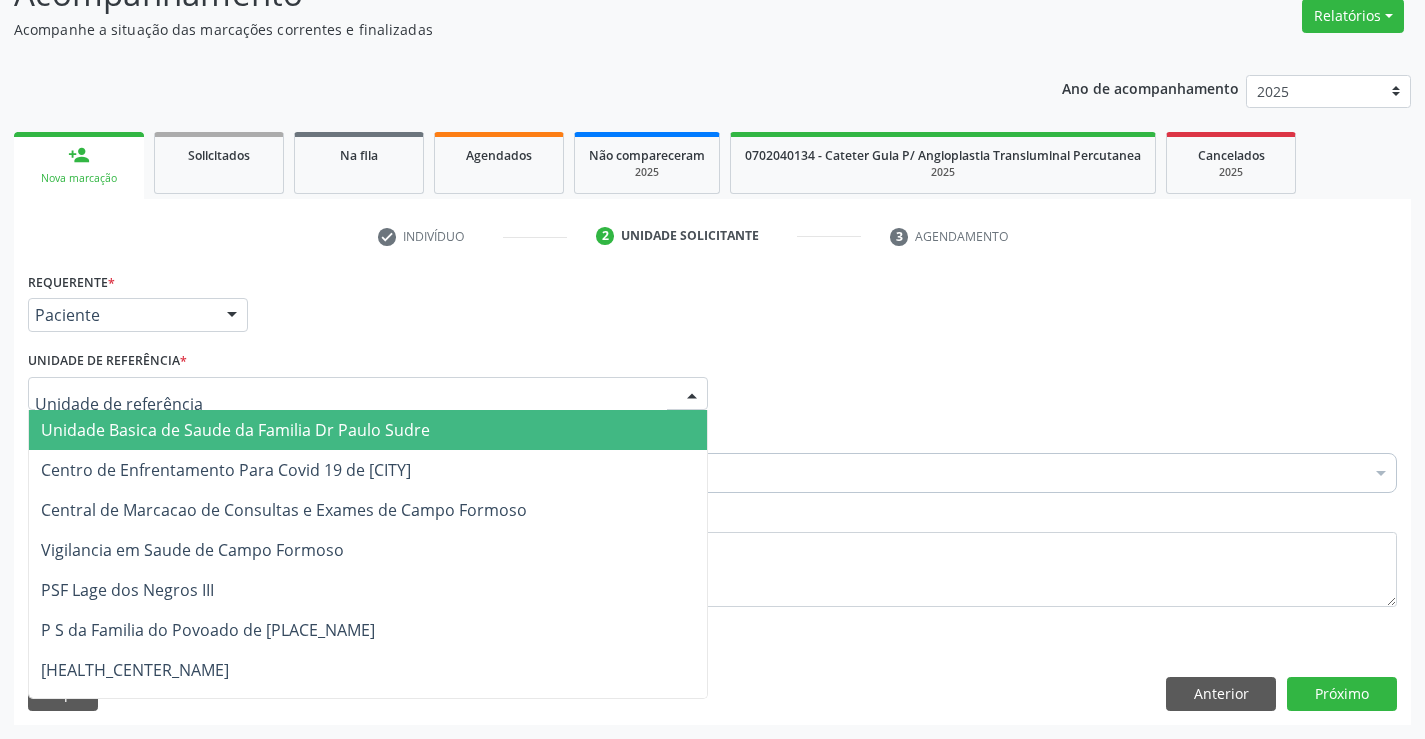 click at bounding box center [692, 395] 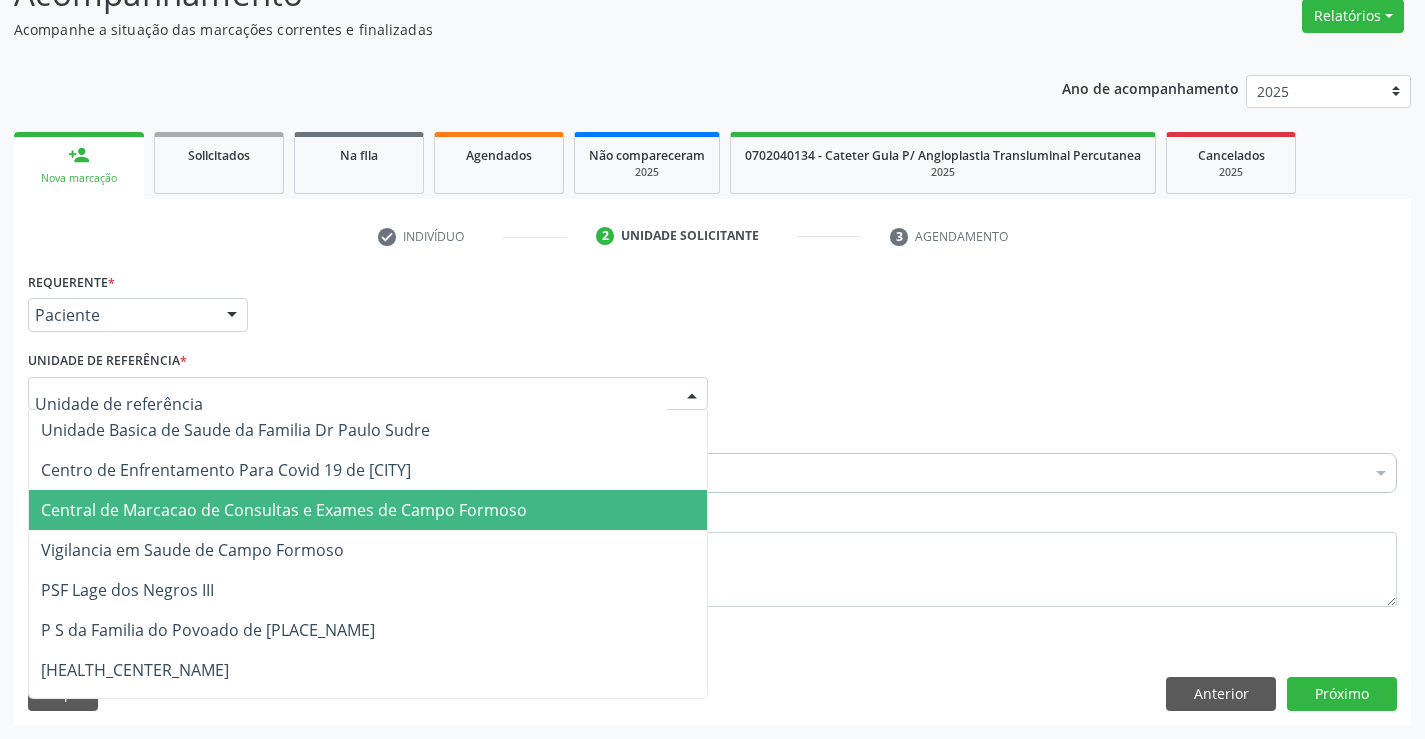 click on "Central de Marcacao de Consultas e Exames de Campo Formoso" at bounding box center [368, 510] 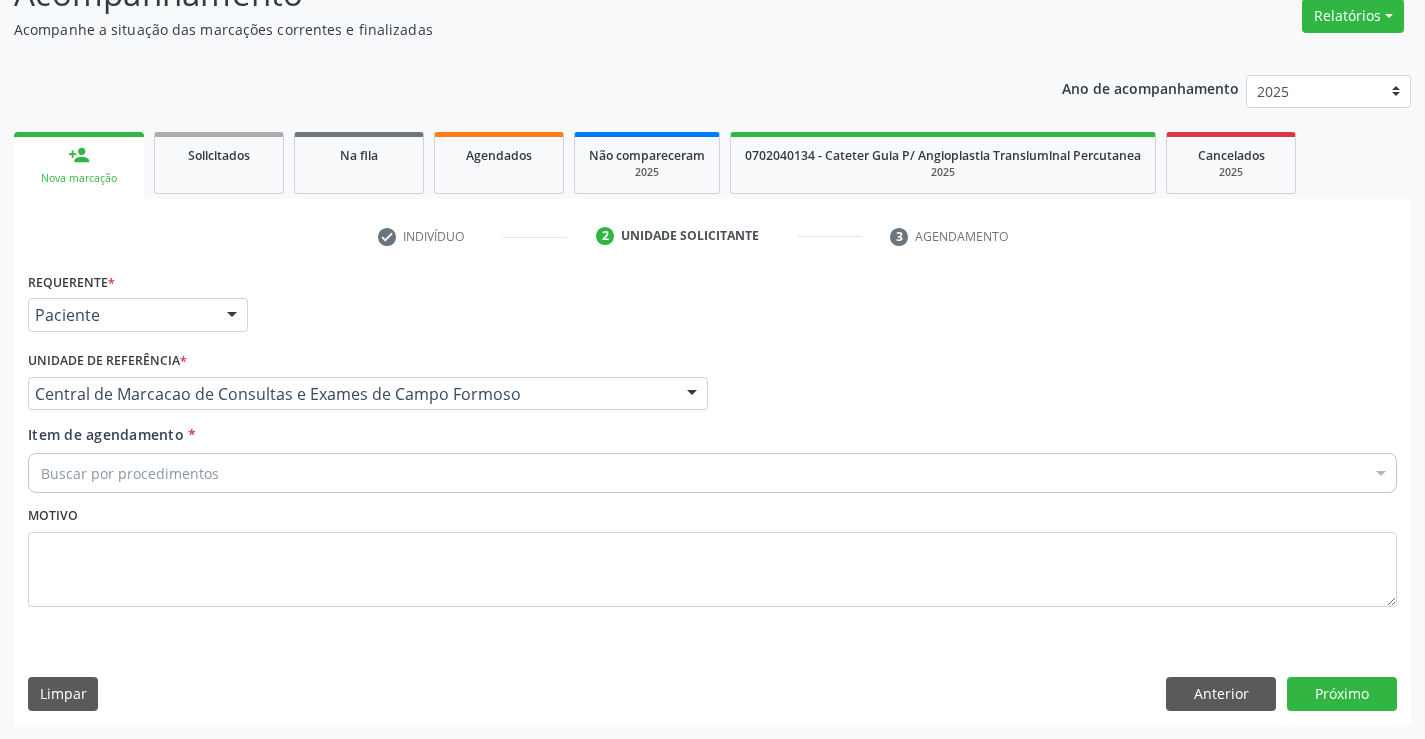 click on "Buscar por procedimentos" at bounding box center (712, 473) 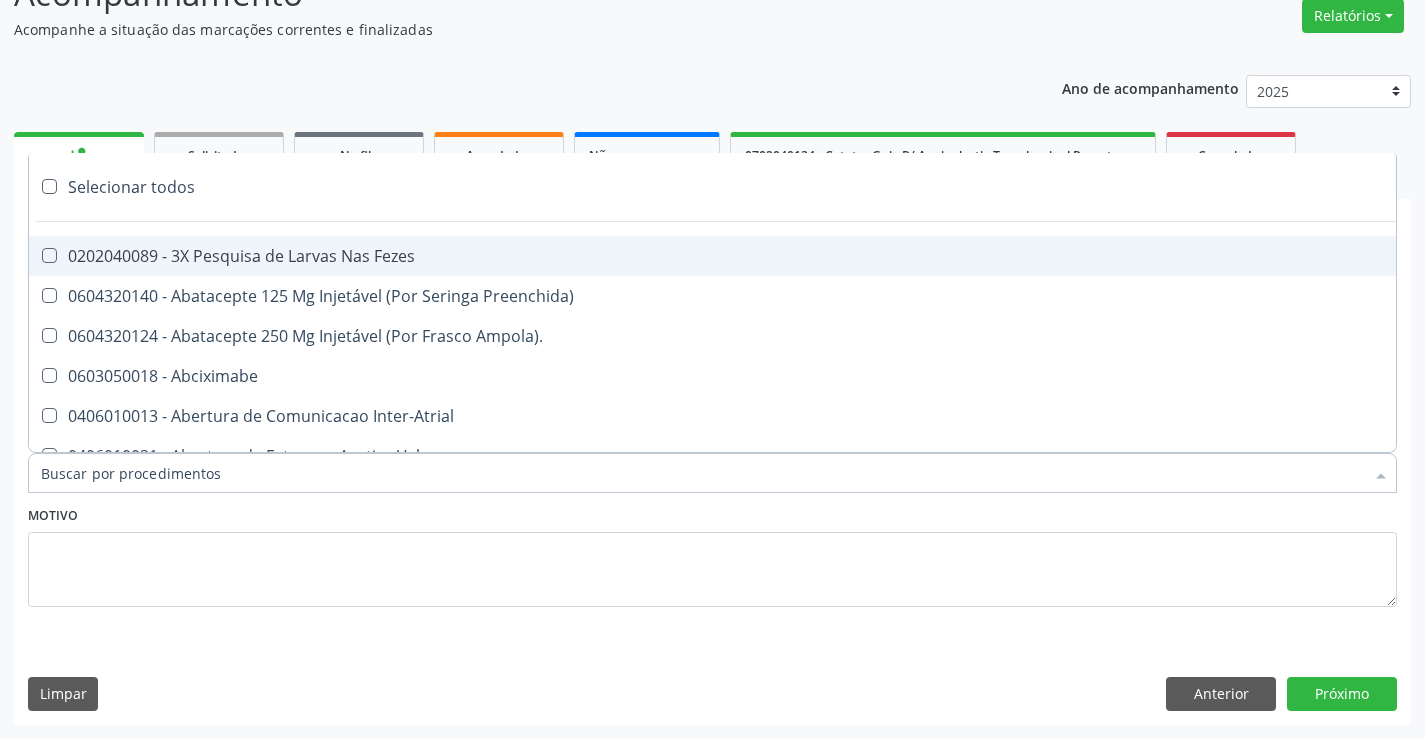 type on "c" 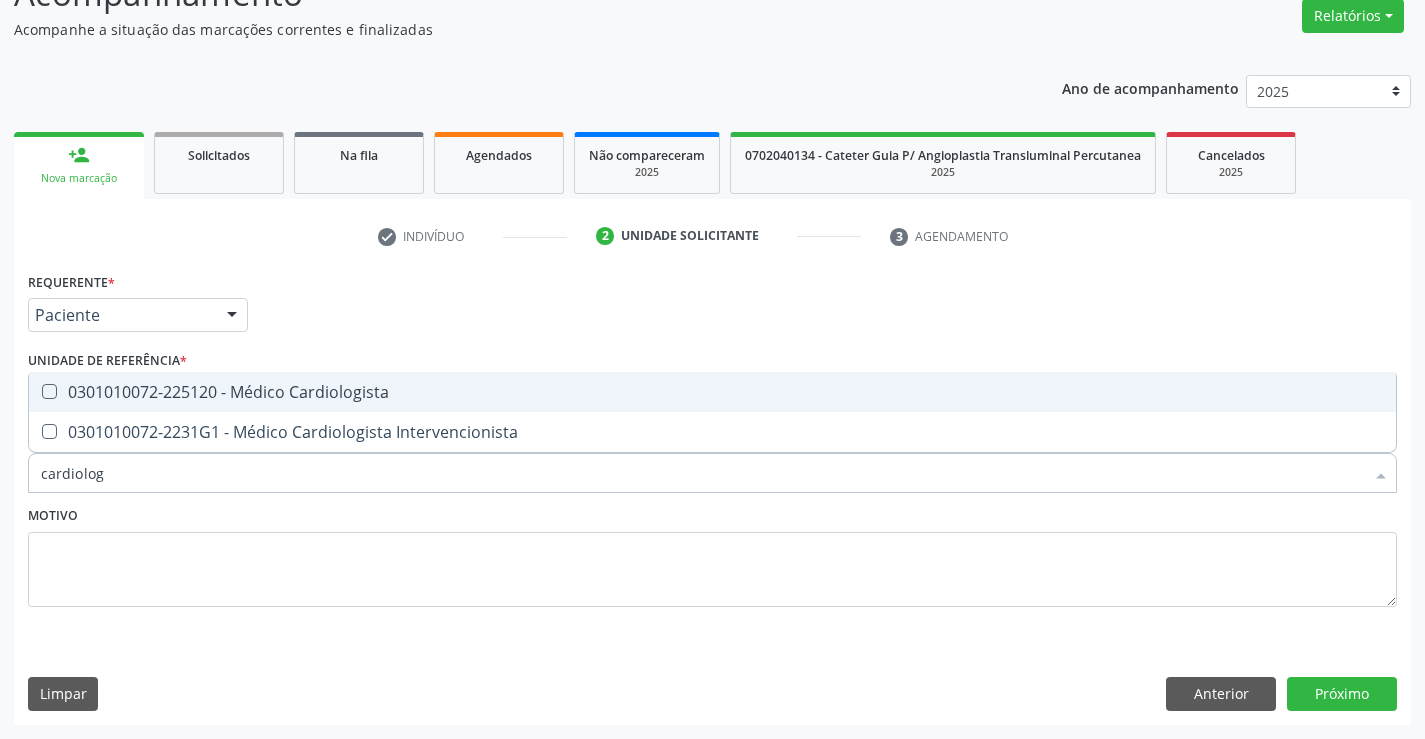 click on "0301010072-225120 - Médico Cardiologista" at bounding box center [712, 392] 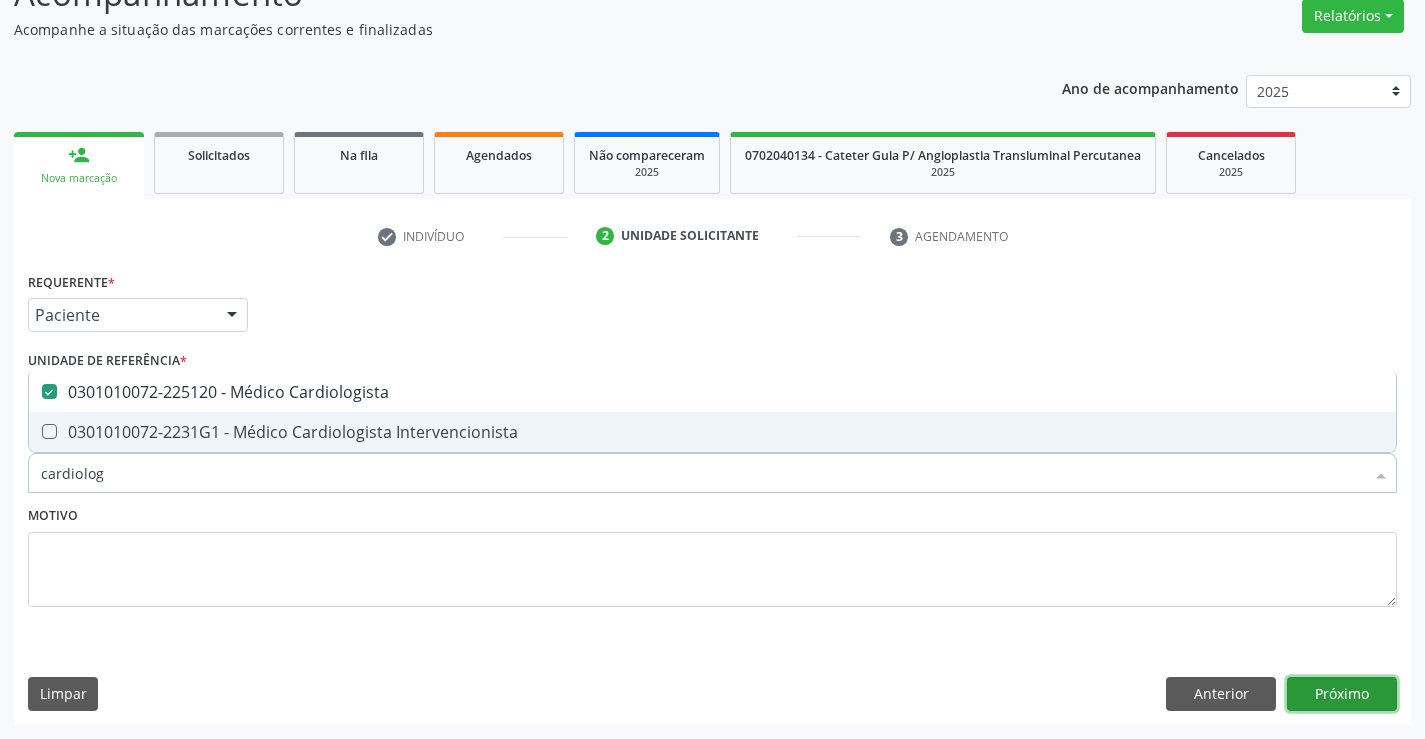 click on "Próximo" at bounding box center (1342, 694) 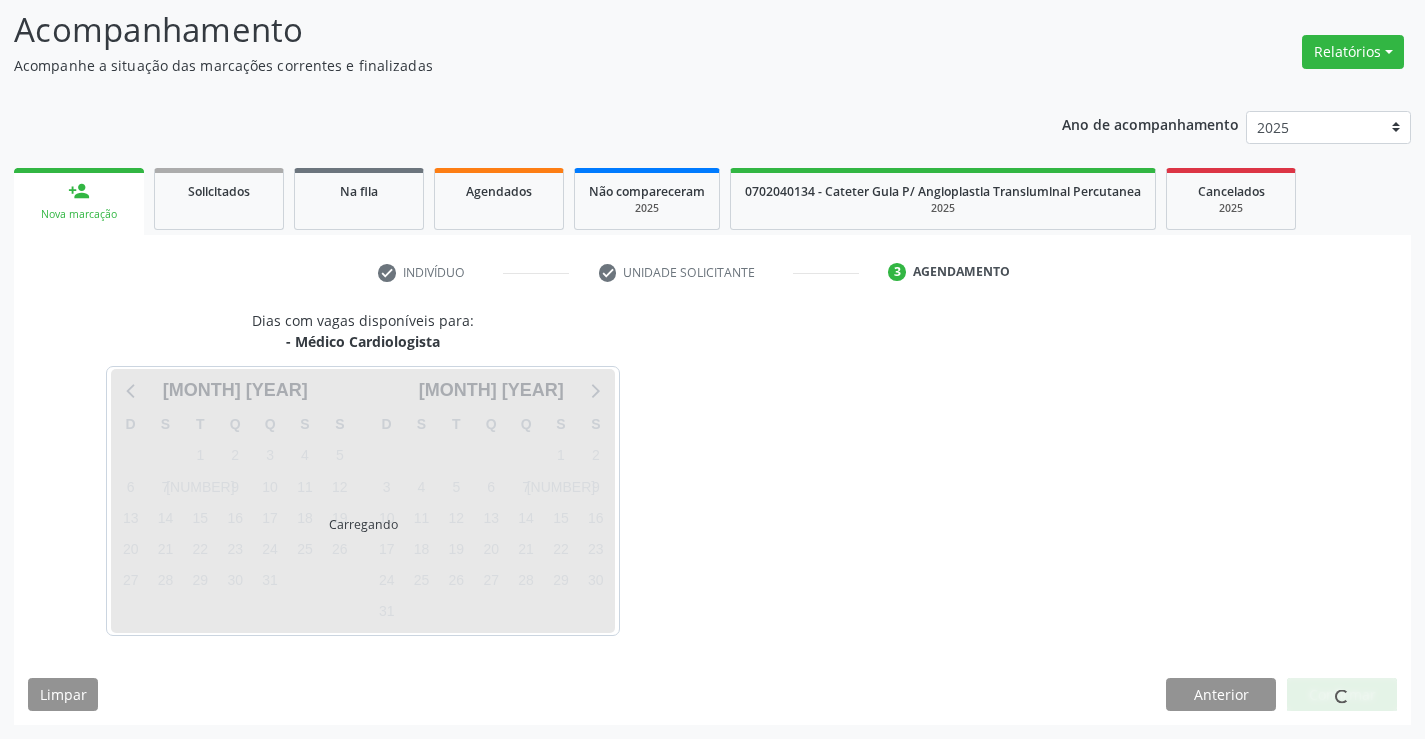 scroll, scrollTop: 131, scrollLeft: 0, axis: vertical 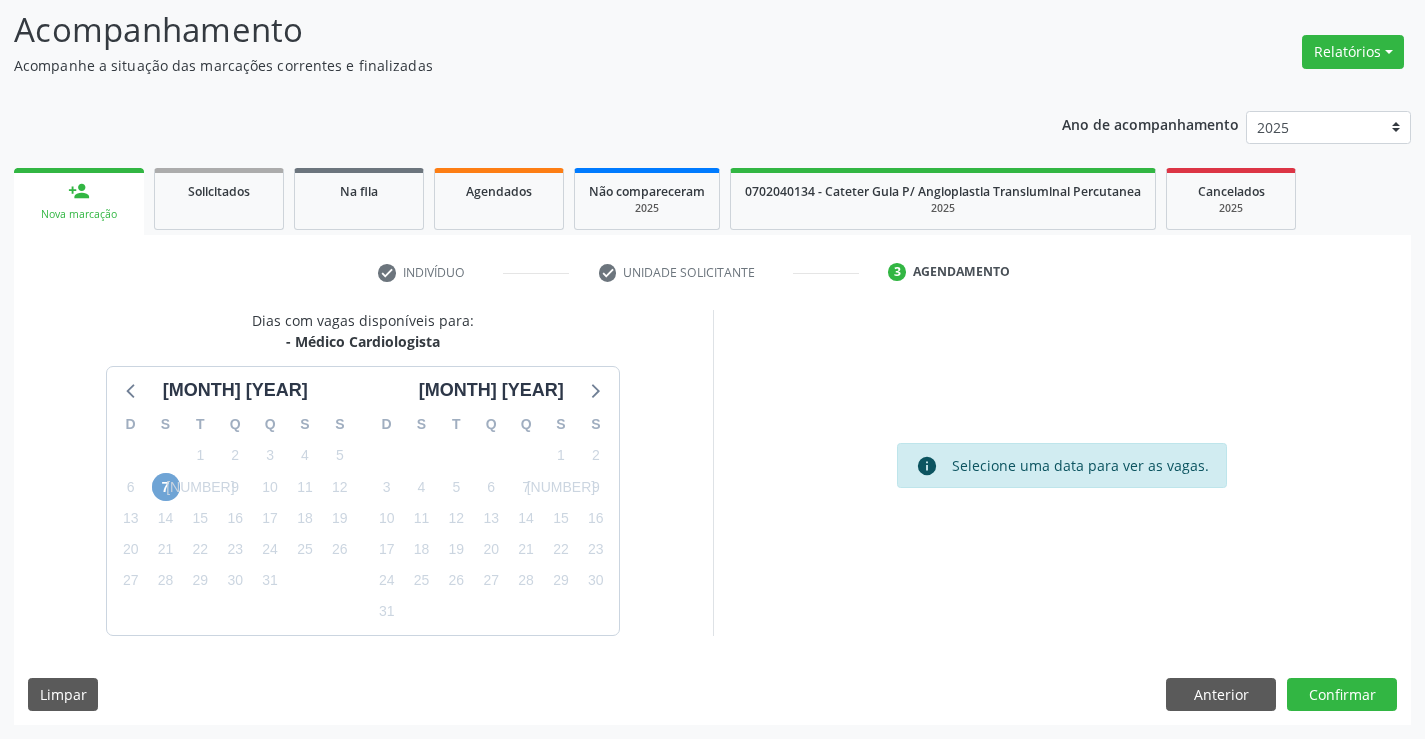 click on "7" at bounding box center [166, 487] 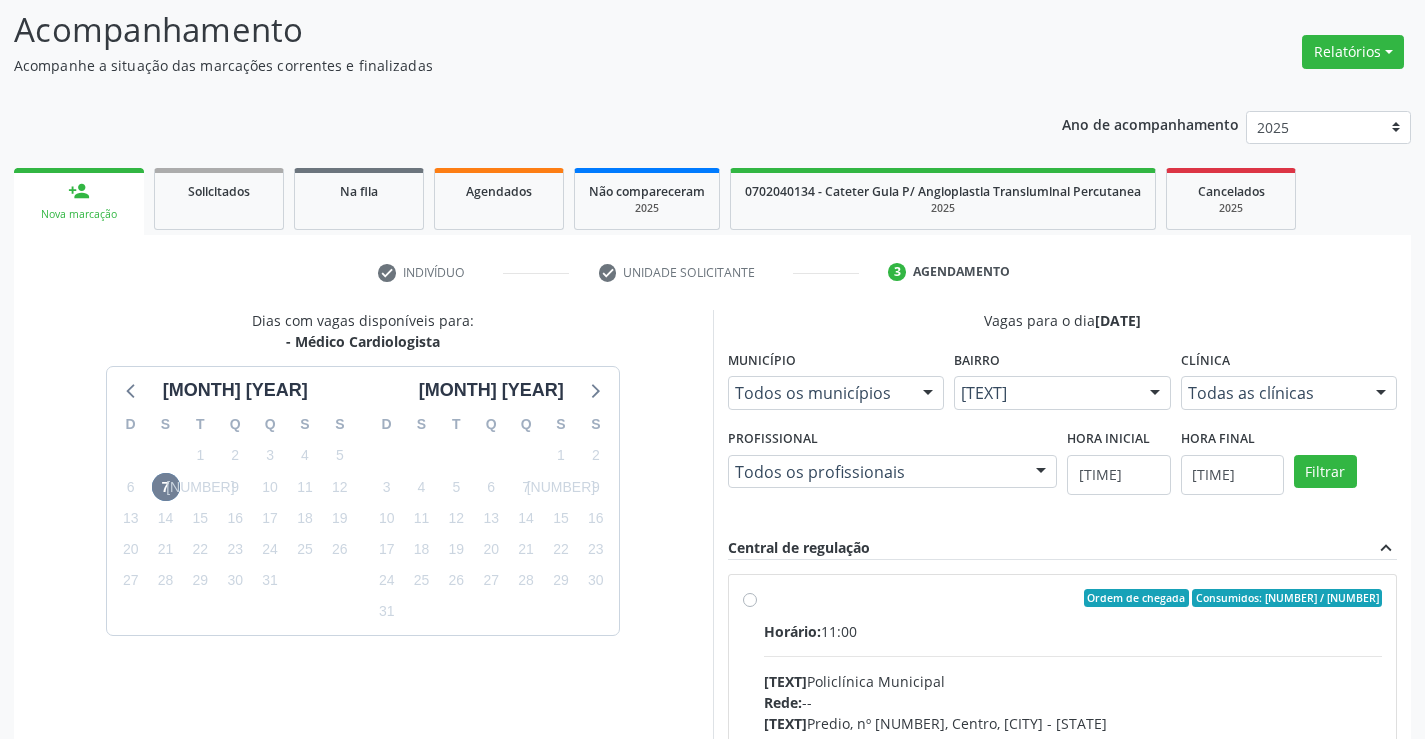 click on "Ordem de chegada
Consumidos: 0 / 22
Horário:   11:00
Clínica:  Policlínica Municipal
Rede:
--
Endereço:   Predio, nº 386, Centro, Campo Formoso - BA
Telefone:   (74) [PHONE]
Profissional:
Fabio Rodrigues Damasceno Domingues
Informações adicionais sobre o atendimento
Idade de atendimento:
de 0 a 120 anos
Gênero(s) atendido(s):
Masculino e Feminino
Informações adicionais:
--" at bounding box center (1073, 742) 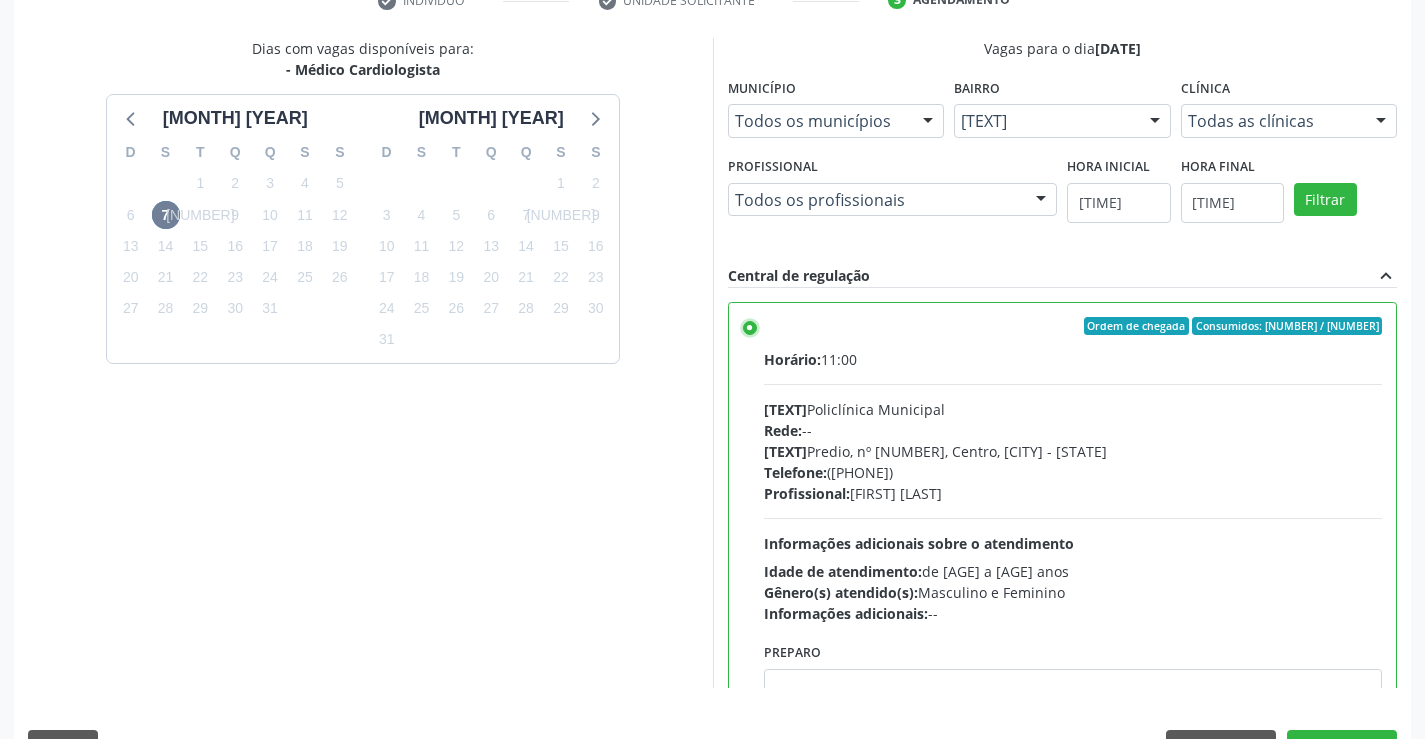 scroll, scrollTop: 456, scrollLeft: 0, axis: vertical 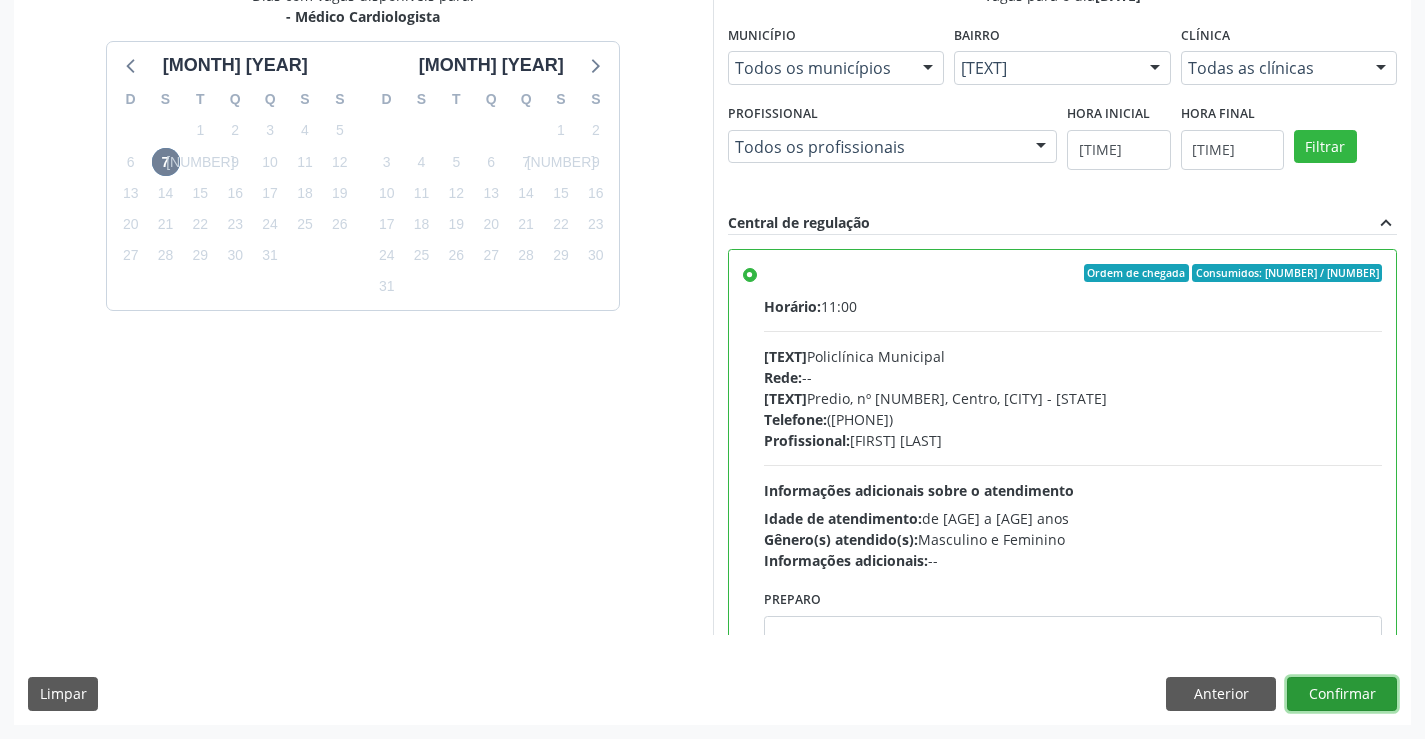 click on "Confirmar" at bounding box center [1342, 694] 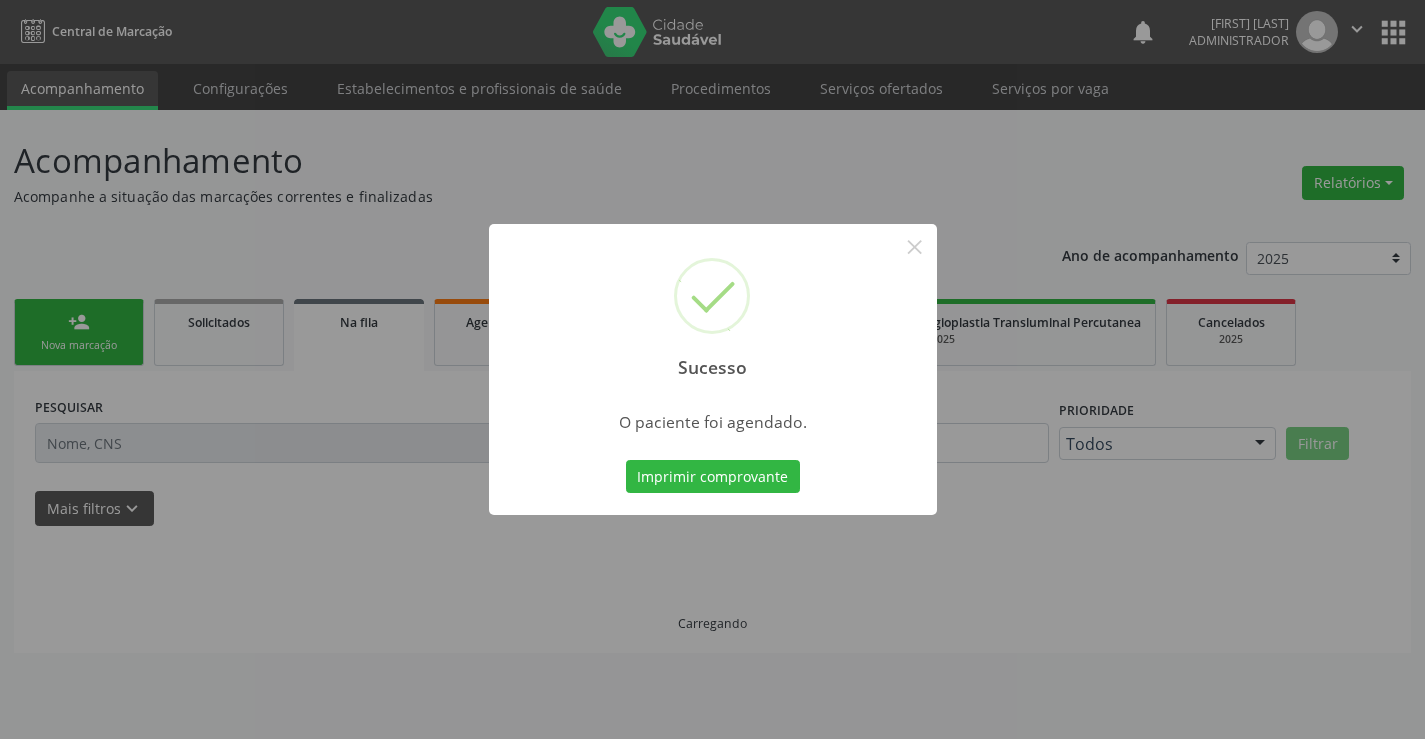 scroll, scrollTop: 0, scrollLeft: 0, axis: both 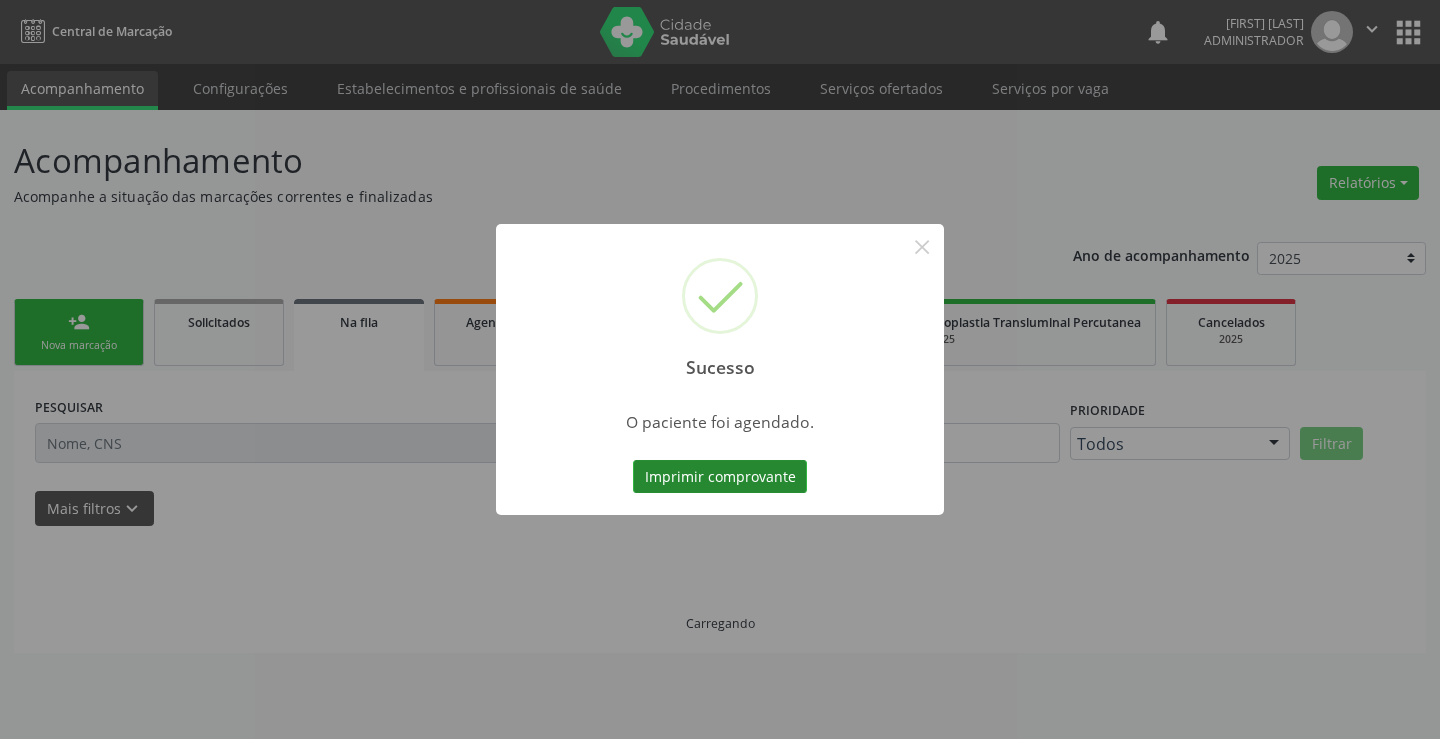 click on "Imprimir comprovante" at bounding box center [720, 477] 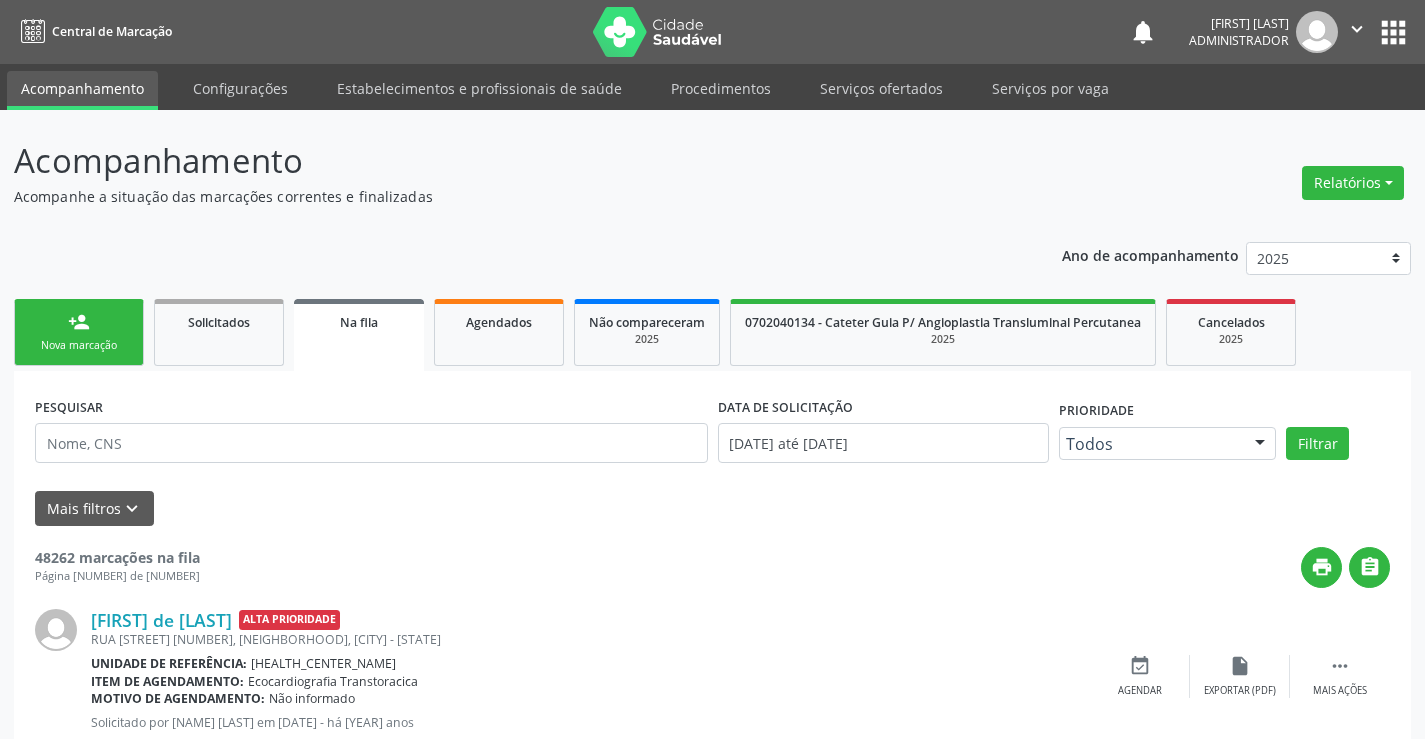 click on "person_add
Nova marcação" at bounding box center (79, 332) 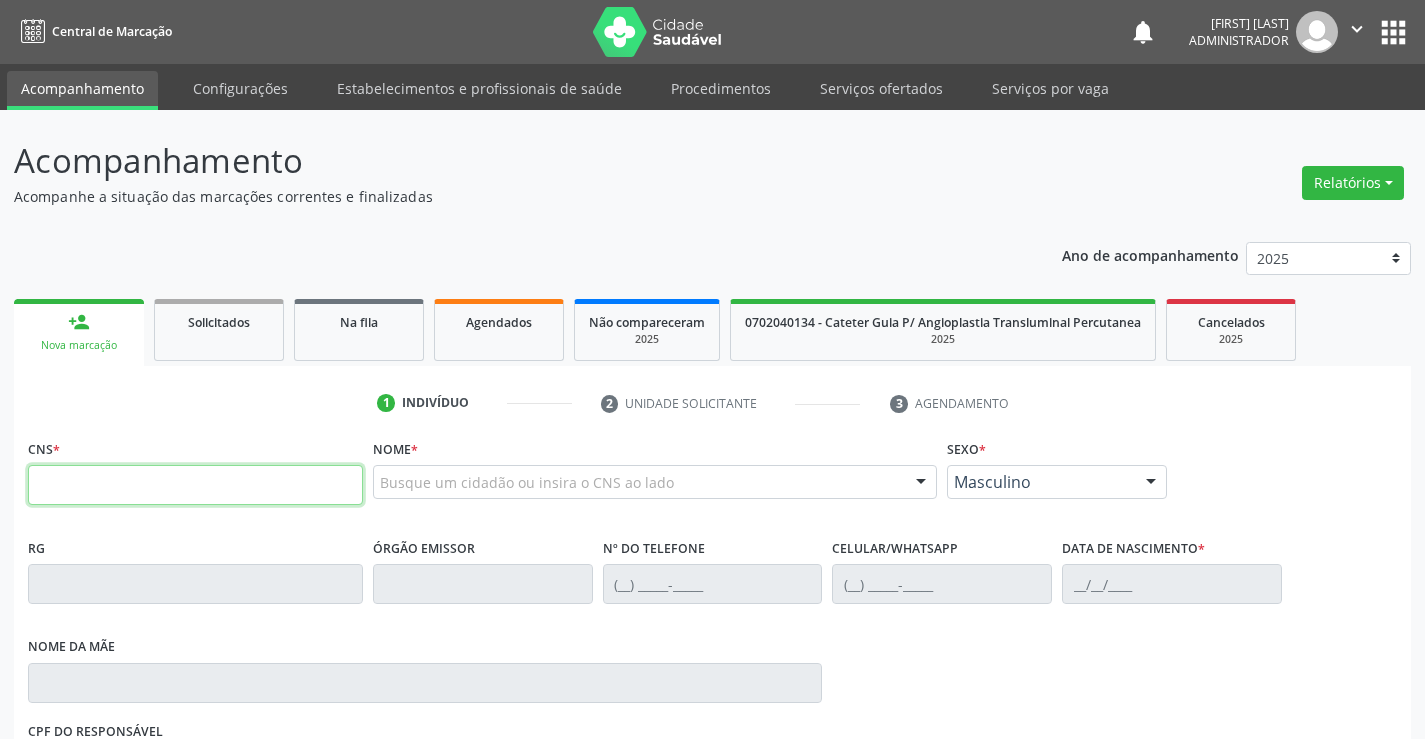 click at bounding box center [195, 485] 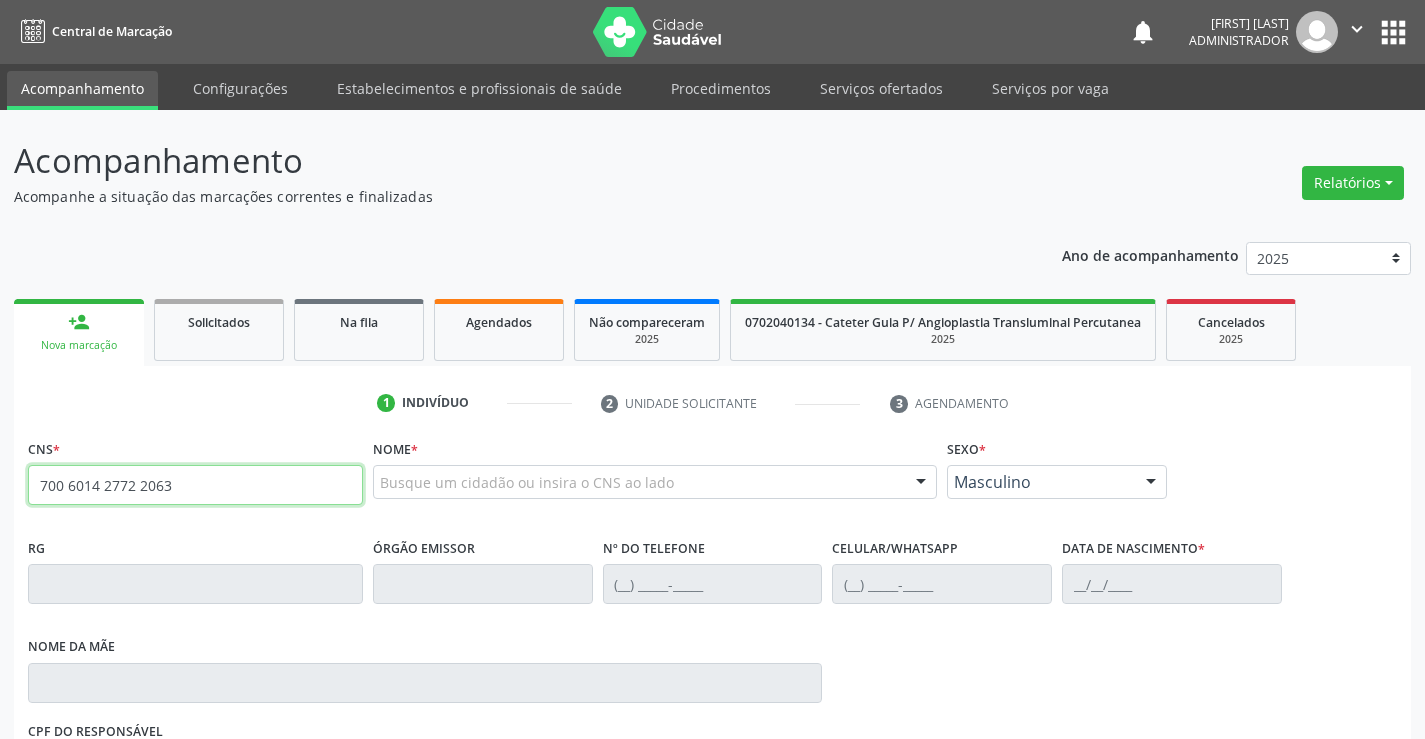 type on "700 6014 2772 2063" 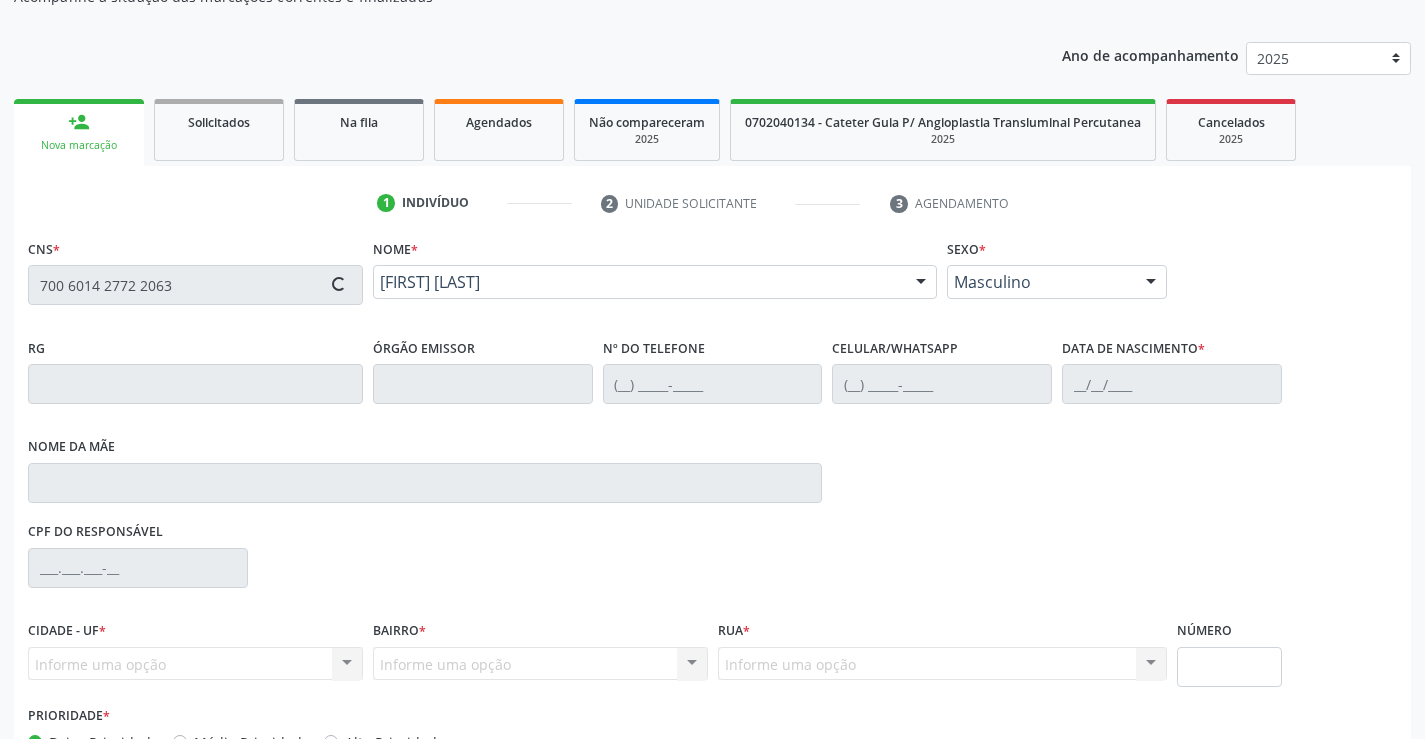scroll, scrollTop: 331, scrollLeft: 0, axis: vertical 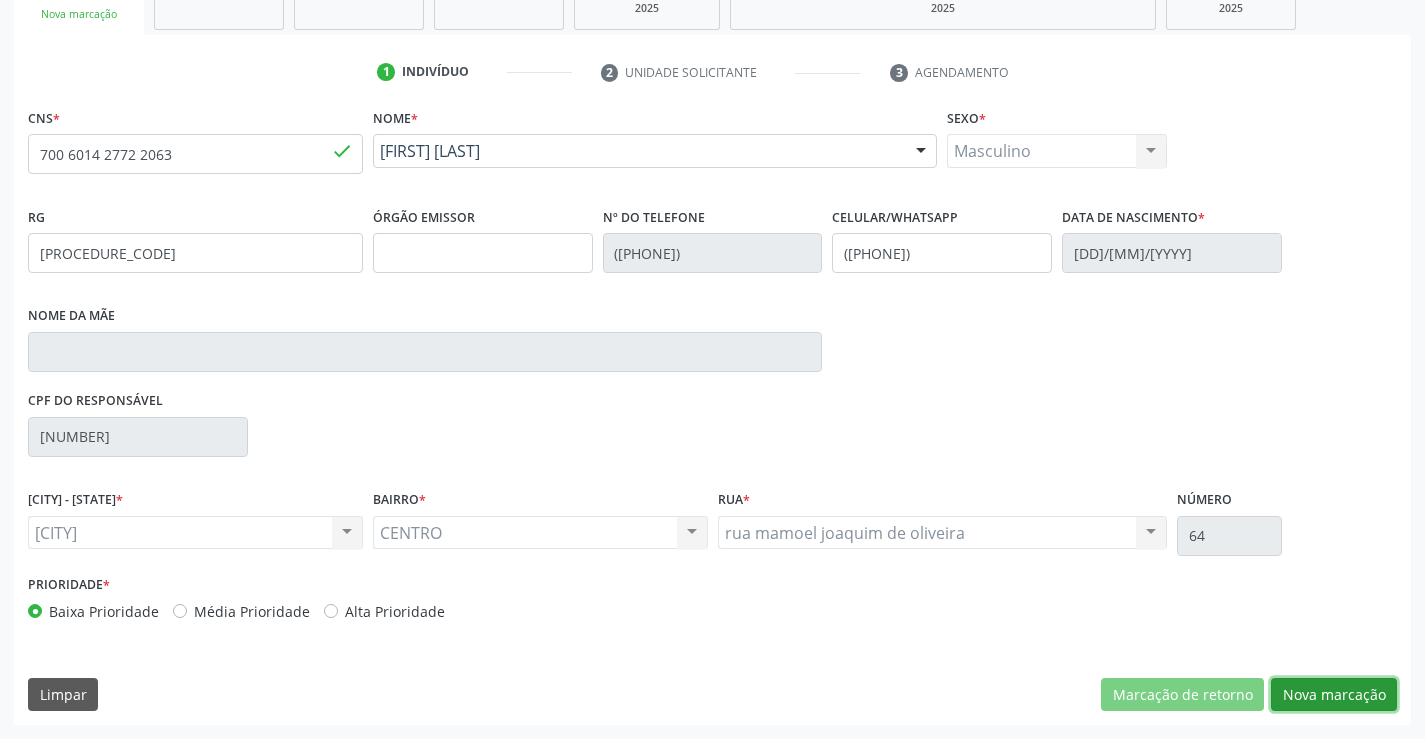 click on "Nova marcação" at bounding box center (1182, 695) 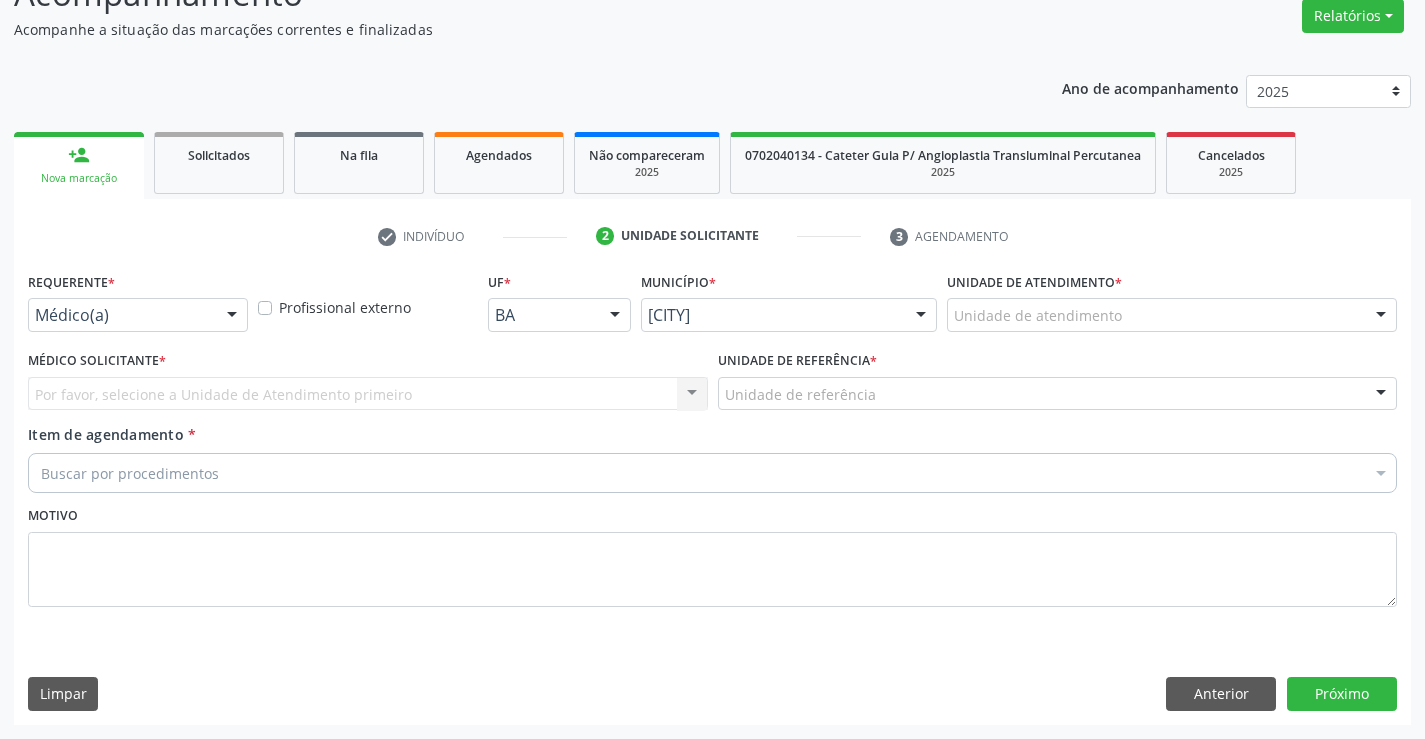 scroll, scrollTop: 167, scrollLeft: 0, axis: vertical 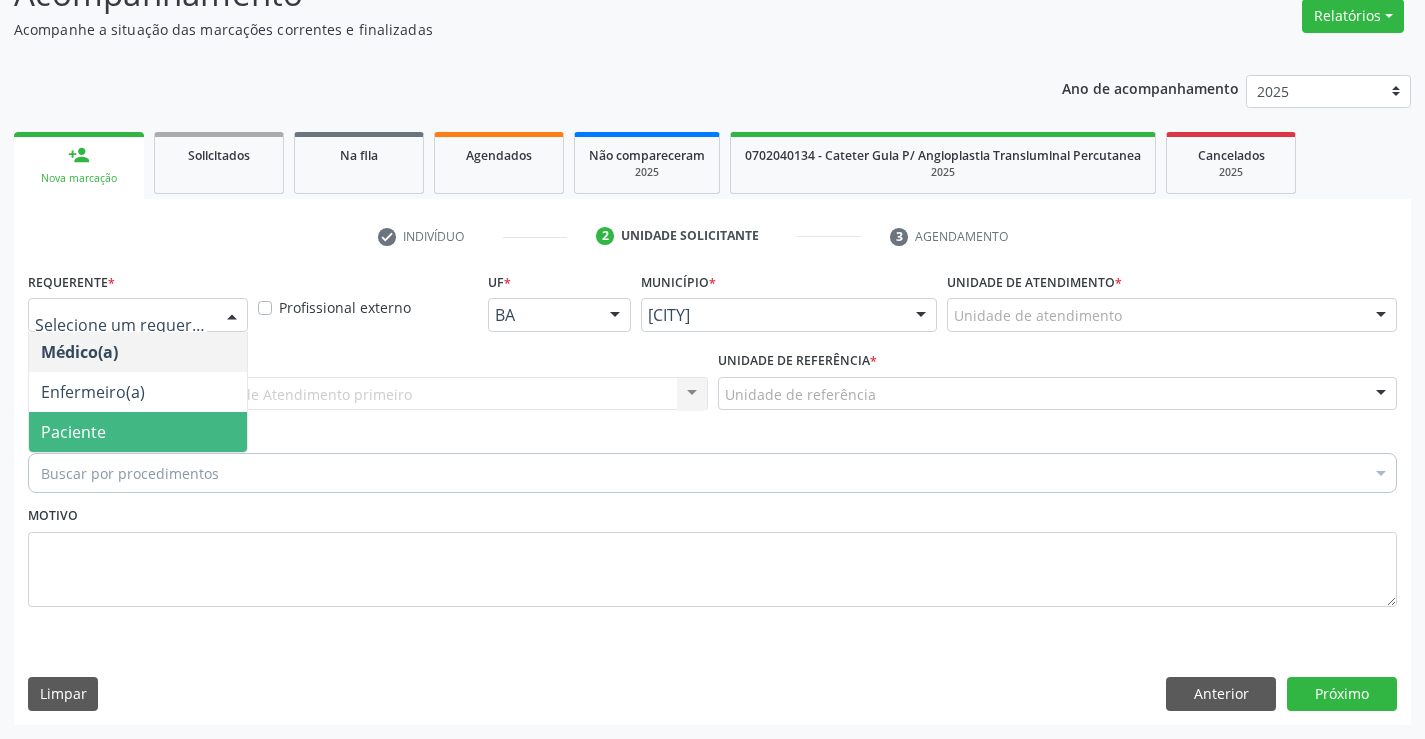 click on "Paciente" at bounding box center [138, 432] 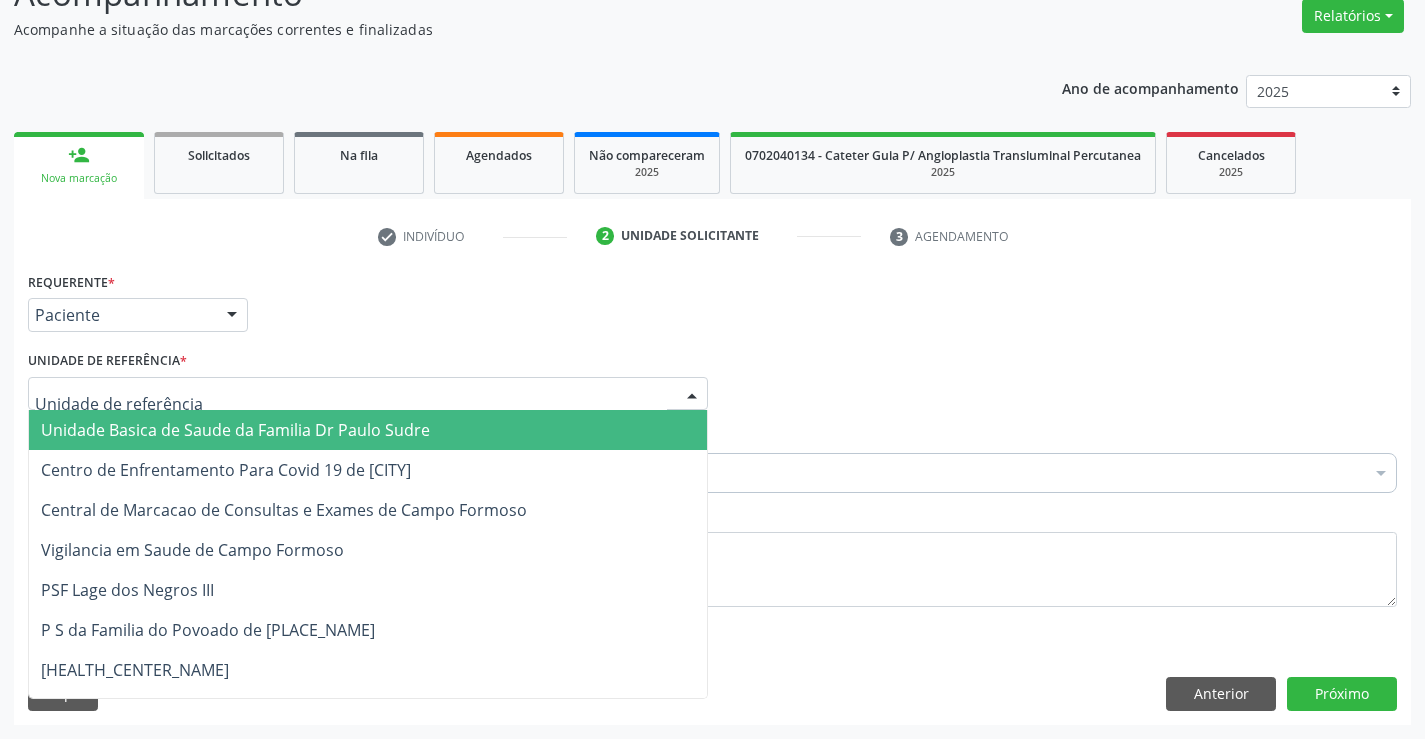 click at bounding box center [692, 395] 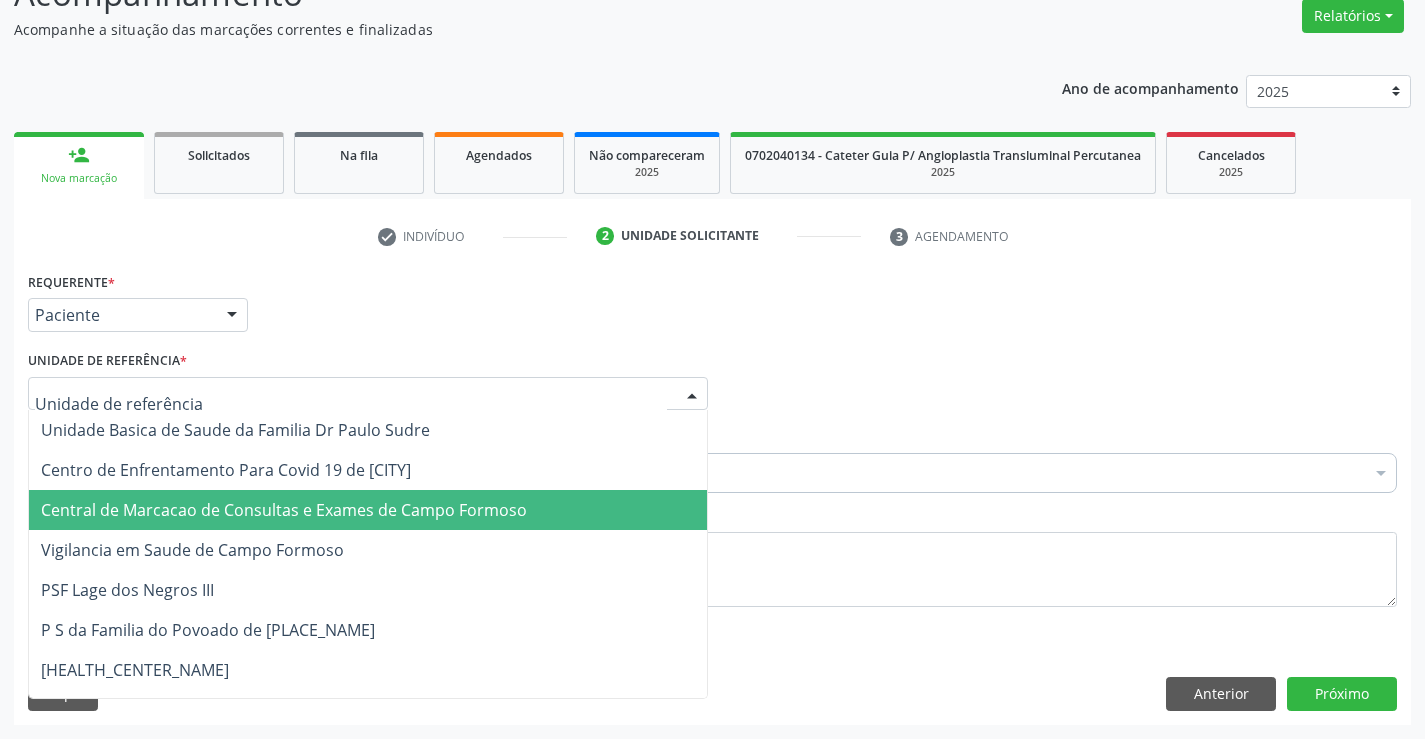 click on "Central de Marcacao de Consultas e Exames de Campo Formoso" at bounding box center (368, 510) 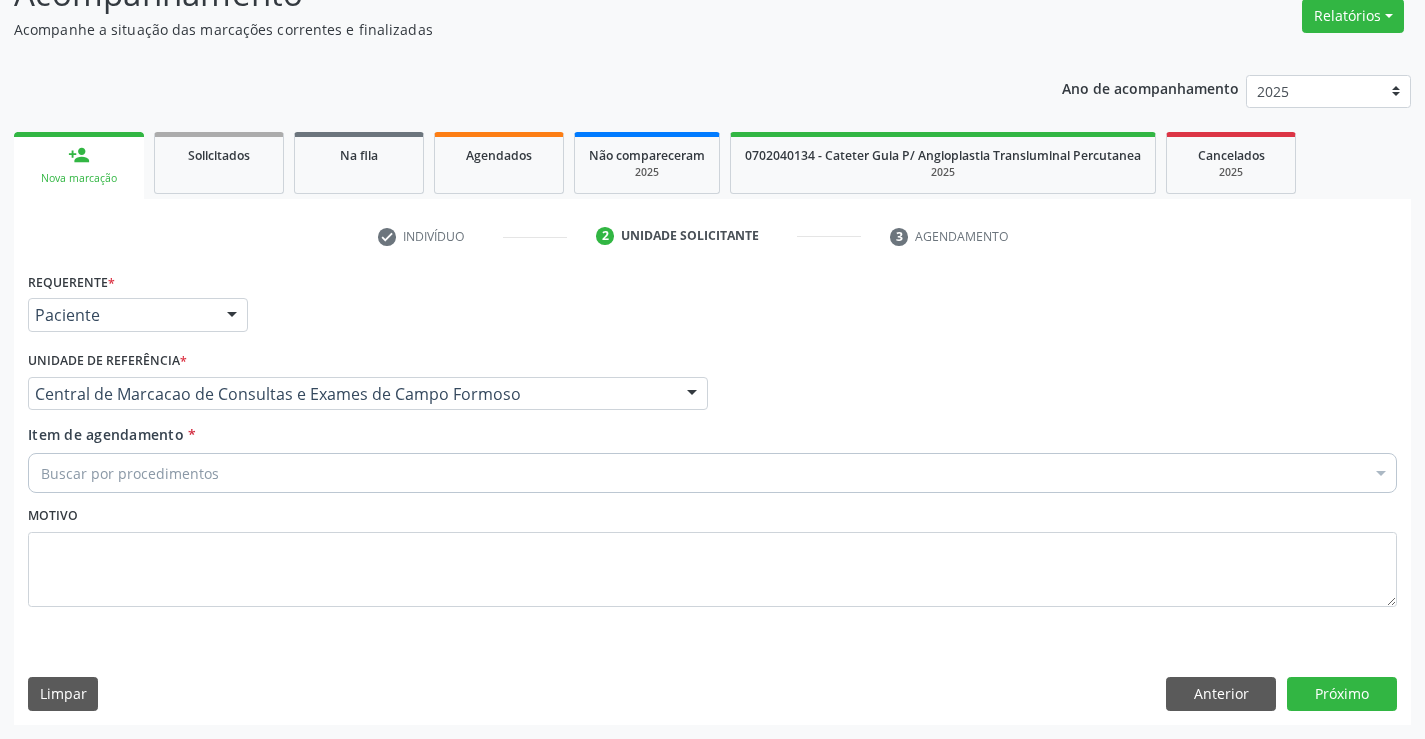 click on "Buscar por procedimentos" at bounding box center [712, 473] 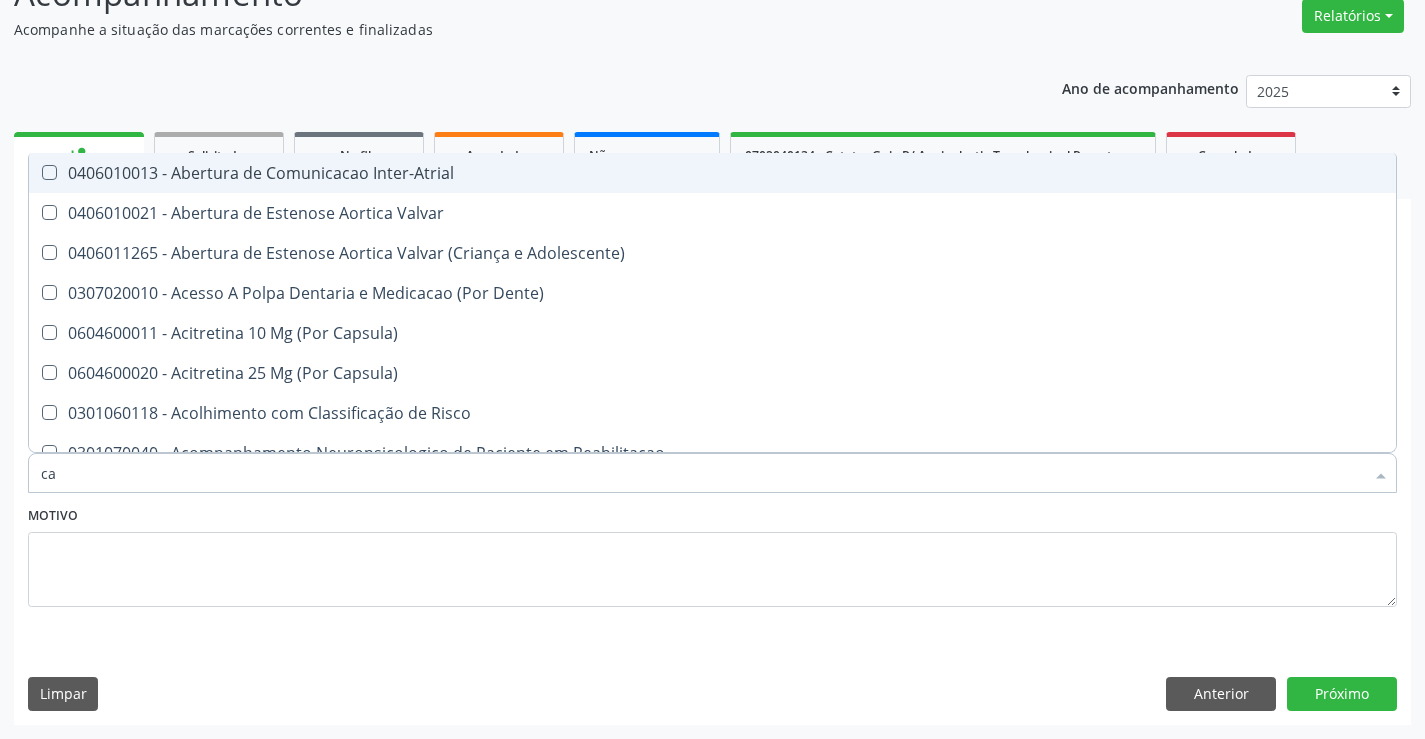 type on "car" 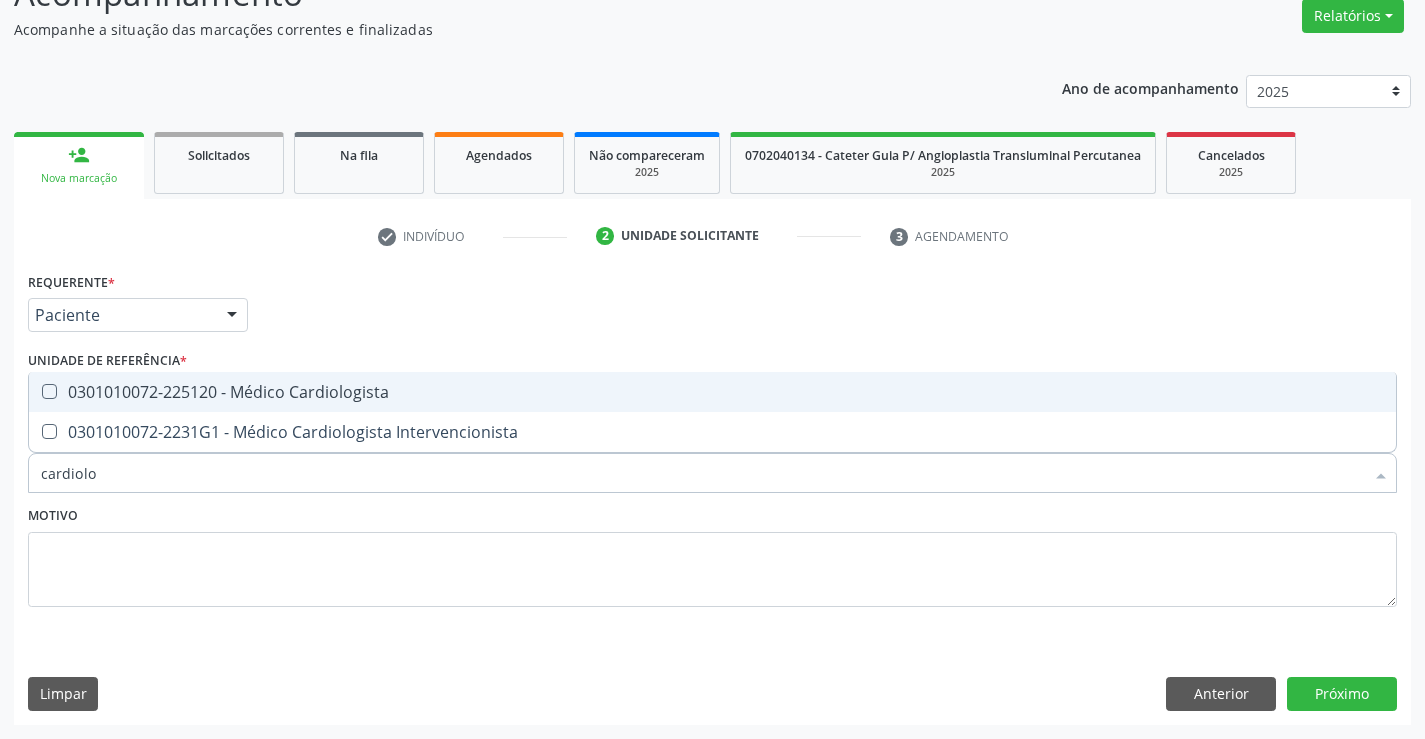 click on "0301010072-225120 - Médico Cardiologista" at bounding box center (712, 392) 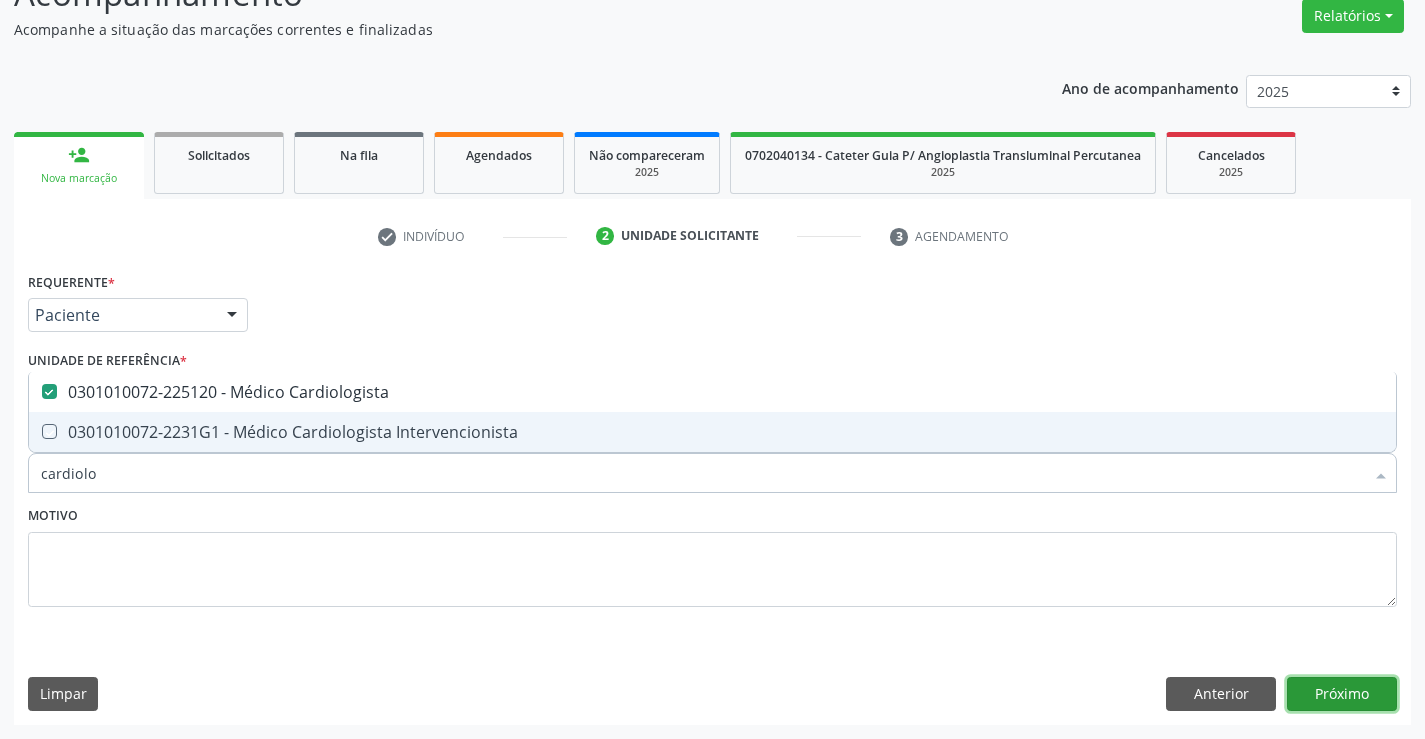 click on "Próximo" at bounding box center (1342, 694) 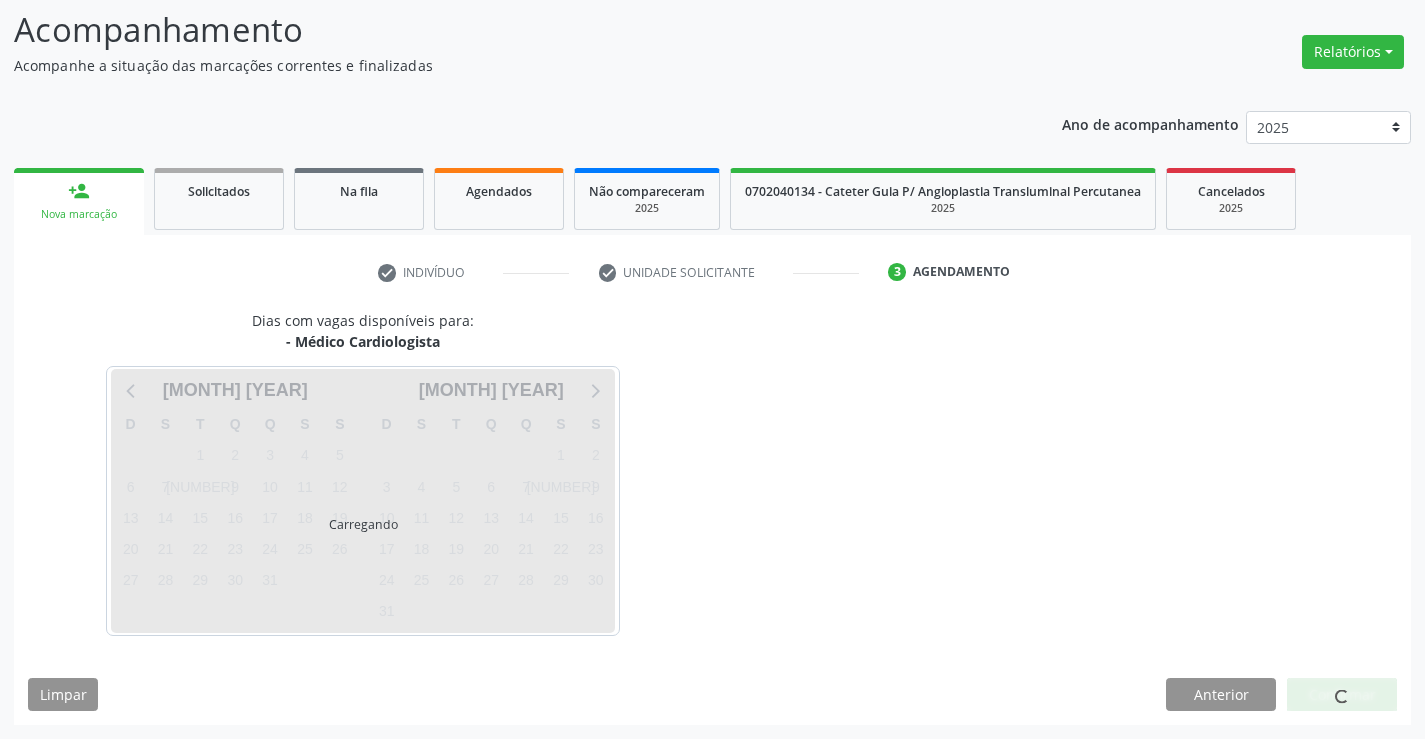 scroll, scrollTop: 131, scrollLeft: 0, axis: vertical 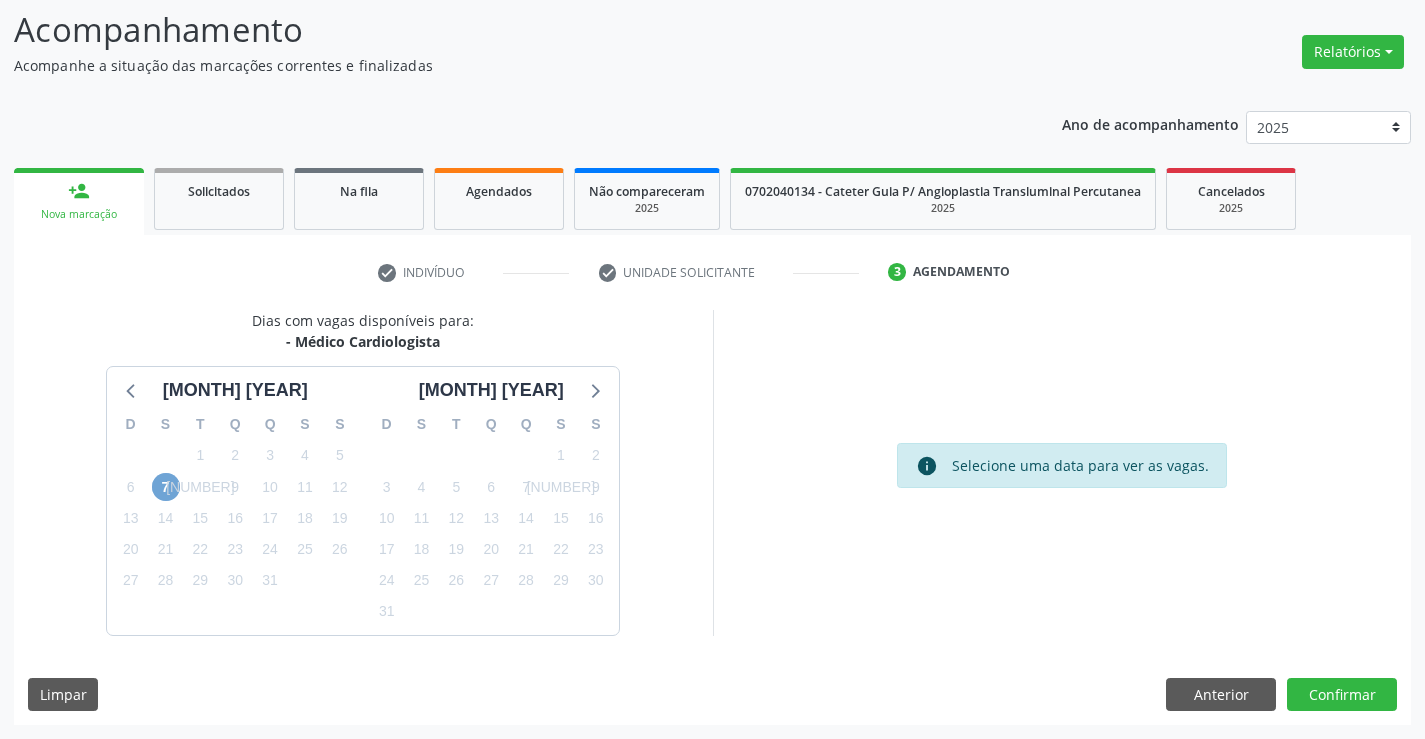 click on "7" at bounding box center (166, 487) 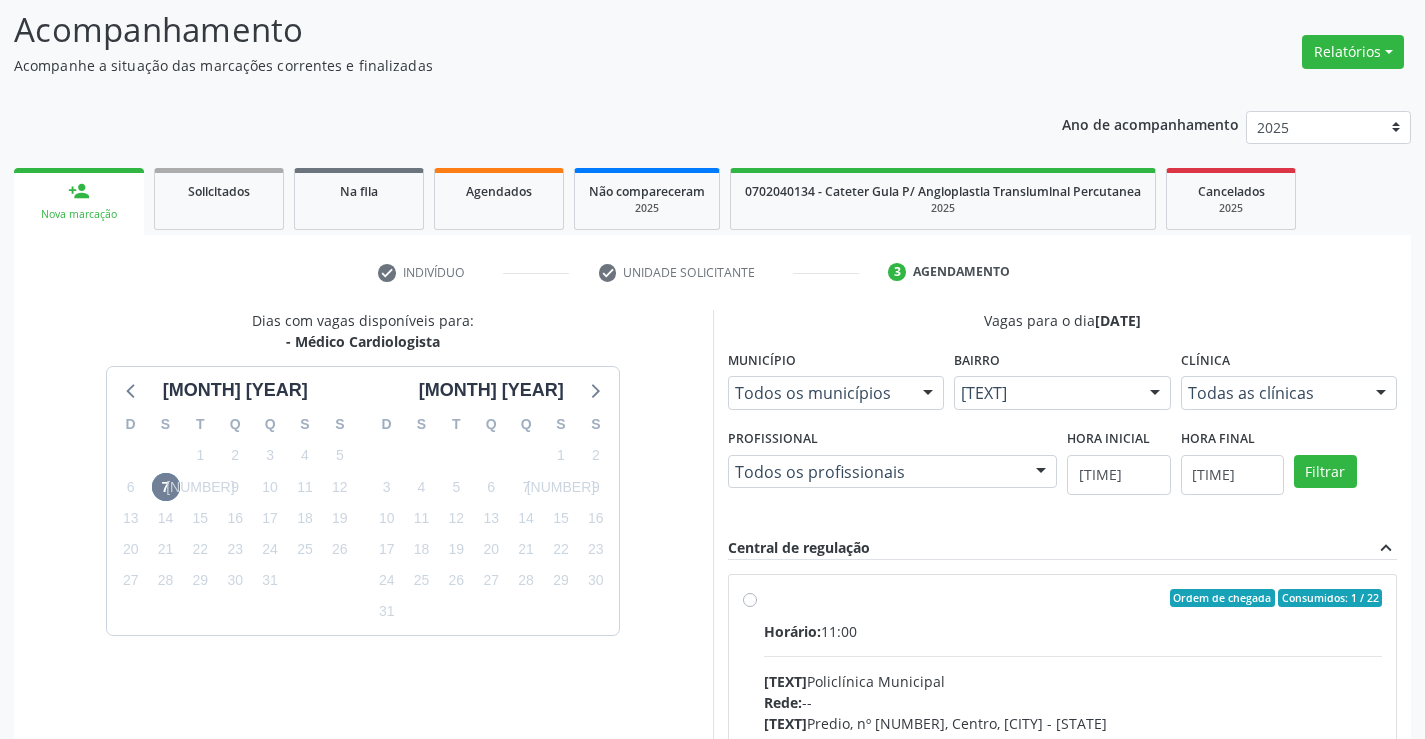 click on "Ordem de chegada
Consumidos: 1 / 22
Horário:   11:00
Clínica:  Policlínica Municipal
Rede:
--
Endereço:   Predio, nº 386, Centro, [CITY] - [STATE]
Telefone:   (74) [PHONE]
Profissional:
[FIRST] [LAST] [LAST]
Informações adicionais sobre o atendimento
Idade de atendimento:
de 0 a 120 anos
Gênero(s) atendido(s):
Masculino e Feminino
Informações adicionais:
--" at bounding box center (1073, 742) 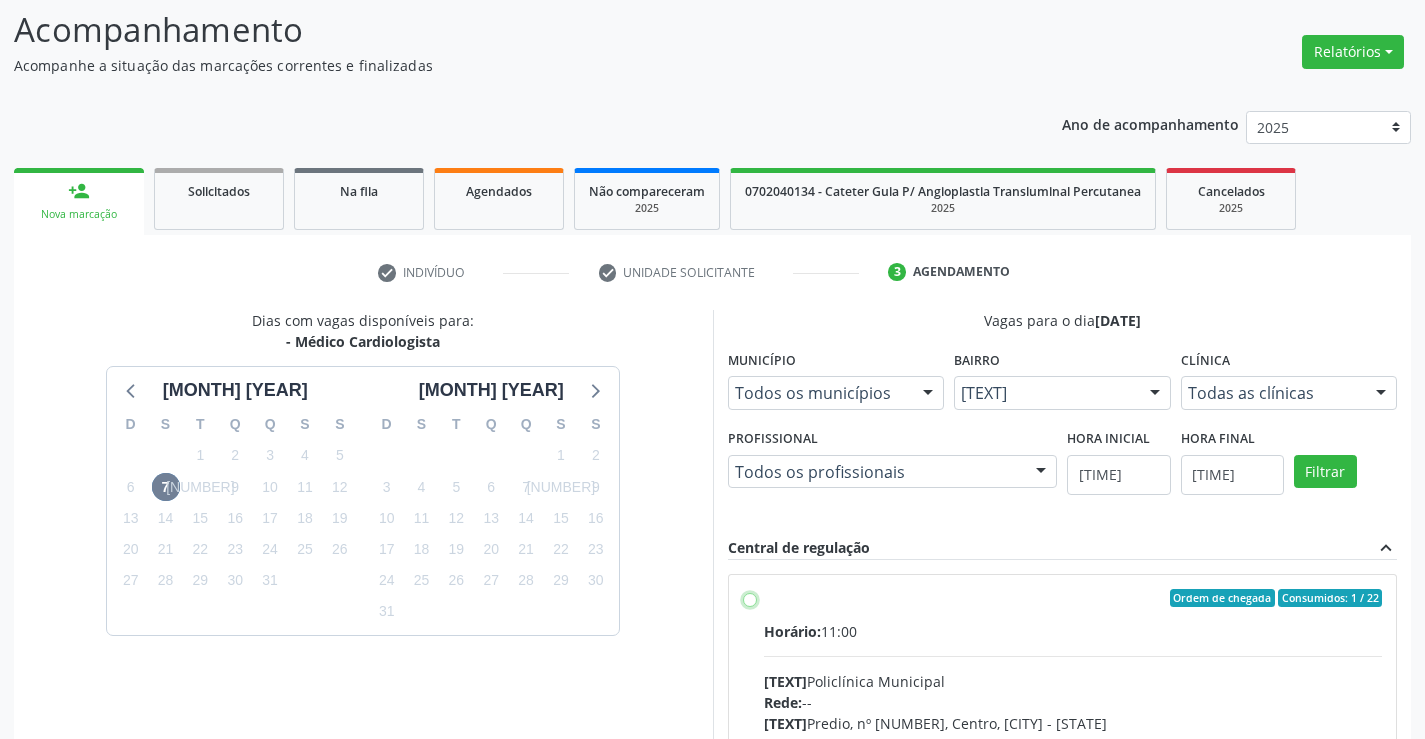 click on "Ordem de chegada
Consumidos: 1 / 22
Horário:   11:00
Clínica:  Policlínica Municipal
Rede:
--
Endereço:   Predio, nº 386, Centro, [CITY] - [STATE]
Telefone:   (74) [PHONE]
Profissional:
[FIRST] [LAST] [LAST]
Informações adicionais sobre o atendimento
Idade de atendimento:
de 0 a 120 anos
Gênero(s) atendido(s):
Masculino e Feminino
Informações adicionais:
--" at bounding box center (750, 598) 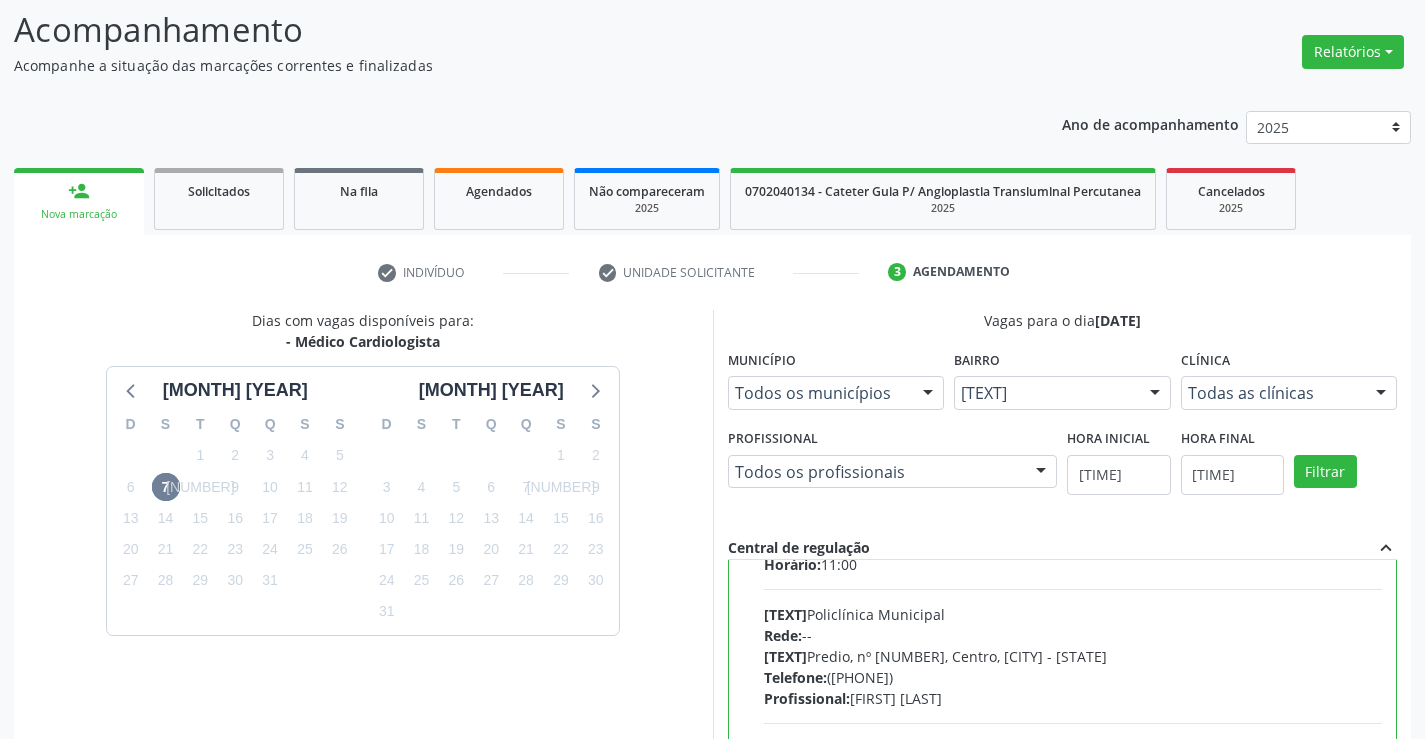 scroll, scrollTop: 99, scrollLeft: 0, axis: vertical 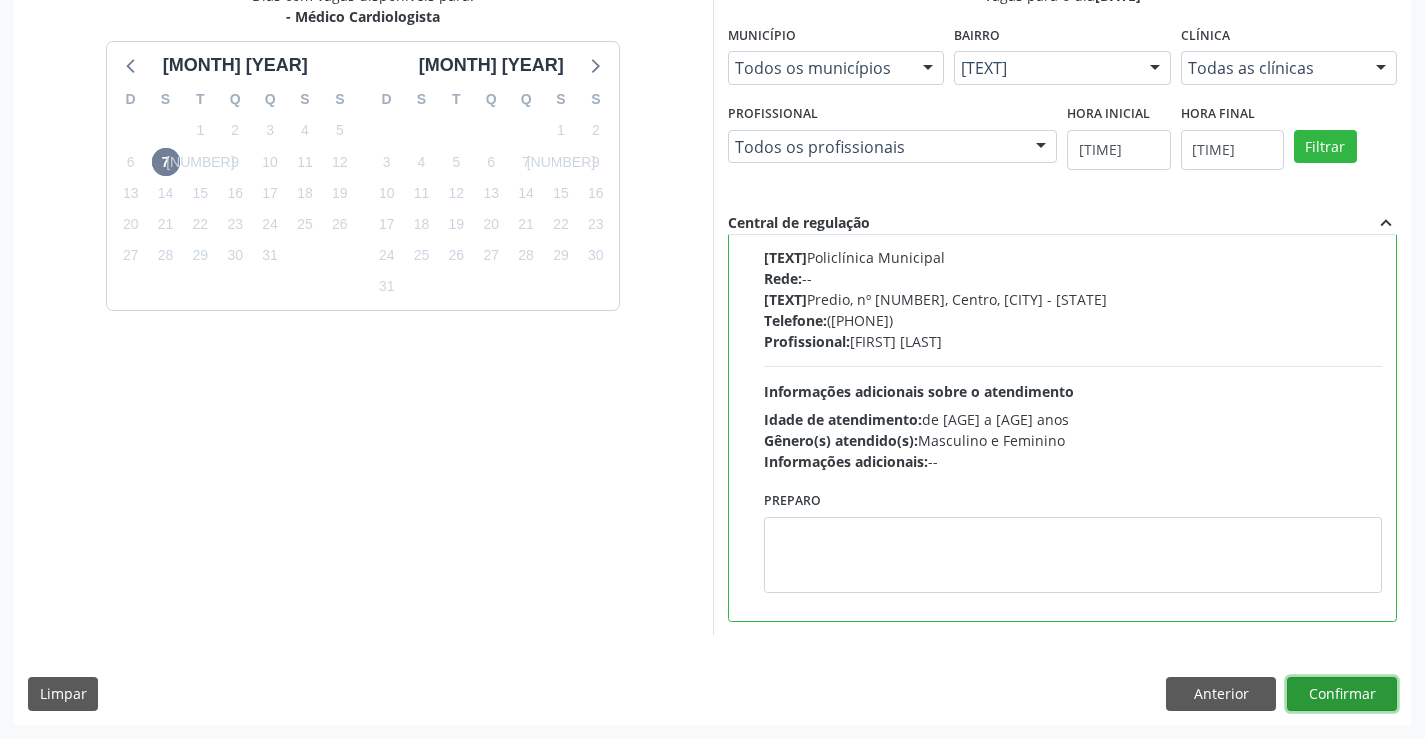 click on "Confirmar" at bounding box center [1342, 694] 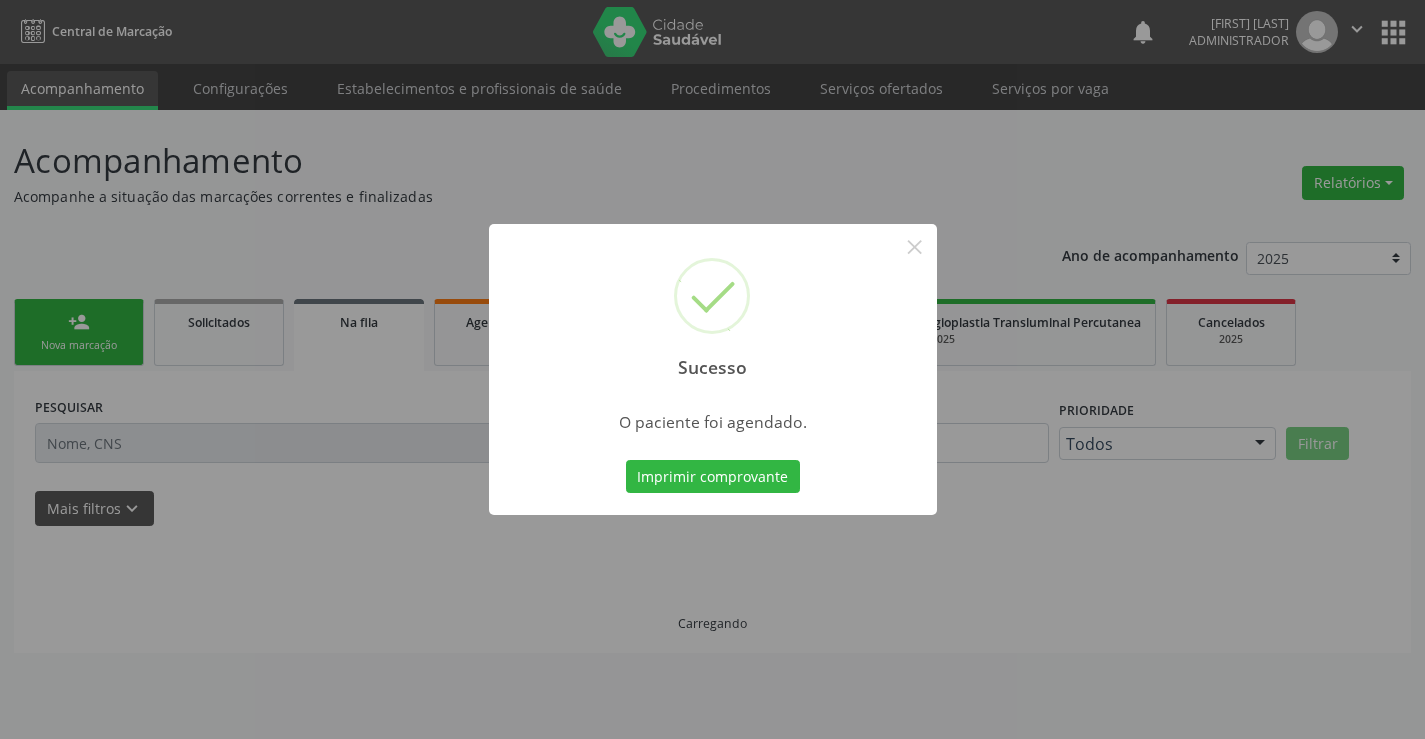 scroll, scrollTop: 0, scrollLeft: 0, axis: both 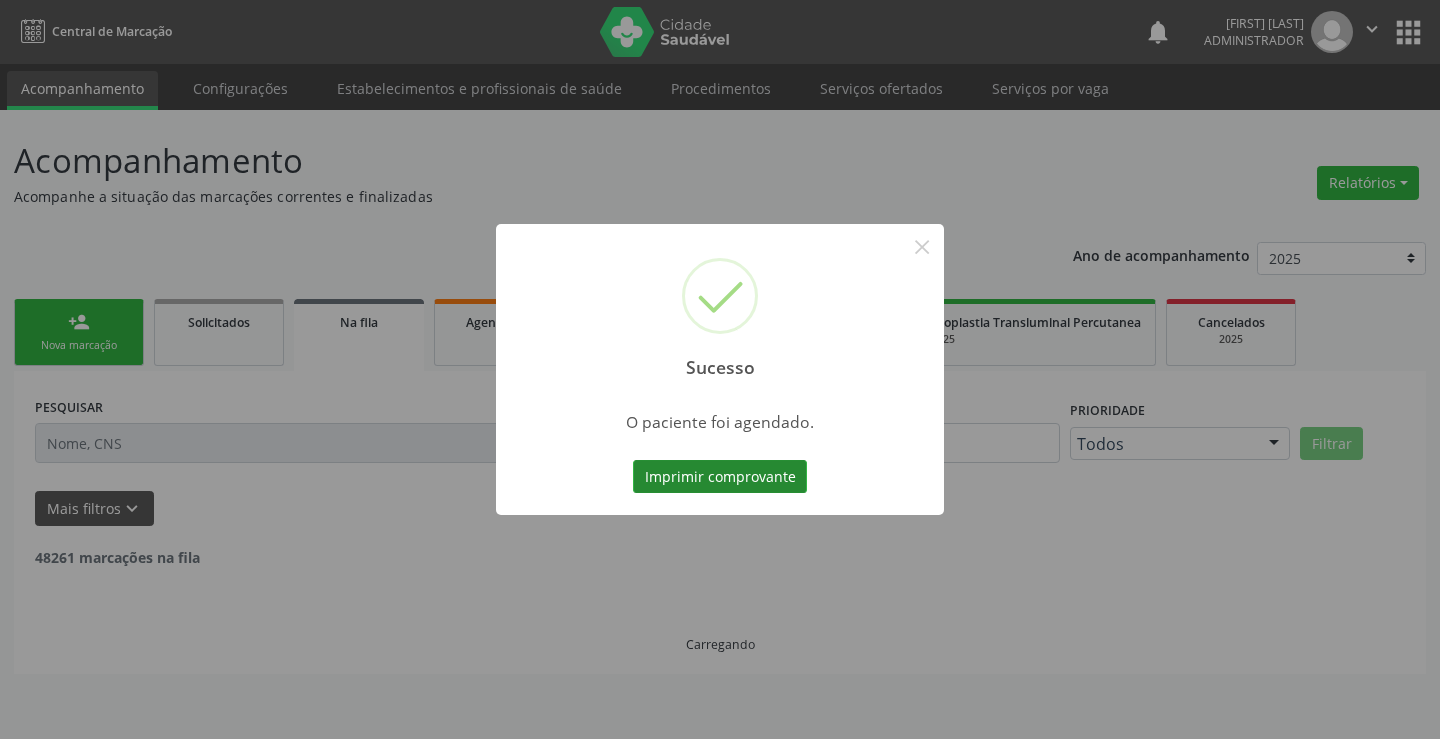 click on "Imprimir comprovante" at bounding box center [720, 477] 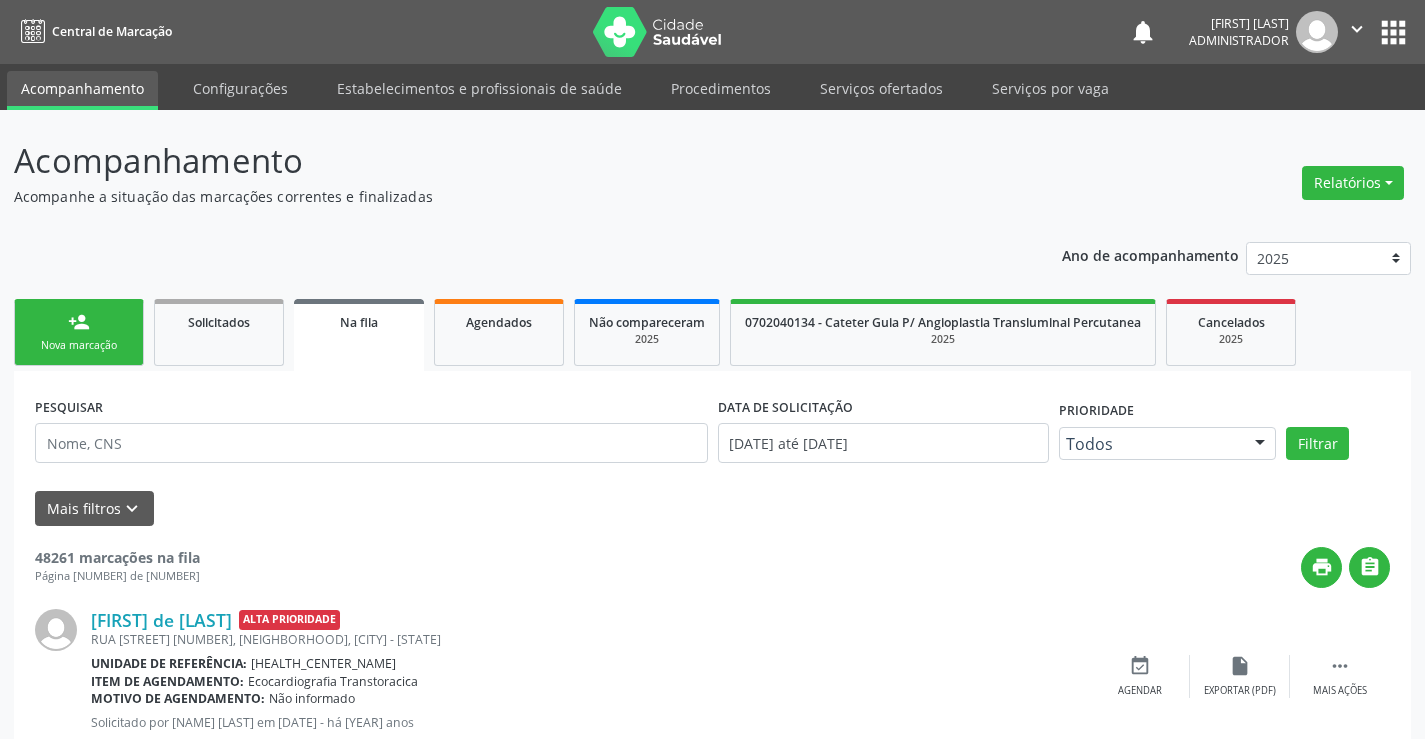 click on "person_add" at bounding box center (79, 322) 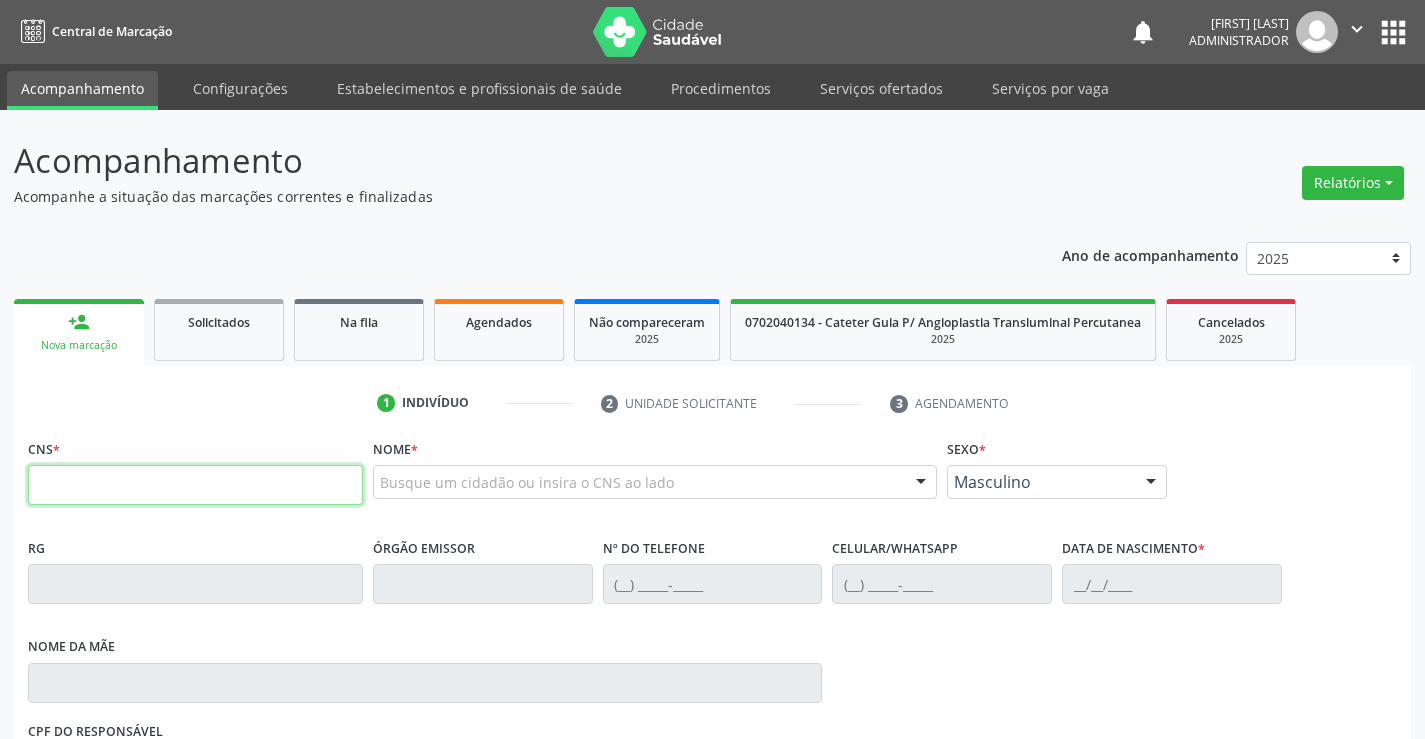 click at bounding box center [195, 485] 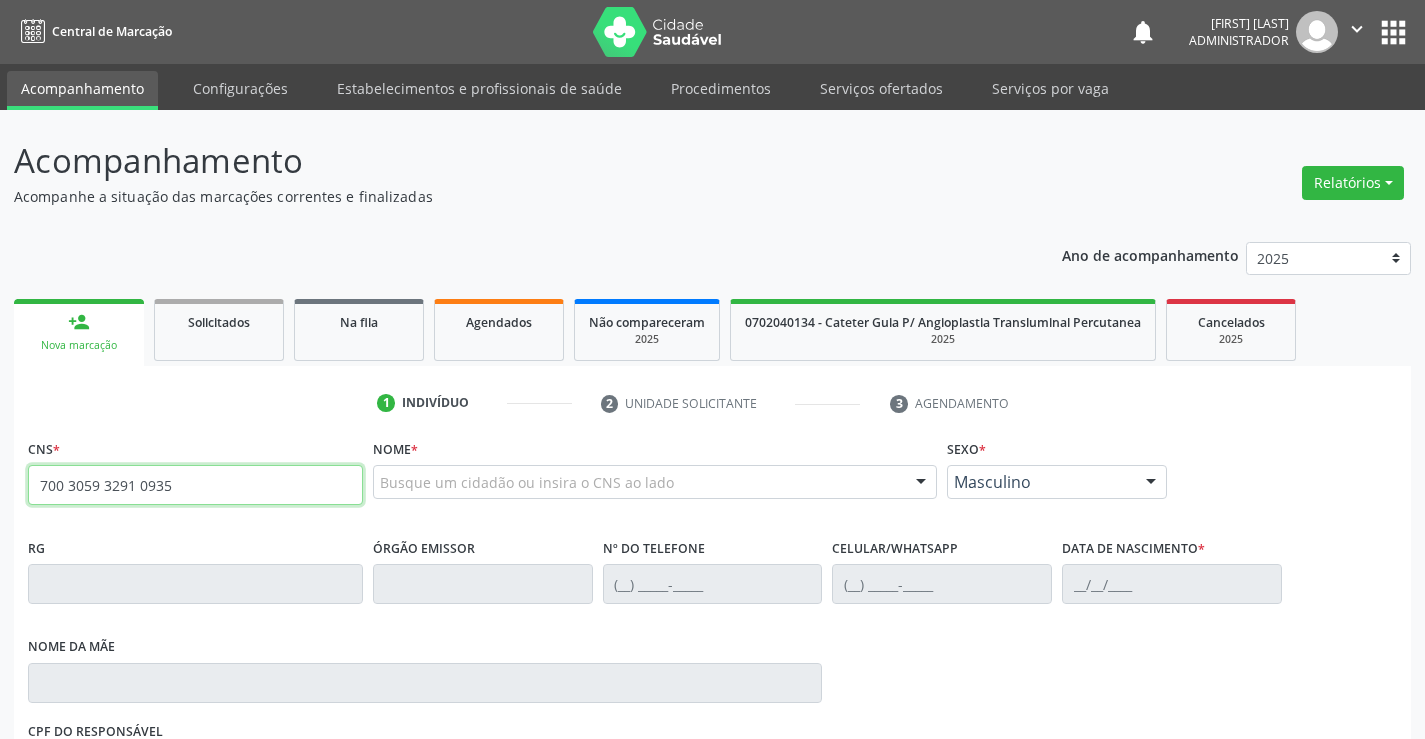 type on "700 3059 3291 0935" 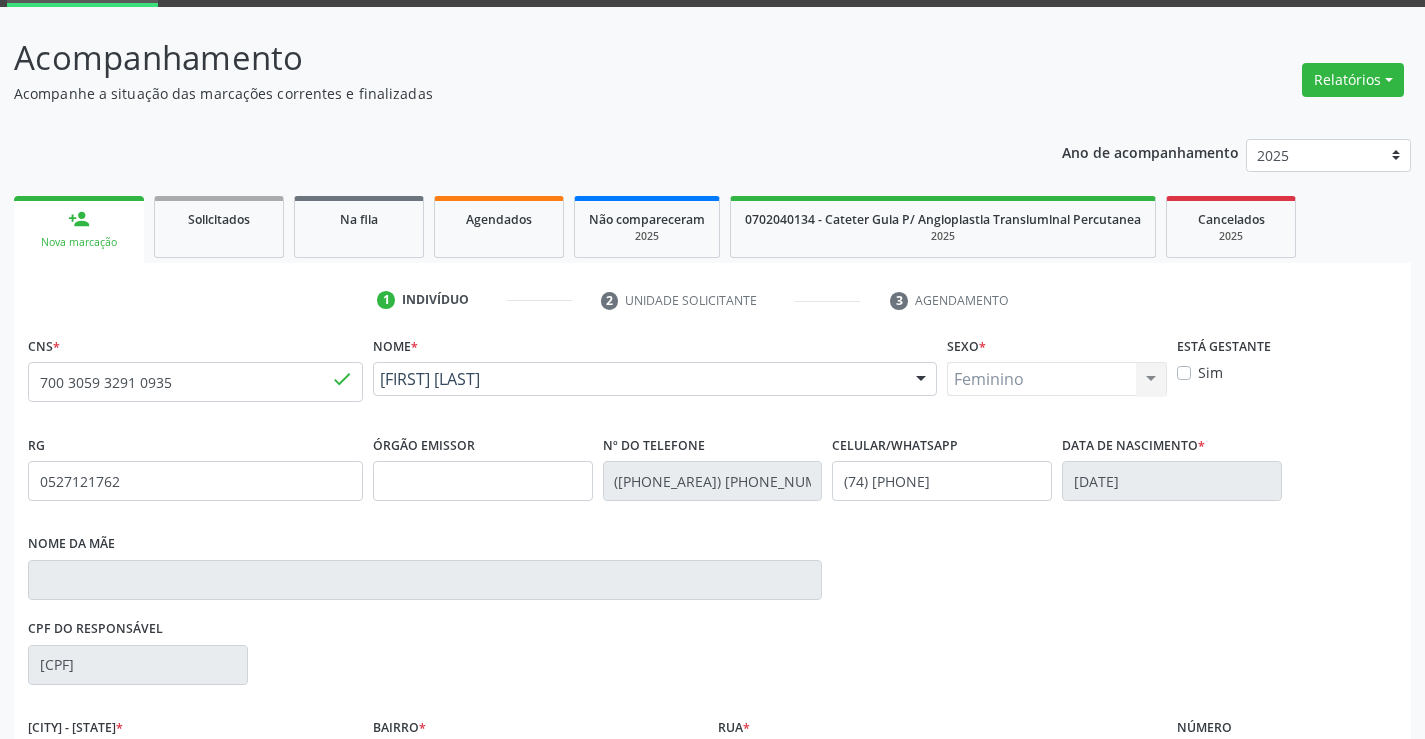 scroll, scrollTop: 331, scrollLeft: 0, axis: vertical 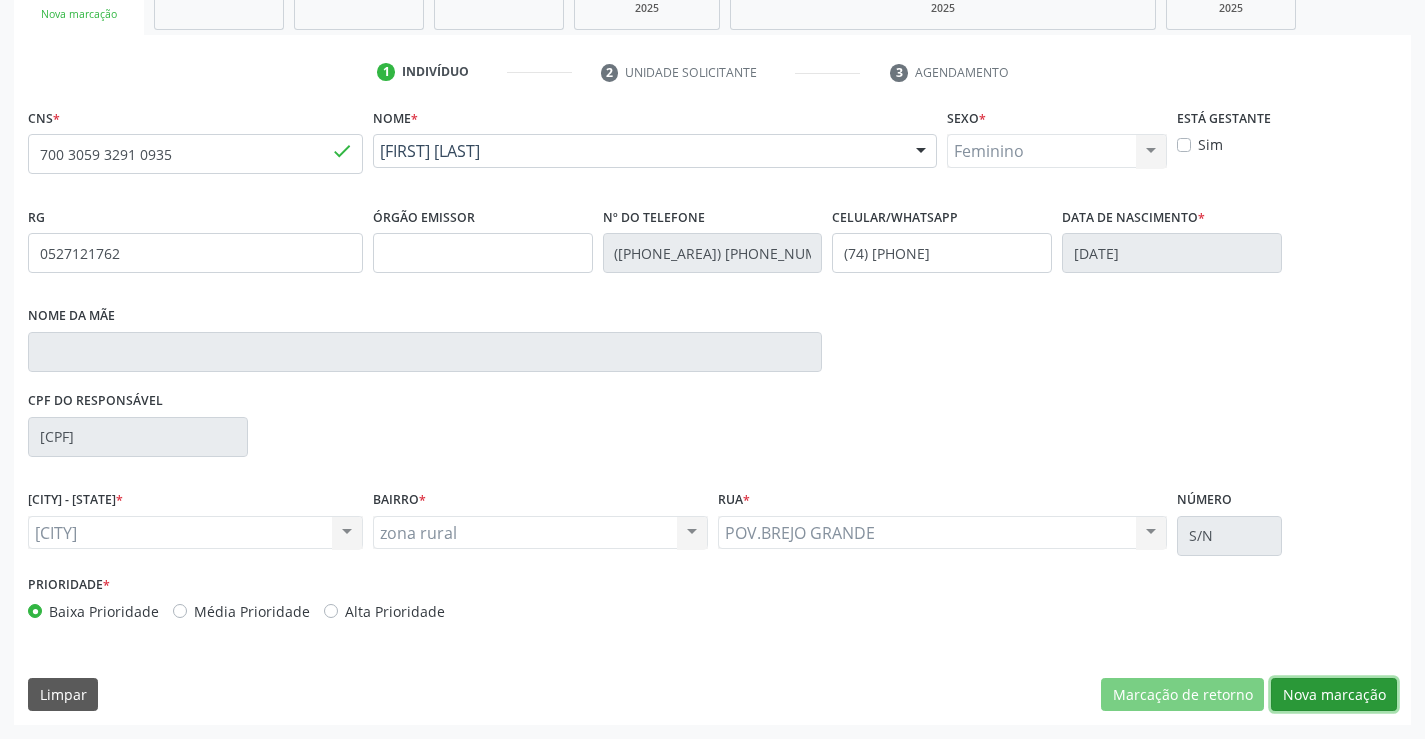 click on "Nova marcação" at bounding box center [1182, 695] 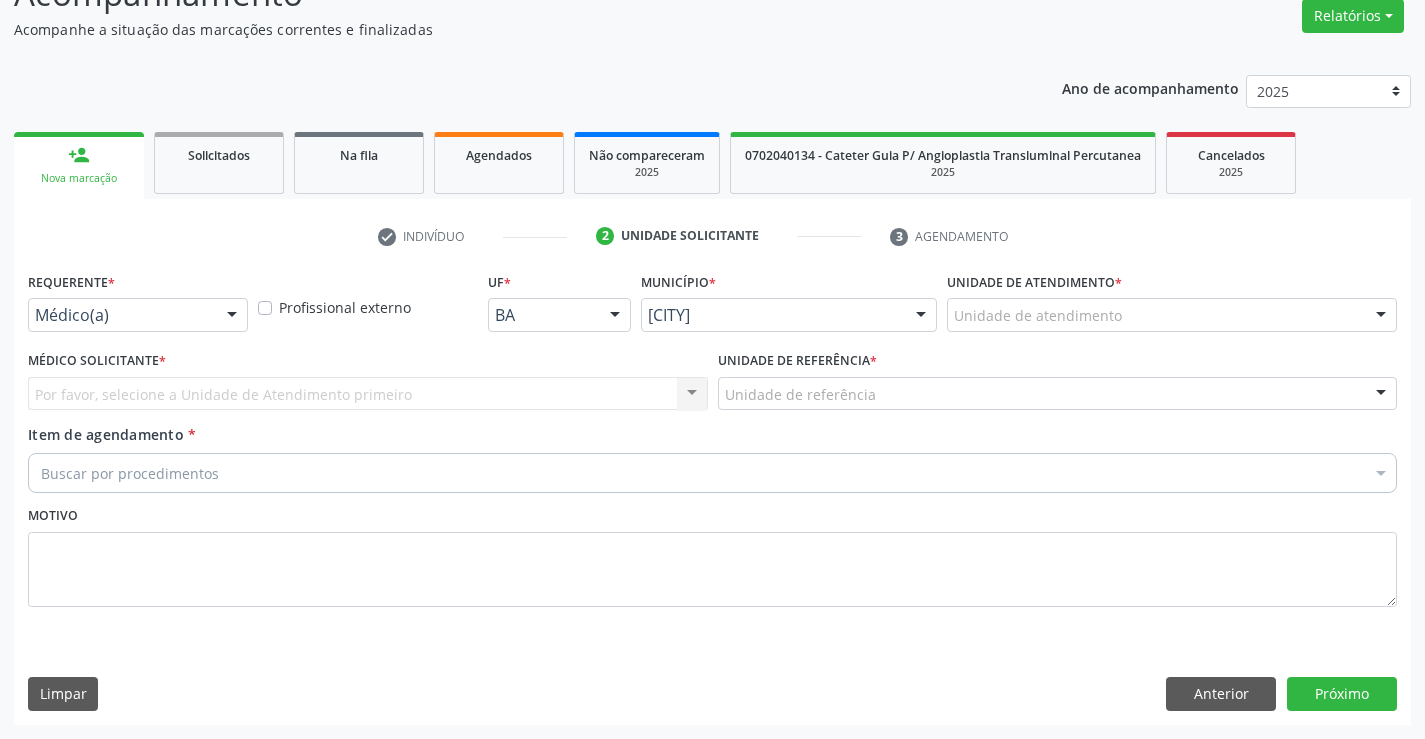 scroll, scrollTop: 167, scrollLeft: 0, axis: vertical 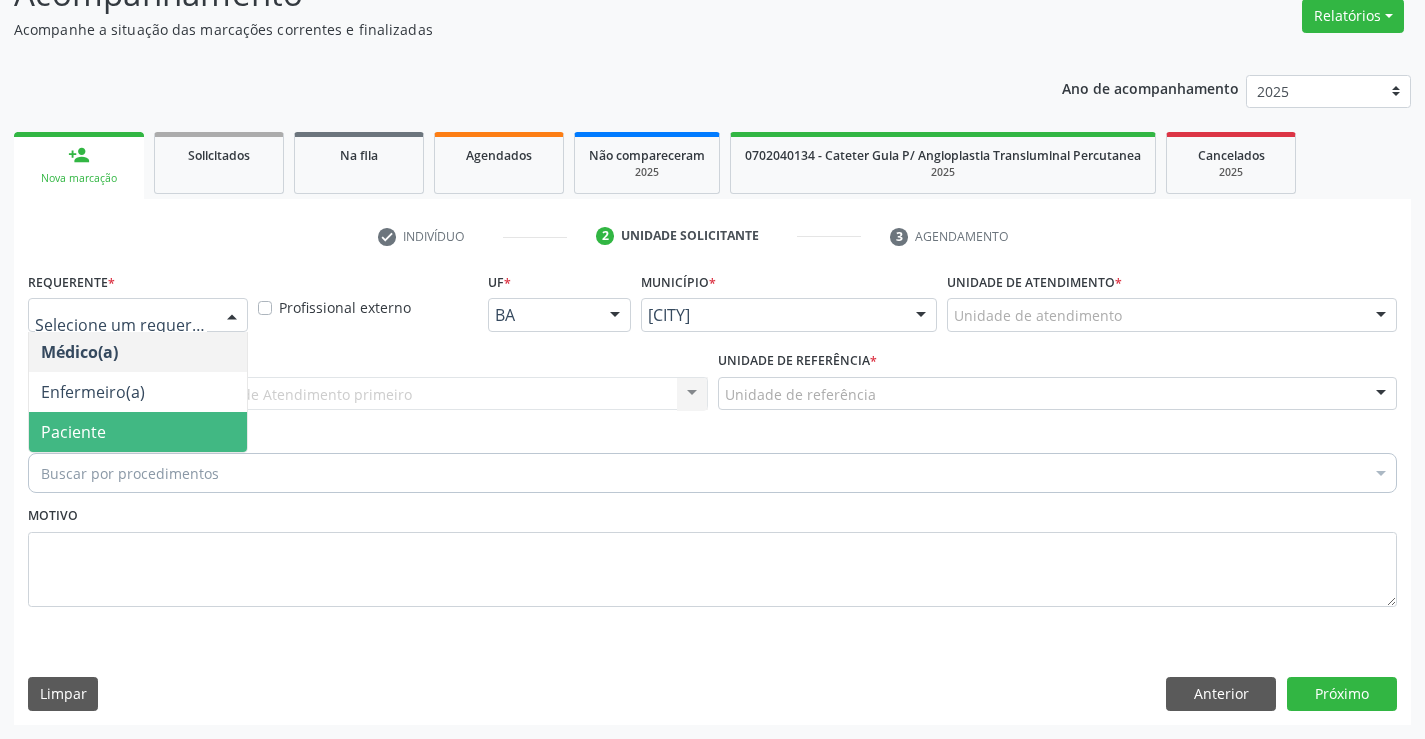 click on "Paciente" at bounding box center (138, 432) 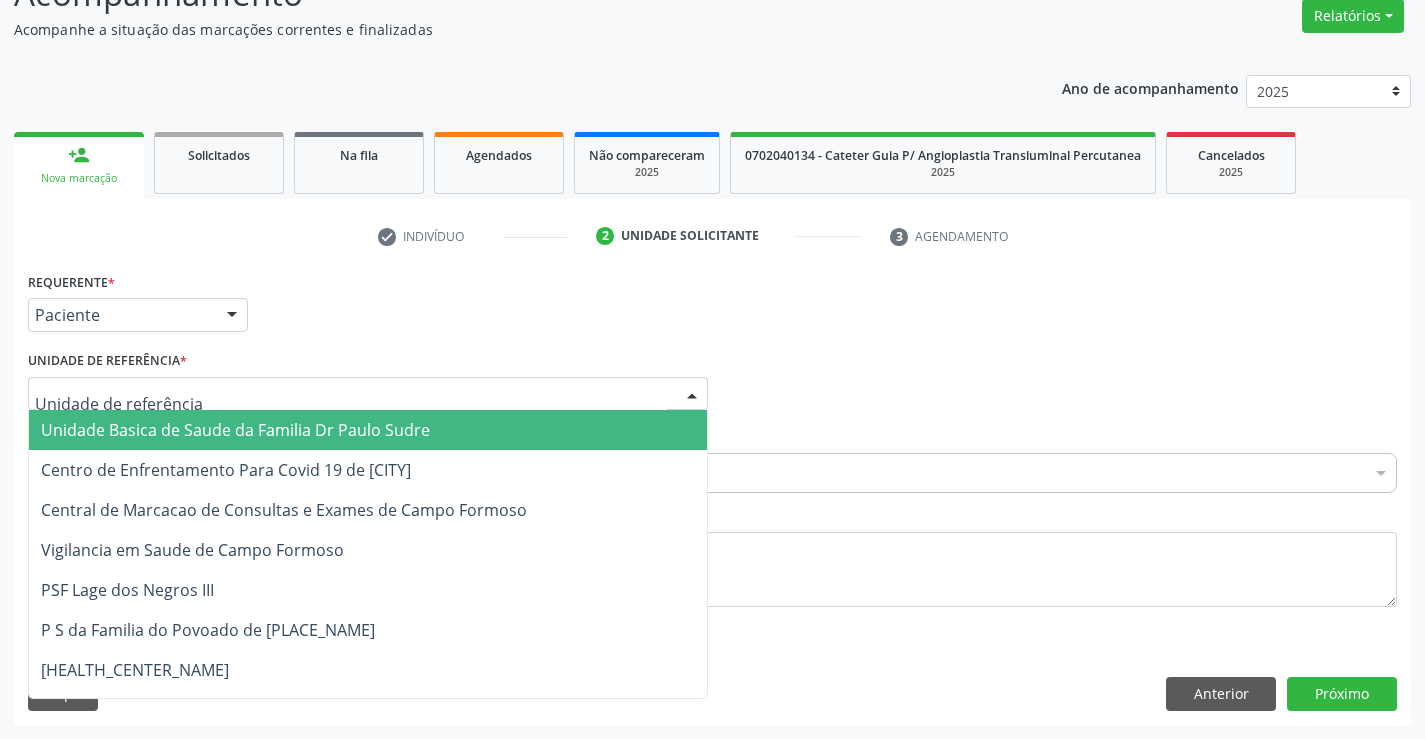 click at bounding box center (692, 395) 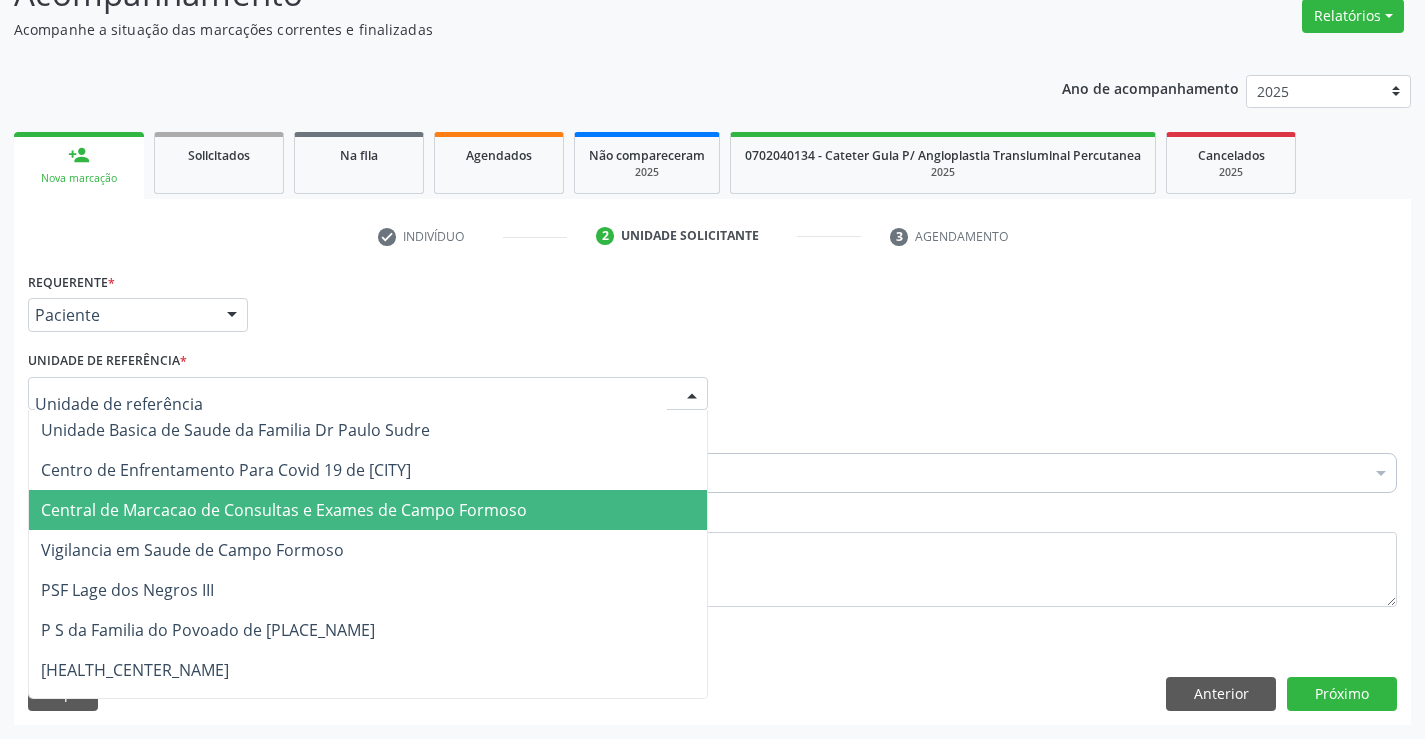 click on "Central de Marcacao de Consultas e Exames de Campo Formoso" at bounding box center [368, 510] 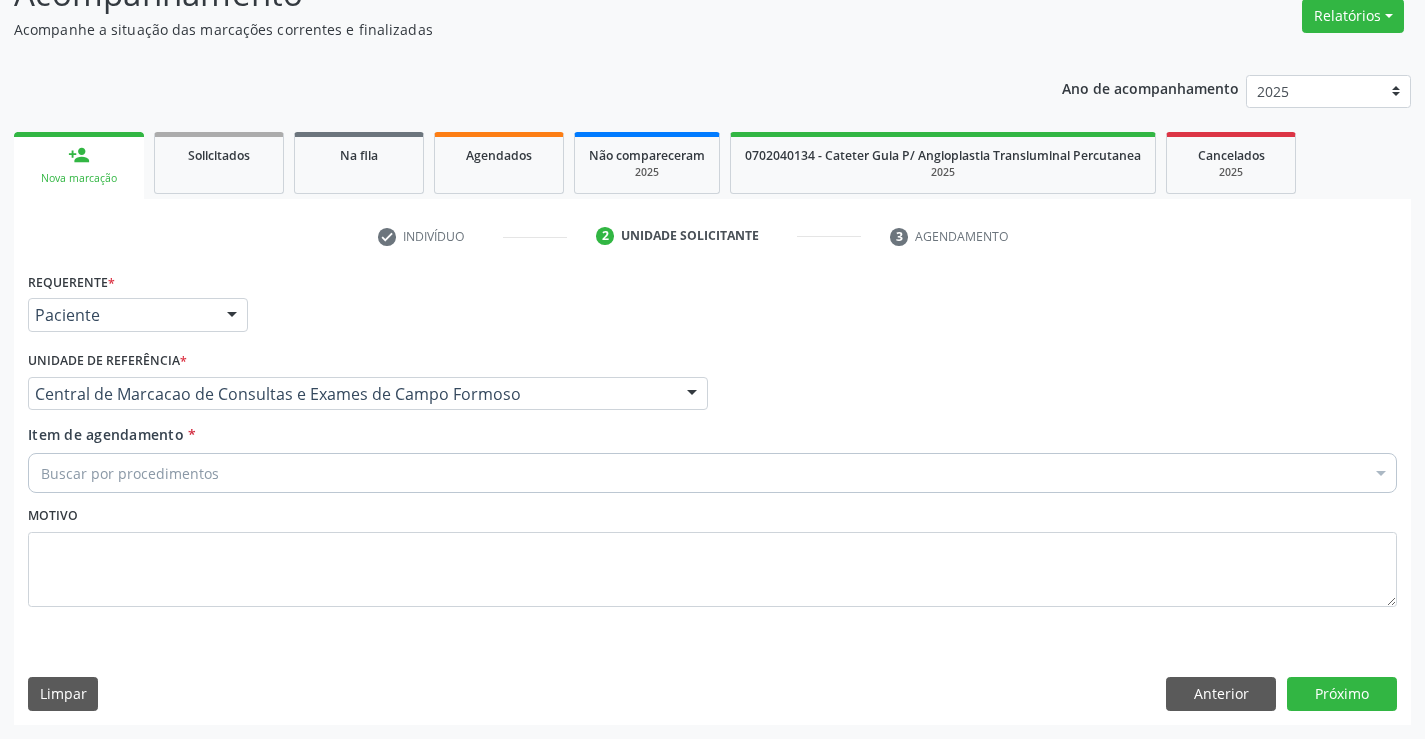 click on "Buscar por procedimentos" at bounding box center (712, 473) 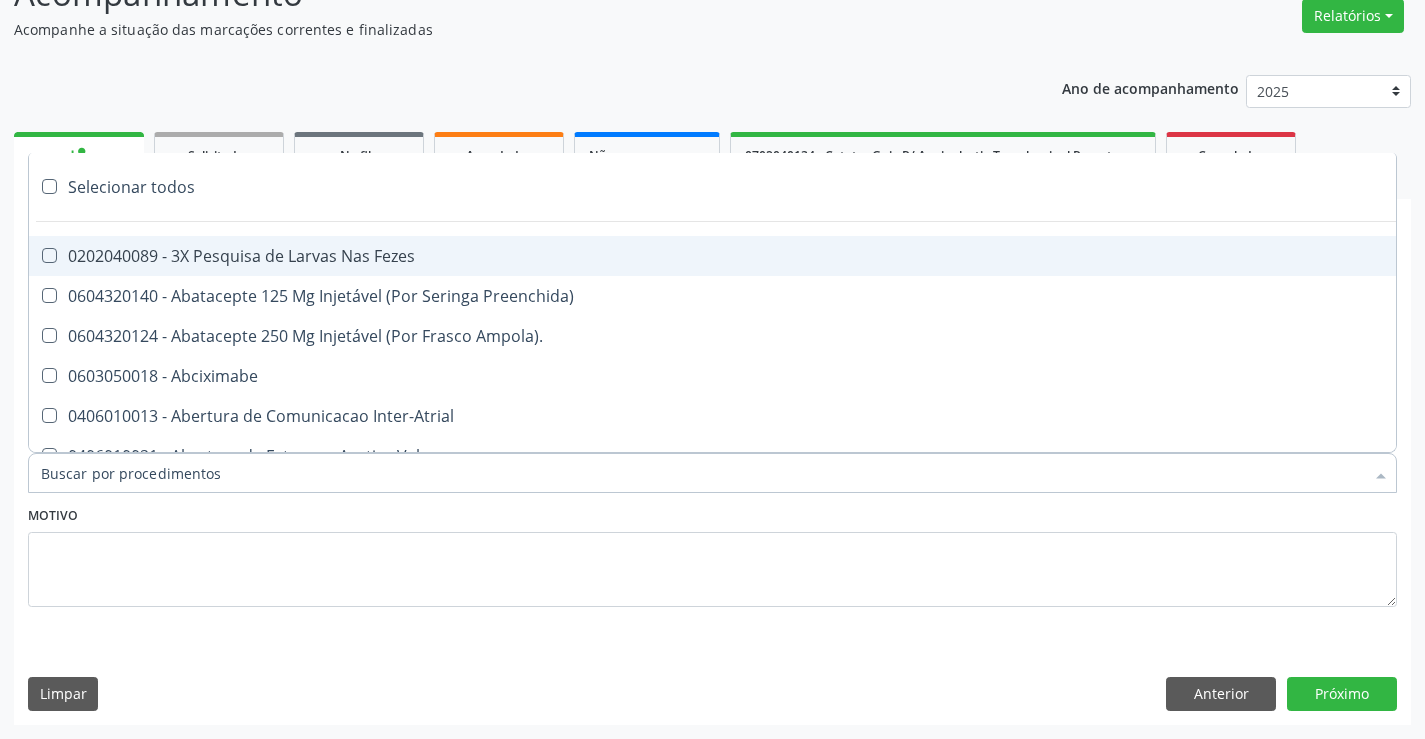 type on "c" 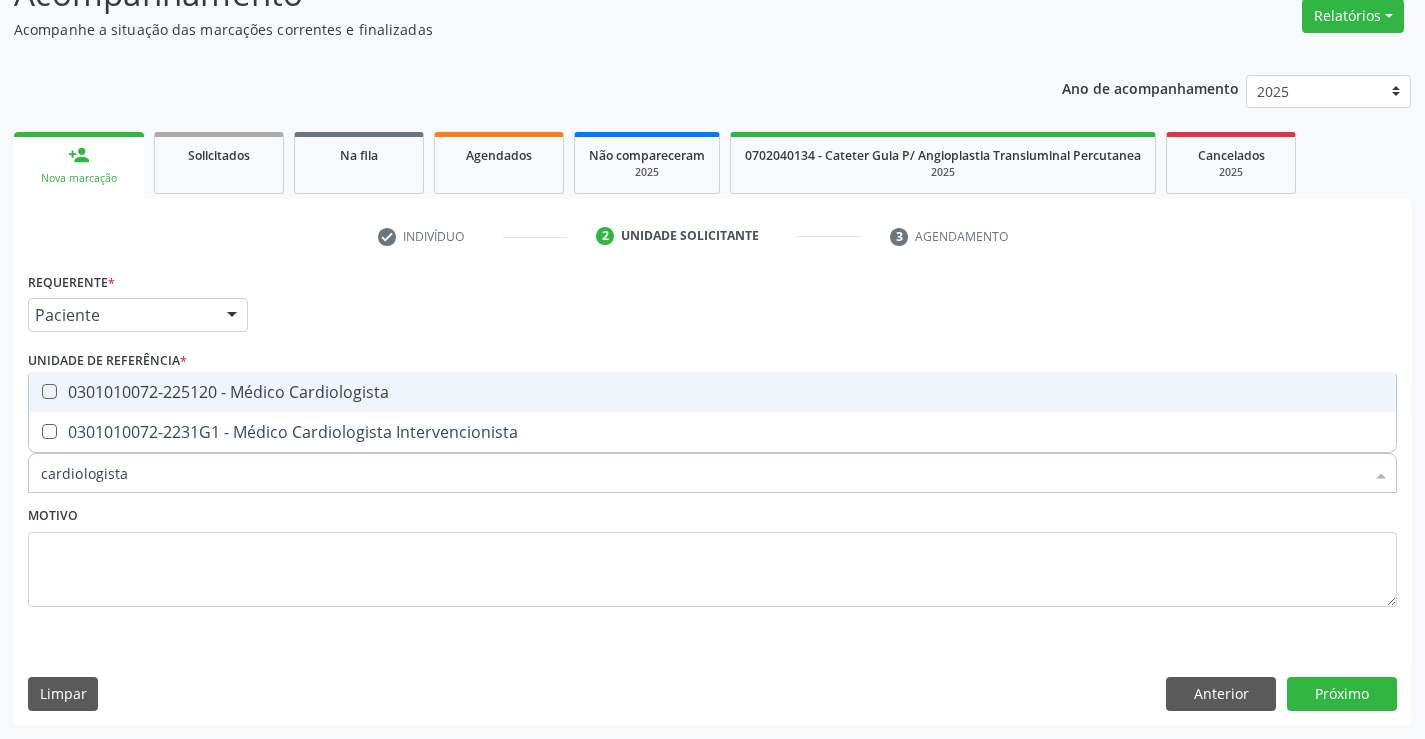 click on "0301010072-225120 - Médico Cardiologista" at bounding box center (712, 392) 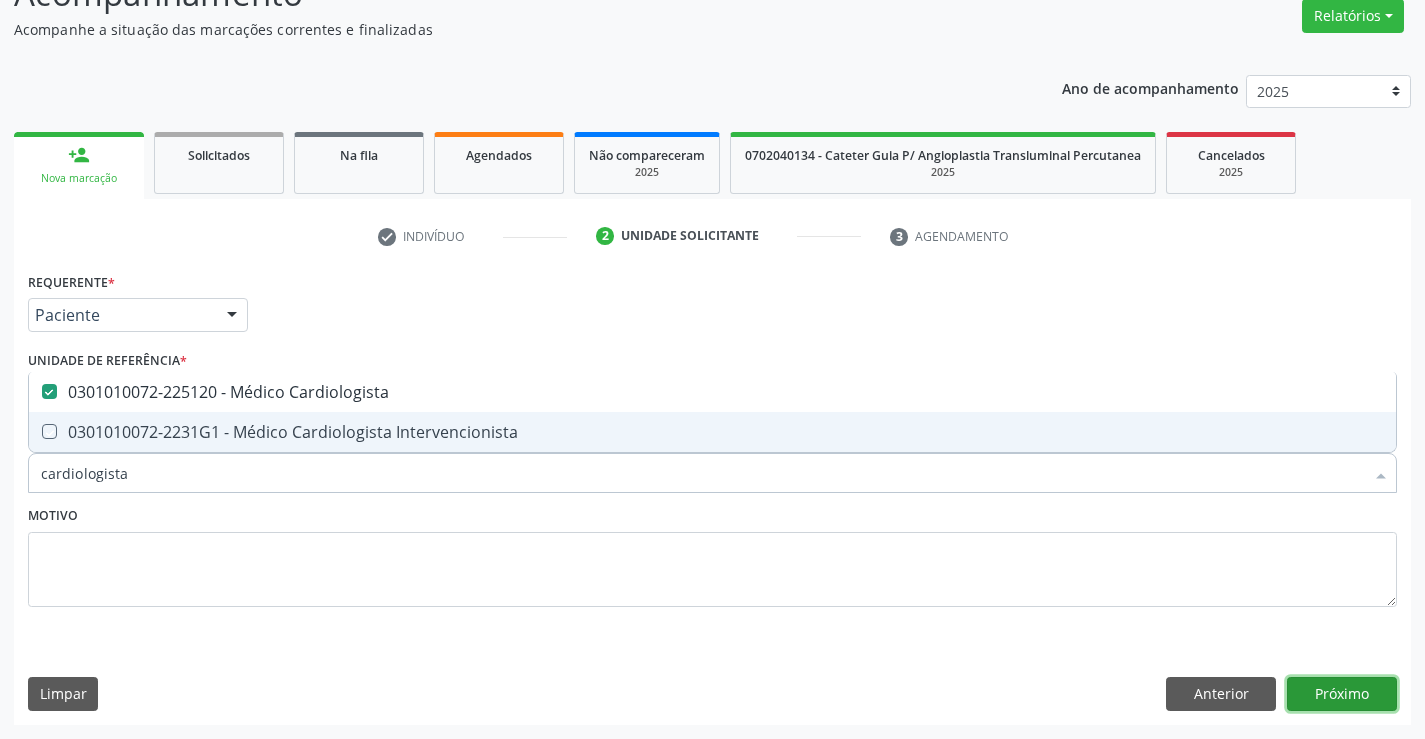 click on "Próximo" at bounding box center [1342, 694] 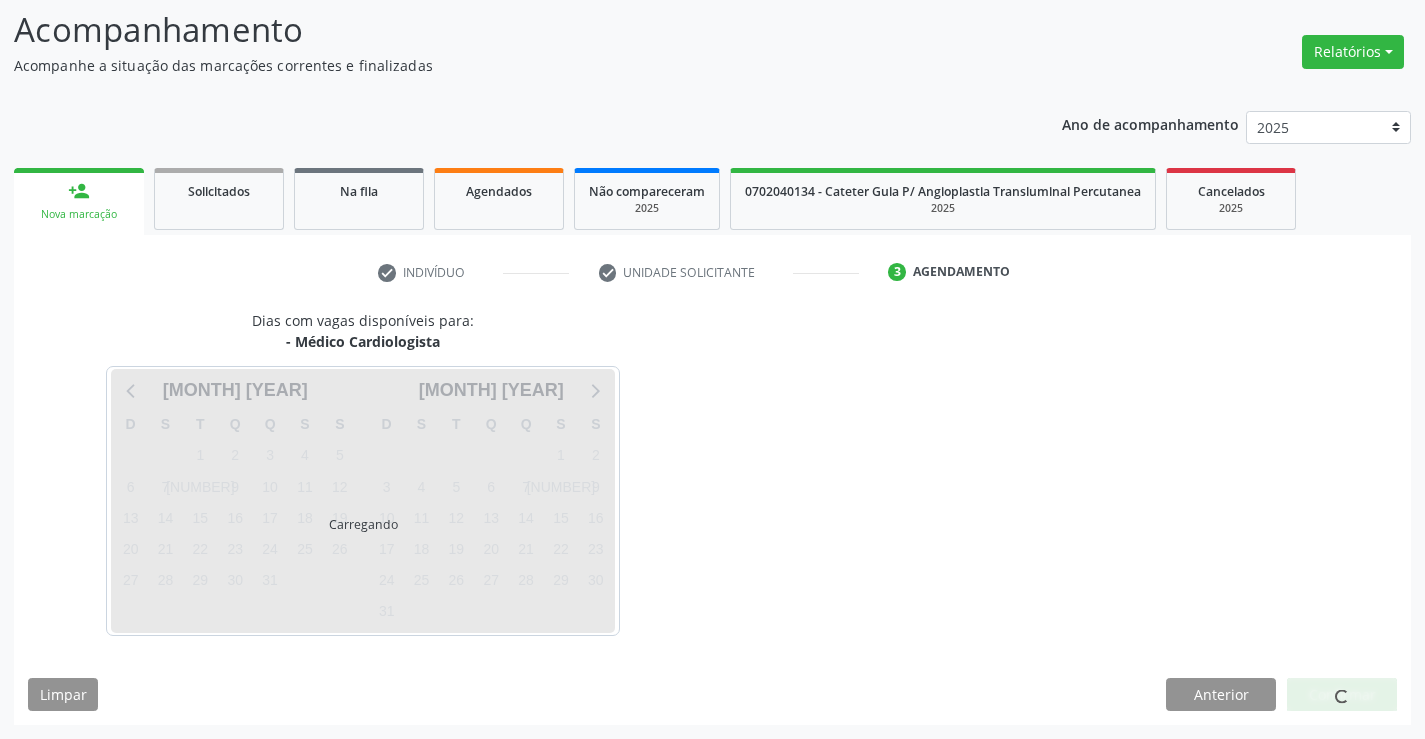 scroll, scrollTop: 131, scrollLeft: 0, axis: vertical 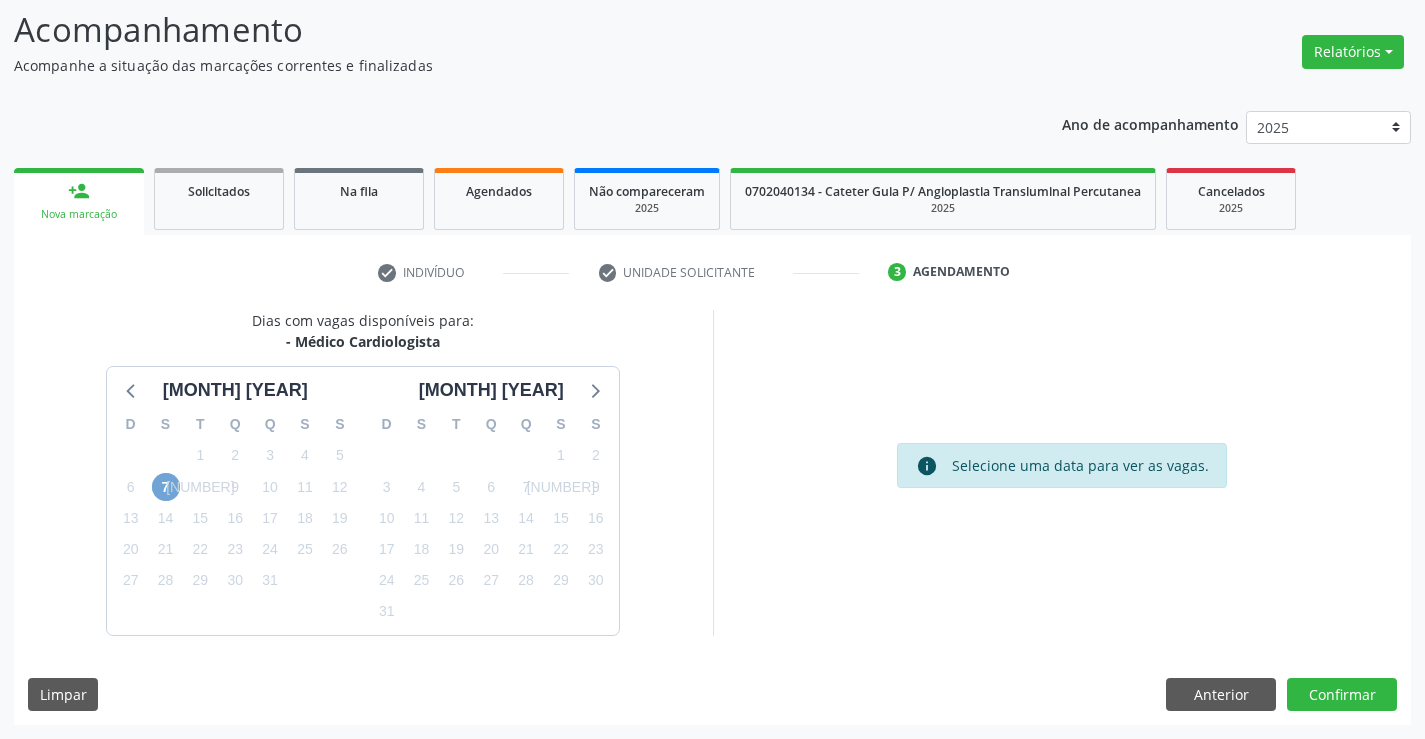 click on "7" at bounding box center (166, 487) 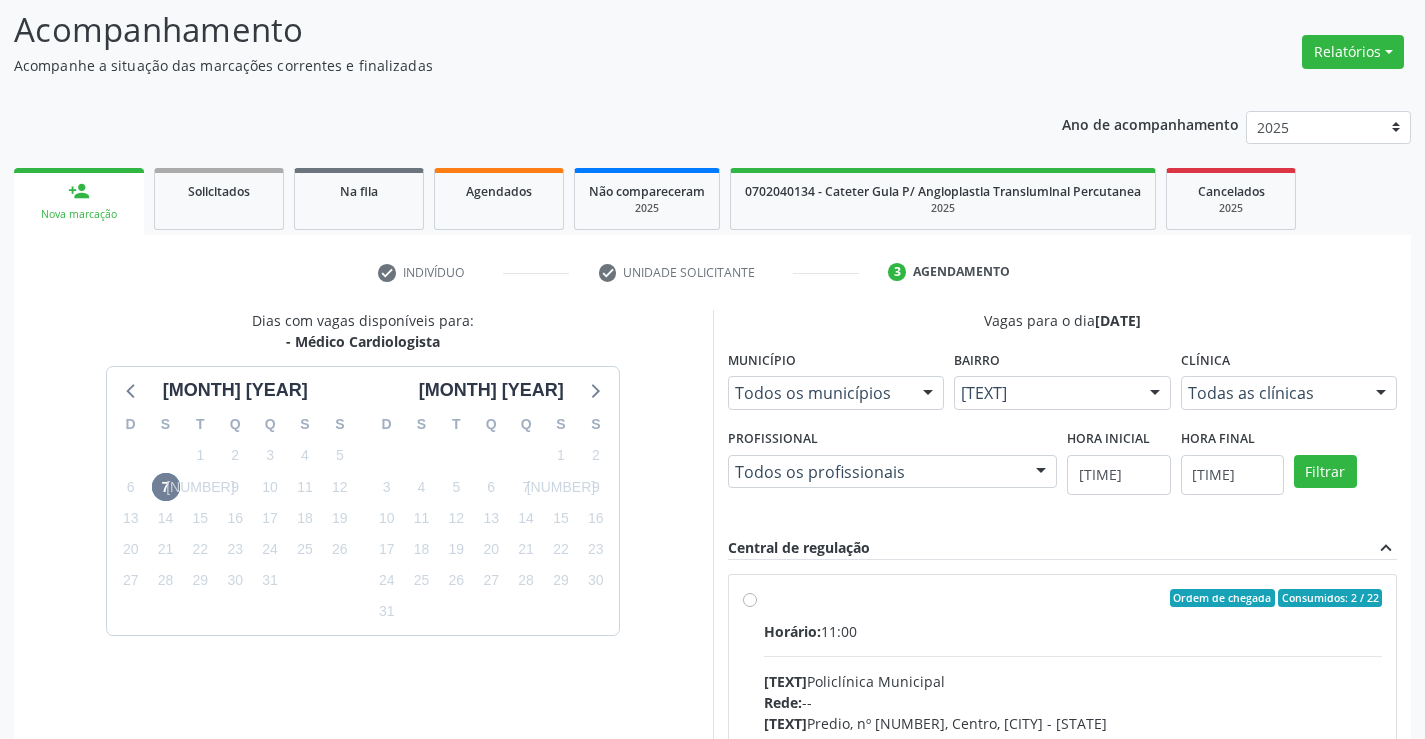 click on "Ordem de chegada
Consumidos: 2 / 22
Horário:   11:00
Clínica:  Policlínica Municipal
Rede:
--
Endereço:   Predio, nº 386, Centro, [CITY] - [STATE]
Telefone:   (74) [PHONE]
Profissional:
[NAME]
Informações adicionais sobre o atendimento
Idade de atendimento:
de 0 a 120 anos
Gênero(s) atendido(s):
Masculino e Feminino
Informações adicionais:
--" at bounding box center [1073, 742] 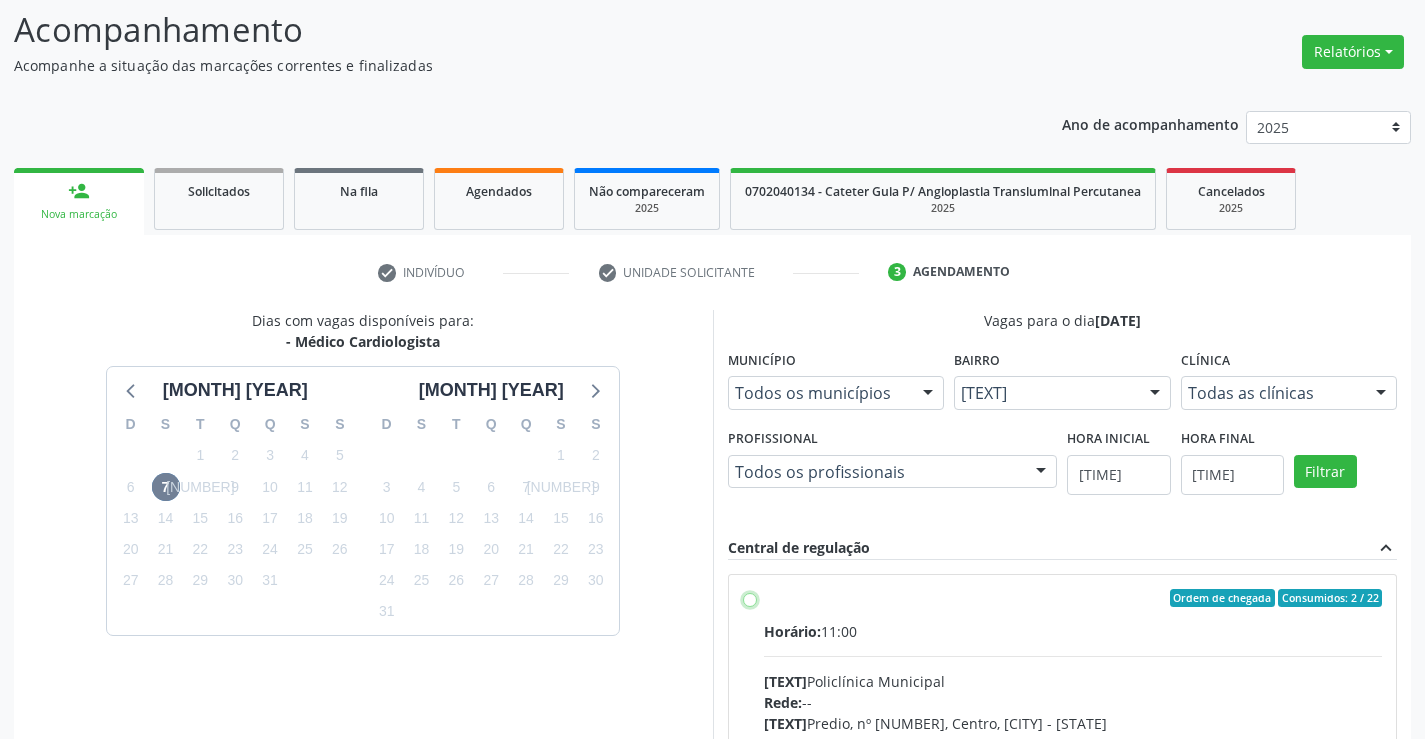 click on "Ordem de chegada
Consumidos: 2 / 22
Horário:   11:00
Clínica:  Policlínica Municipal
Rede:
--
Endereço:   Predio, nº 386, Centro, [CITY] - [STATE]
Telefone:   (74) [PHONE]
Profissional:
[NAME]
Informações adicionais sobre o atendimento
Idade de atendimento:
de 0 a 120 anos
Gênero(s) atendido(s):
Masculino e Feminino
Informações adicionais:
--" at bounding box center [750, 598] 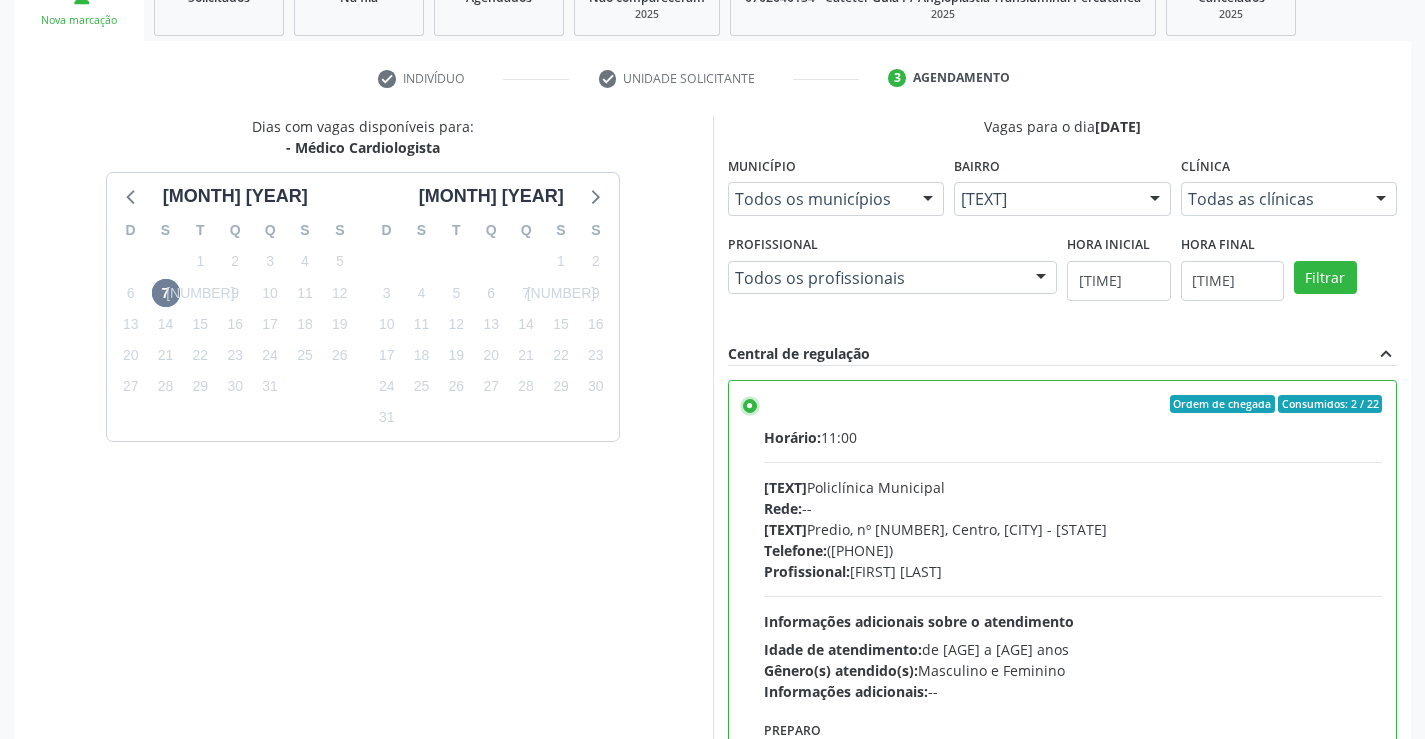 scroll, scrollTop: 456, scrollLeft: 0, axis: vertical 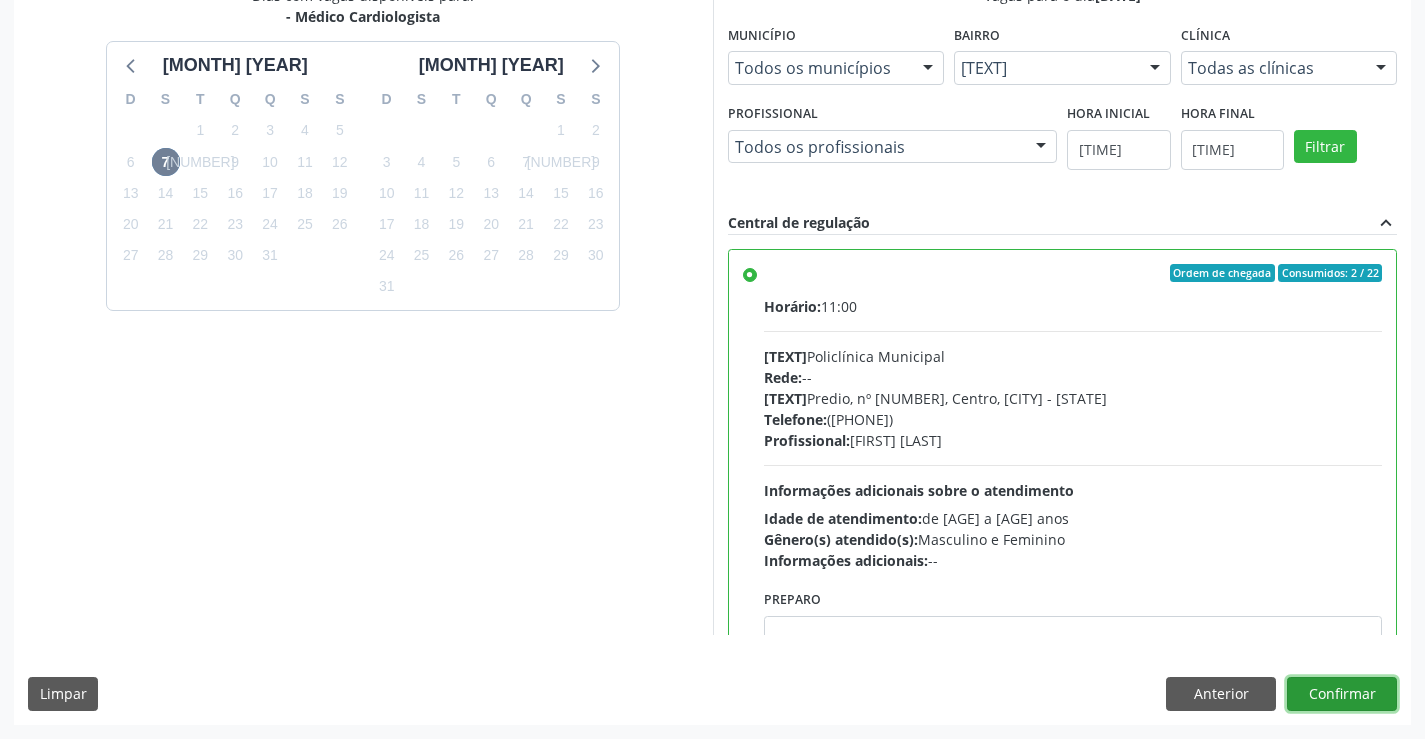 click on "Confirmar" at bounding box center (1342, 694) 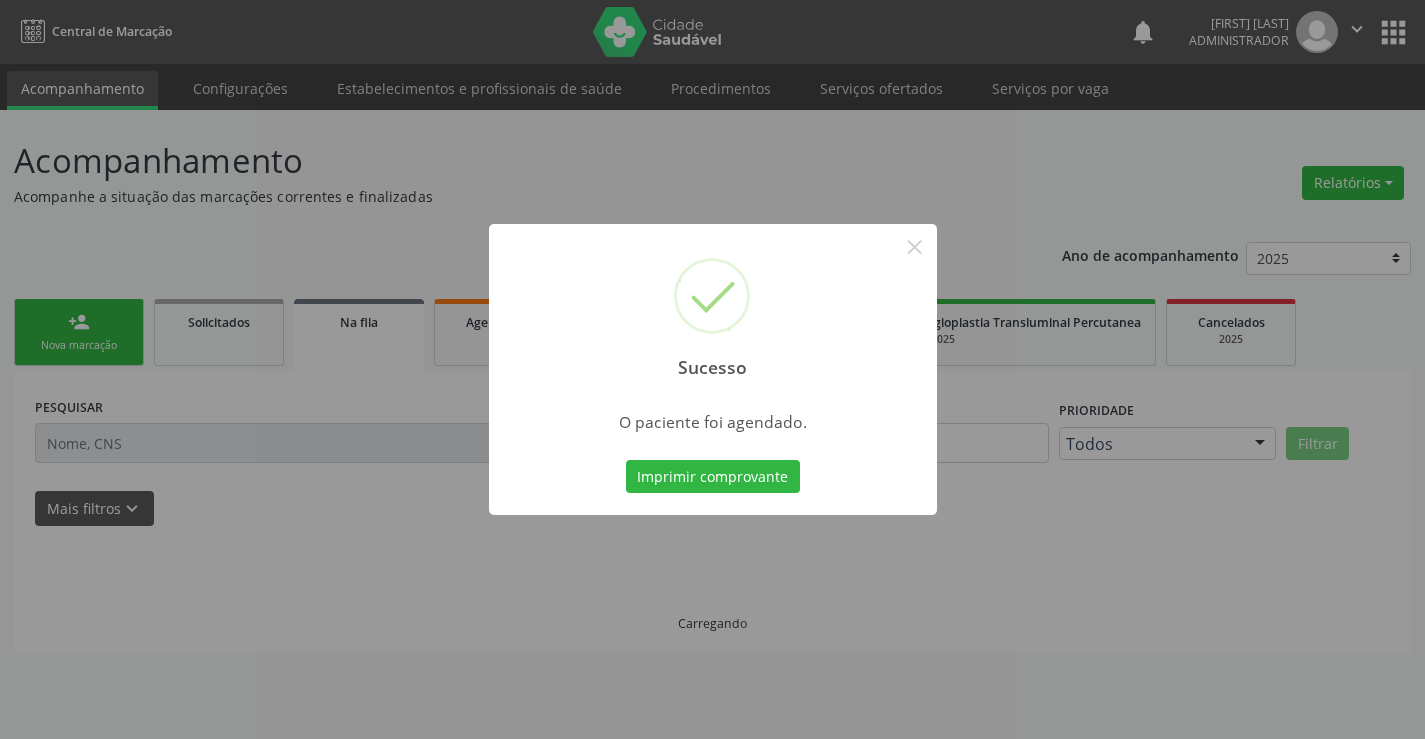 scroll, scrollTop: 0, scrollLeft: 0, axis: both 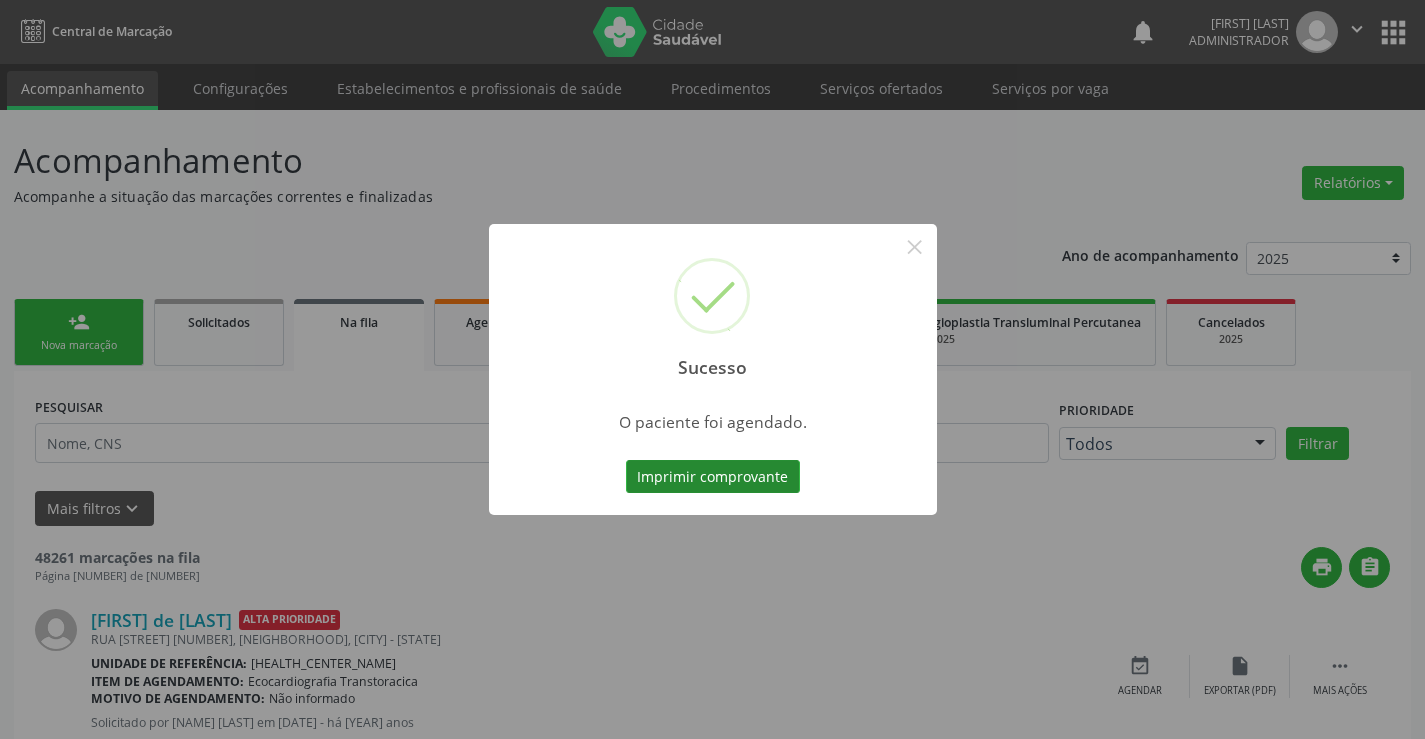 click on "Imprimir comprovante" at bounding box center (713, 477) 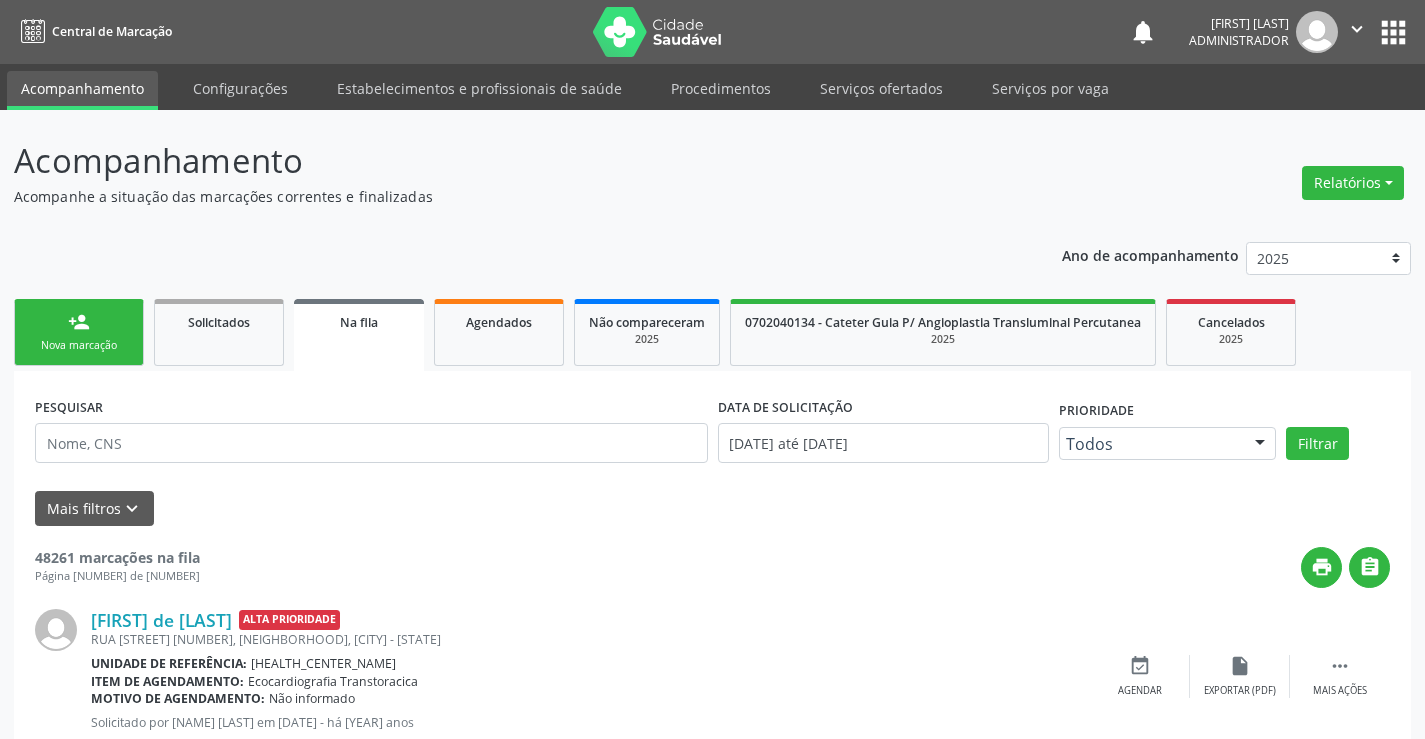 click on "person_add" at bounding box center (79, 322) 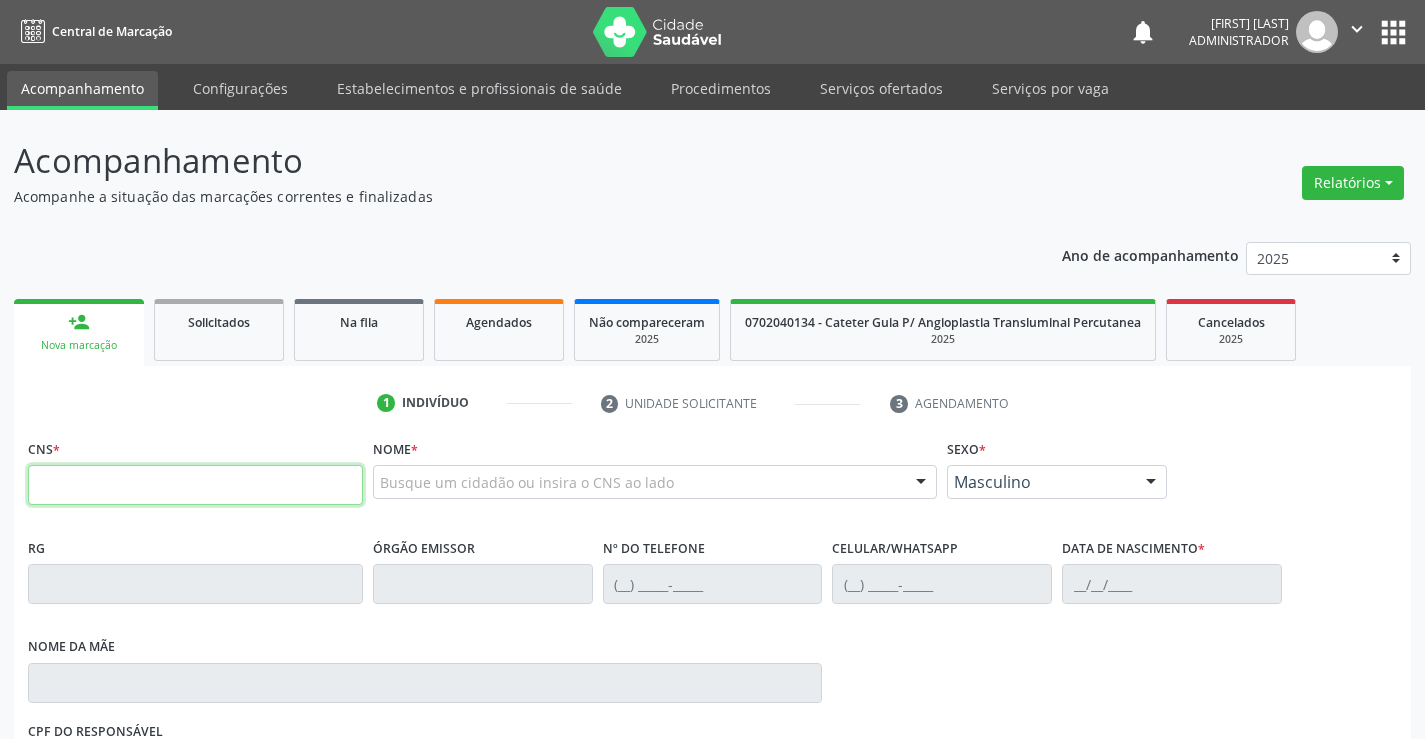 click at bounding box center [195, 485] 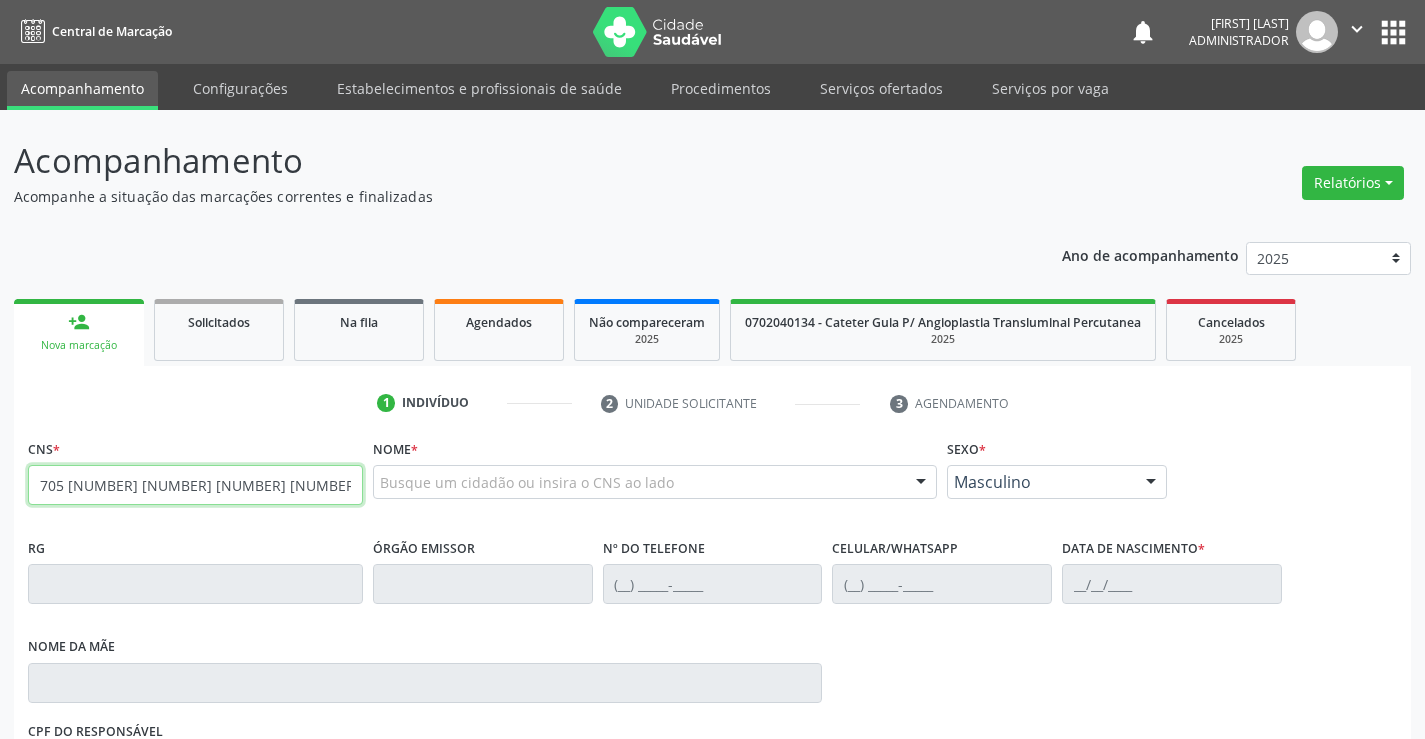 type on "705 [NUMBER] [NUMBER] [NUMBER] [NUMBER]" 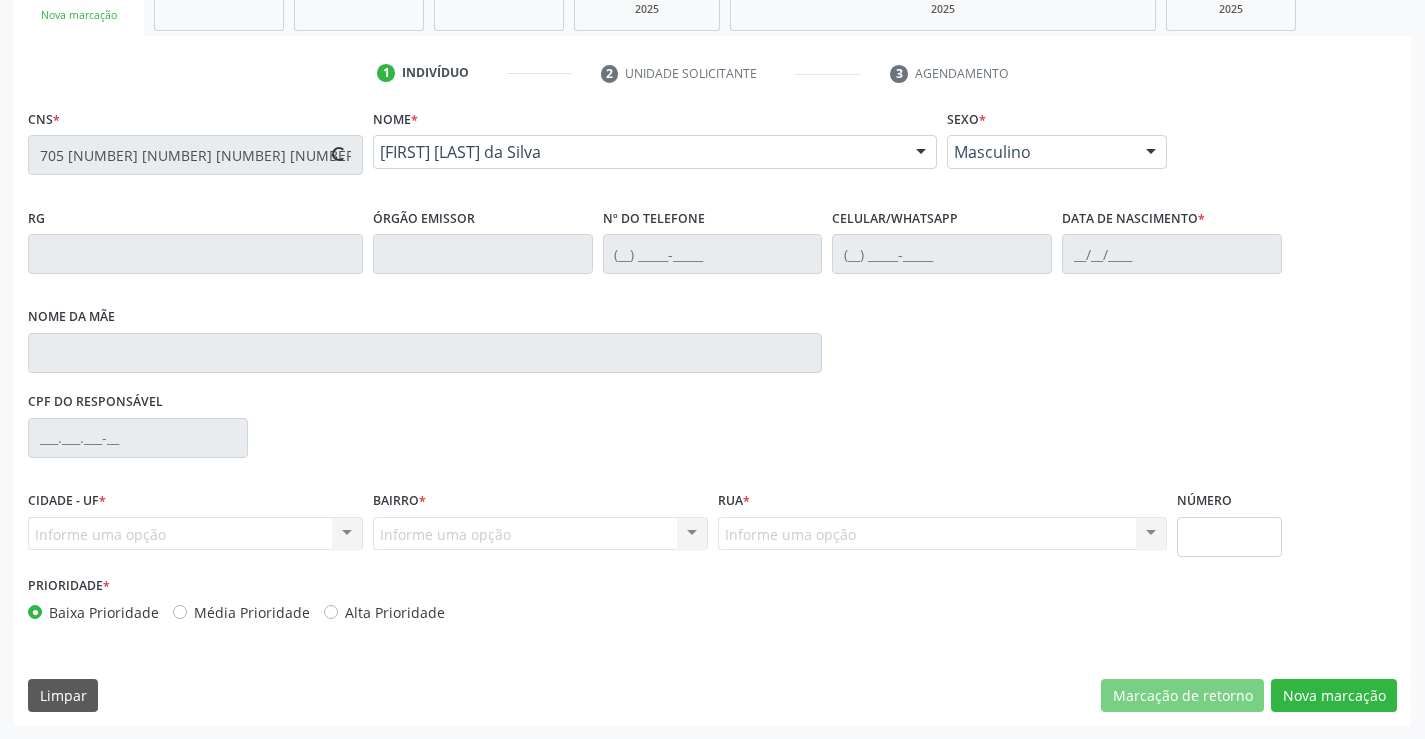 scroll, scrollTop: 331, scrollLeft: 0, axis: vertical 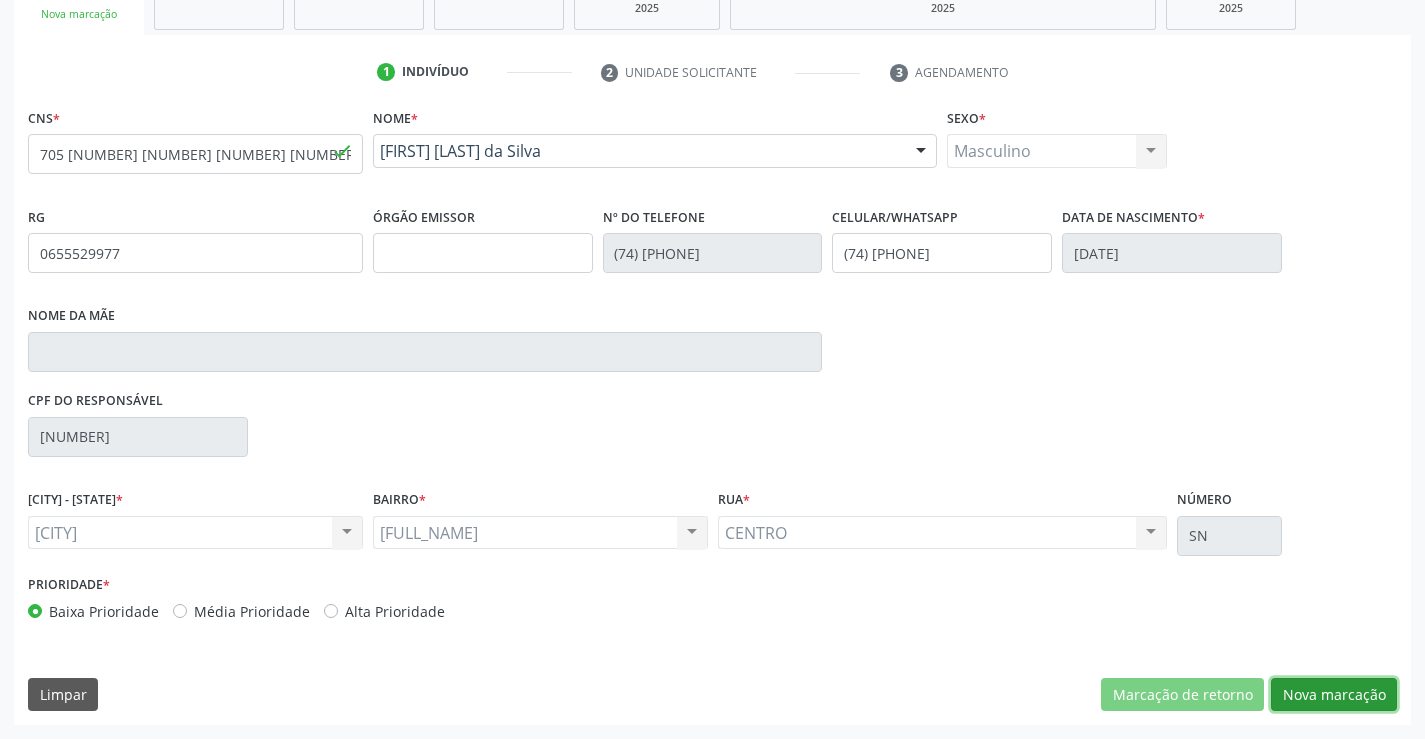 click on "Nova marcação" at bounding box center [1182, 695] 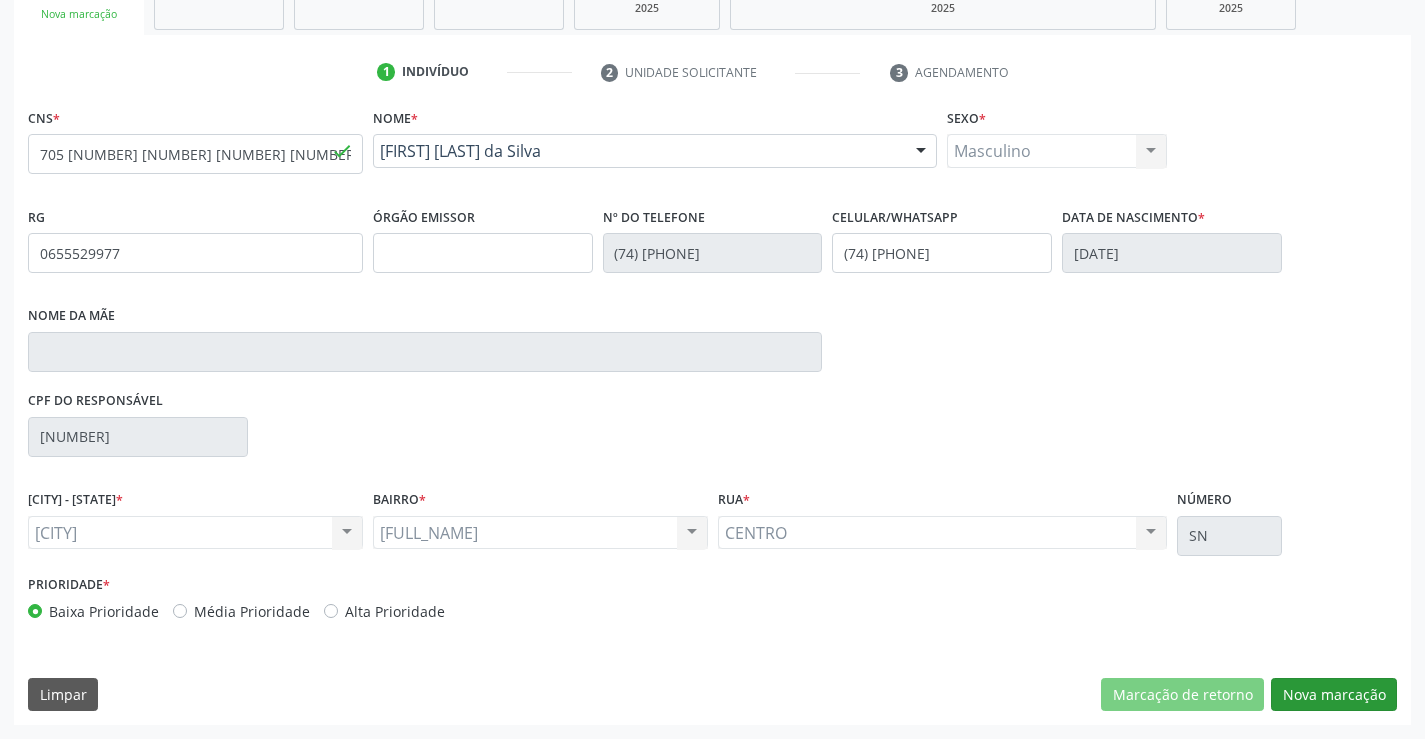 scroll, scrollTop: 167, scrollLeft: 0, axis: vertical 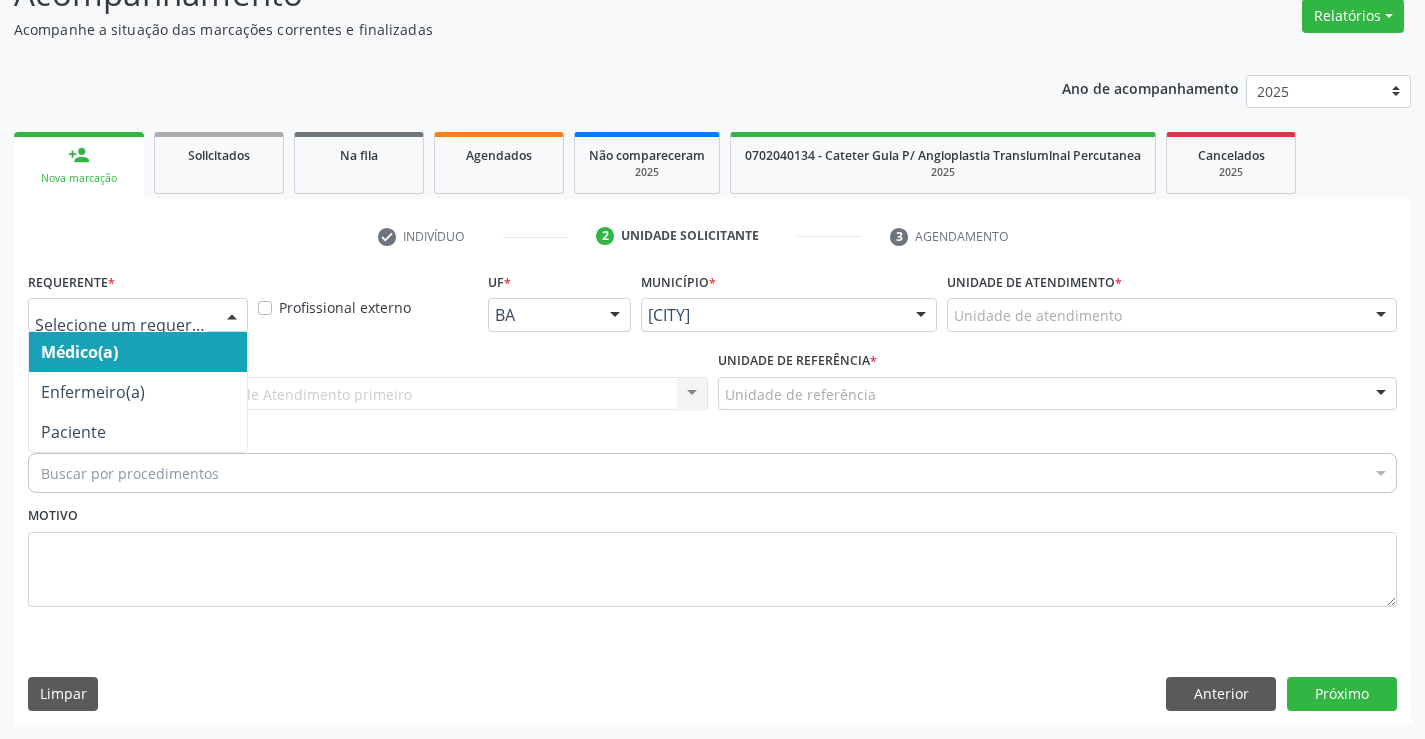 click at bounding box center [232, 316] 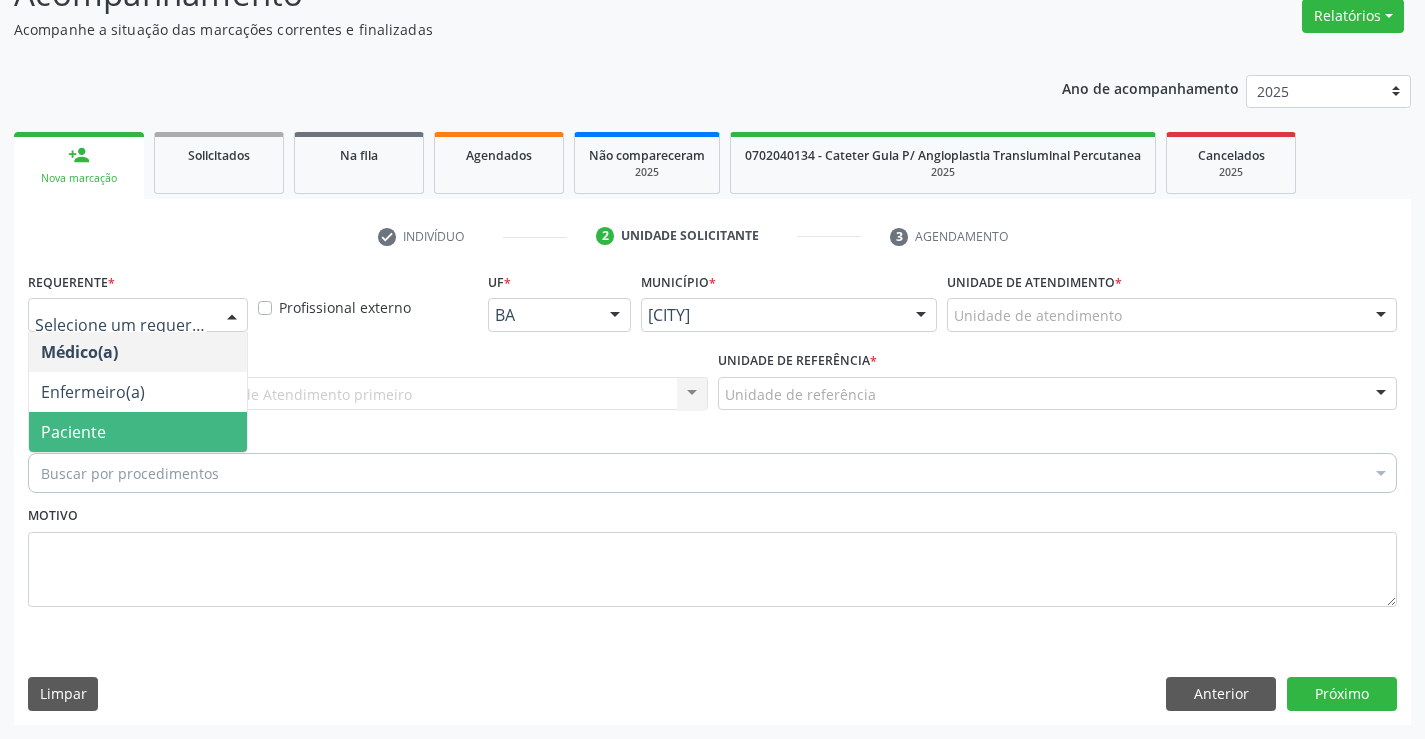 click on "Paciente" at bounding box center [138, 432] 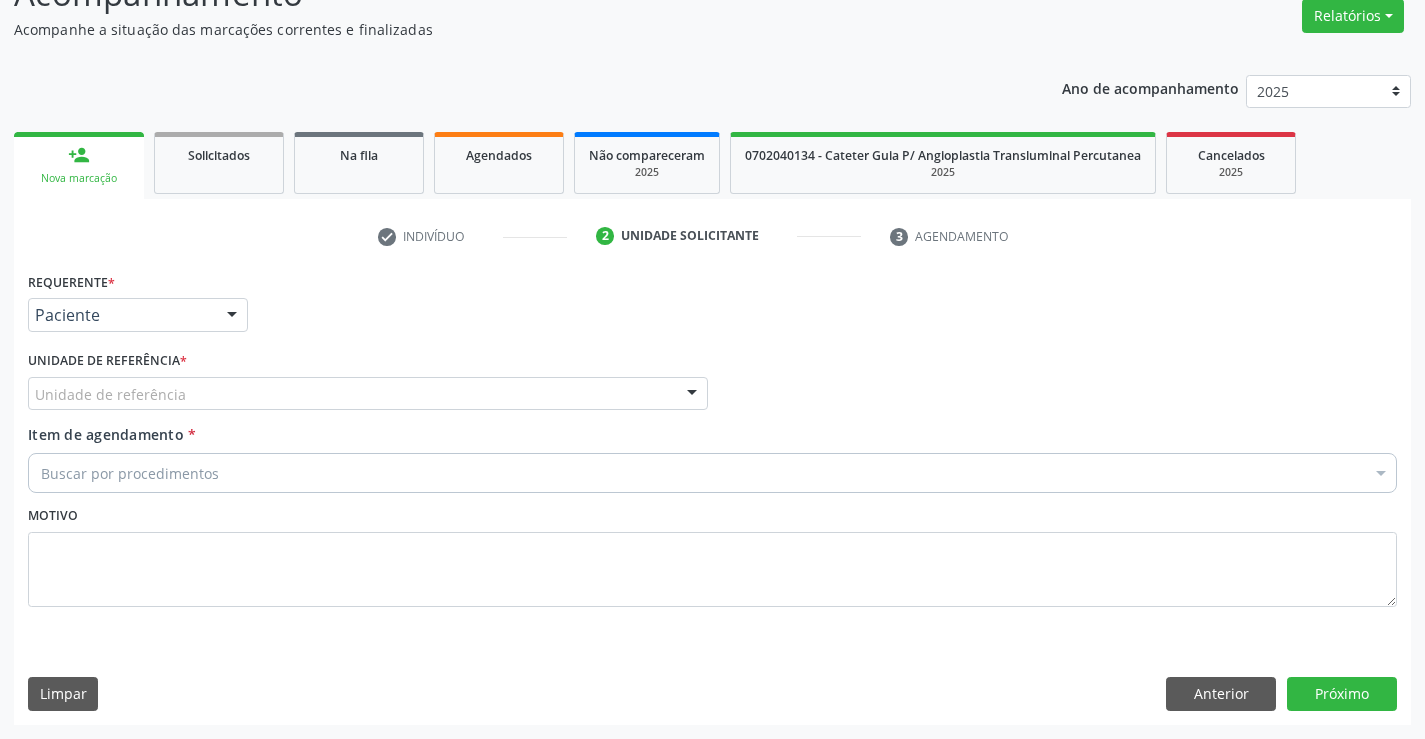 click at bounding box center (692, 395) 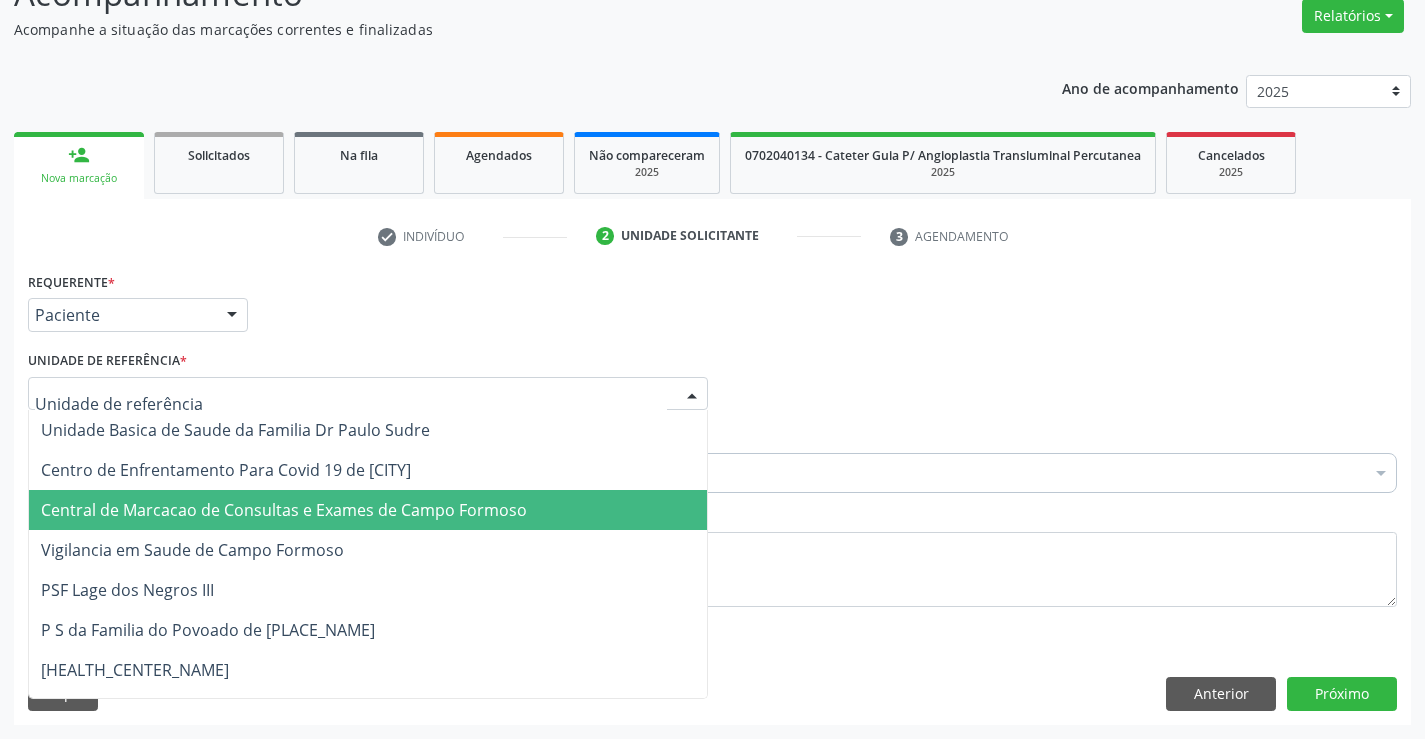 click on "Central de Marcacao de Consultas e Exames de Campo Formoso" at bounding box center (368, 510) 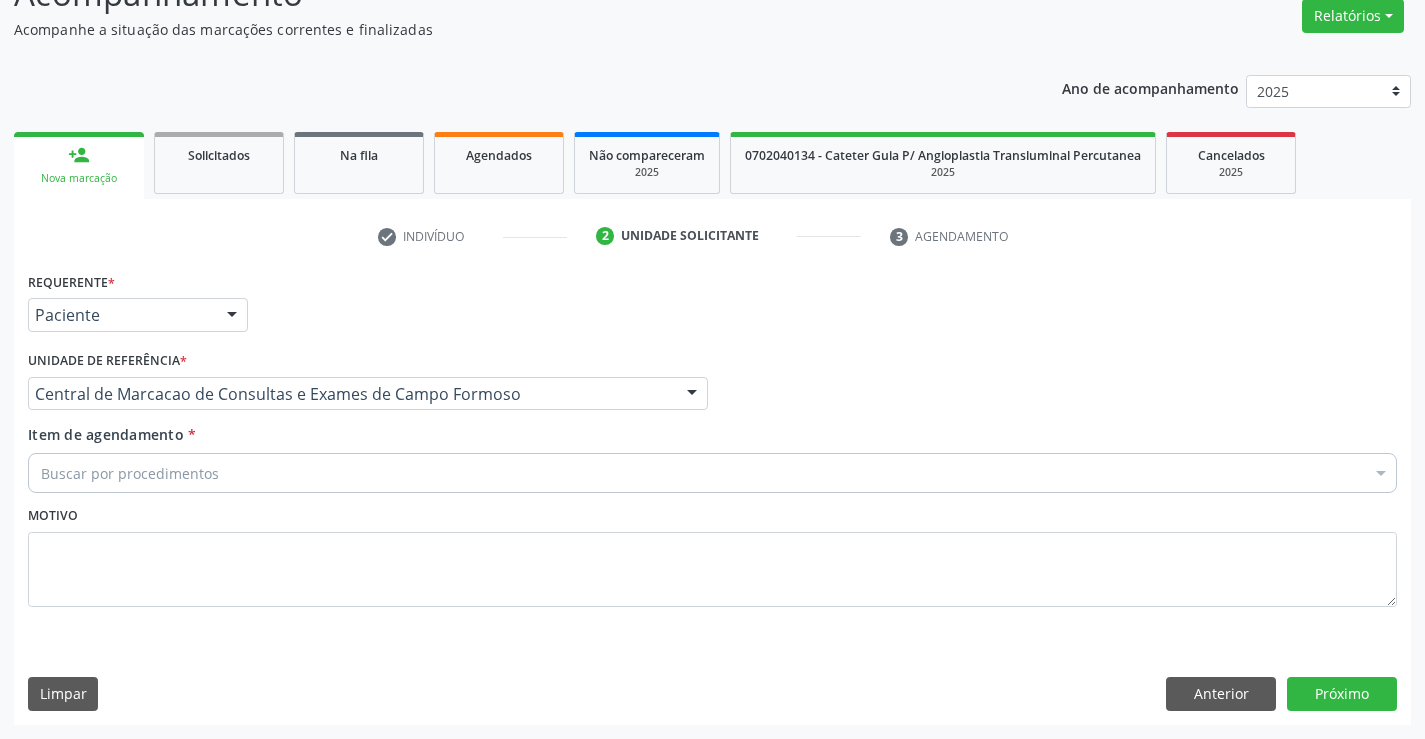 click on "Buscar por procedimentos" at bounding box center [712, 473] 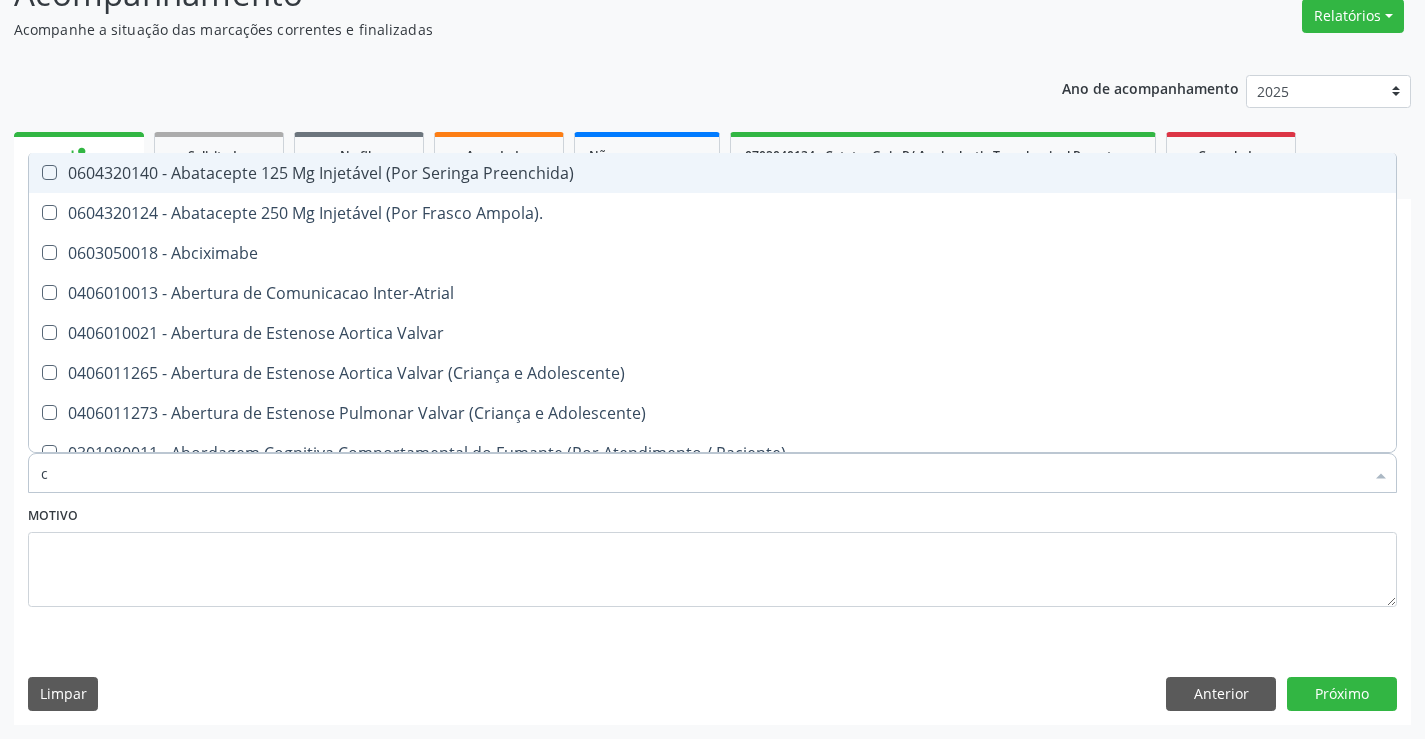 type on "ca" 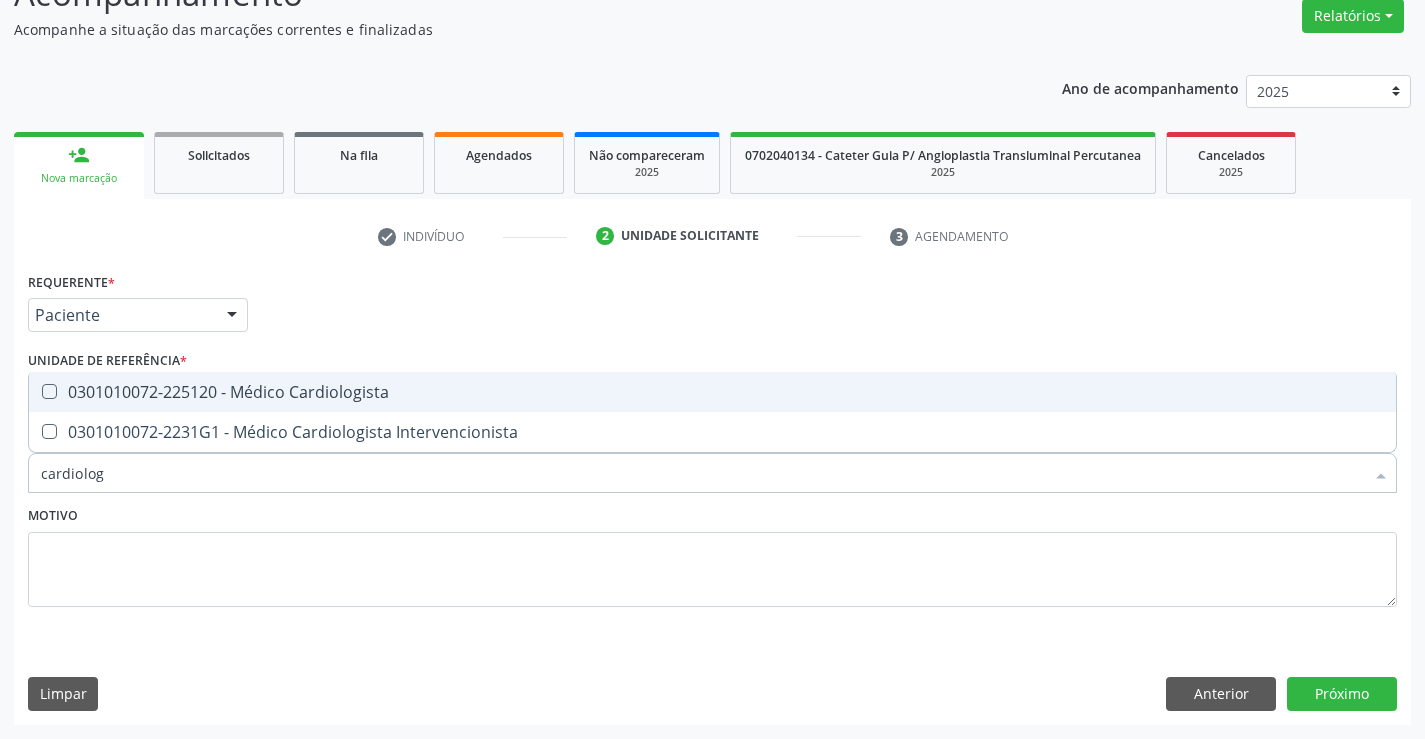 click on "0301010072-225120 - Médico Cardiologista" at bounding box center [712, 392] 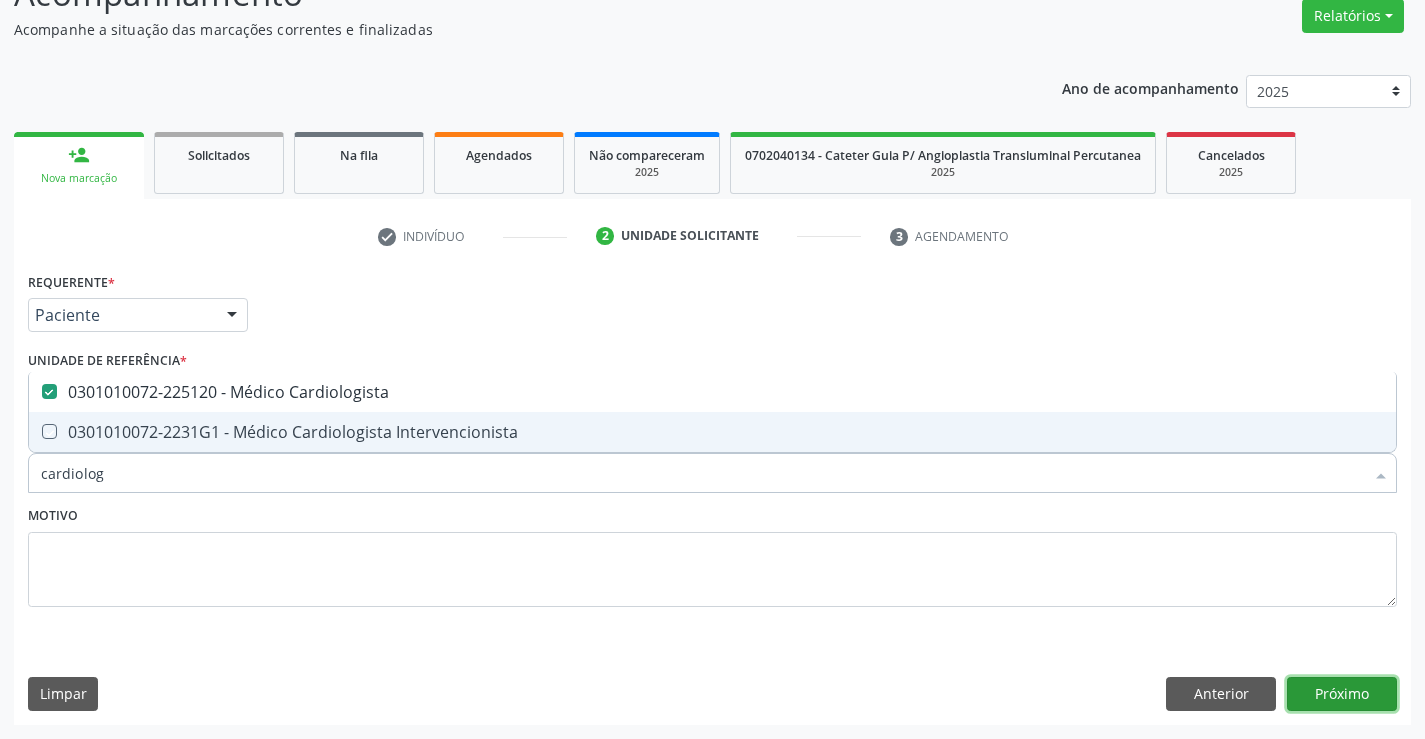 click on "Próximo" at bounding box center [1342, 694] 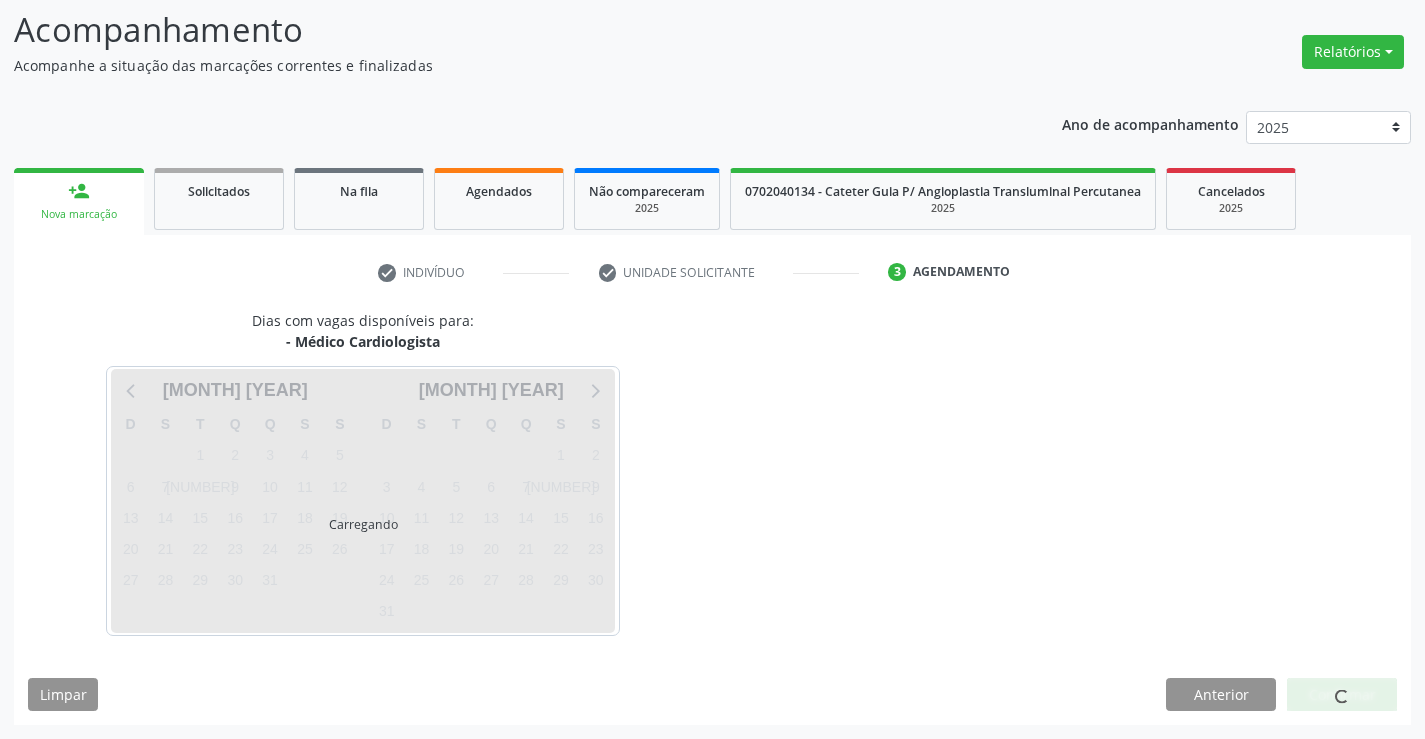 scroll, scrollTop: 131, scrollLeft: 0, axis: vertical 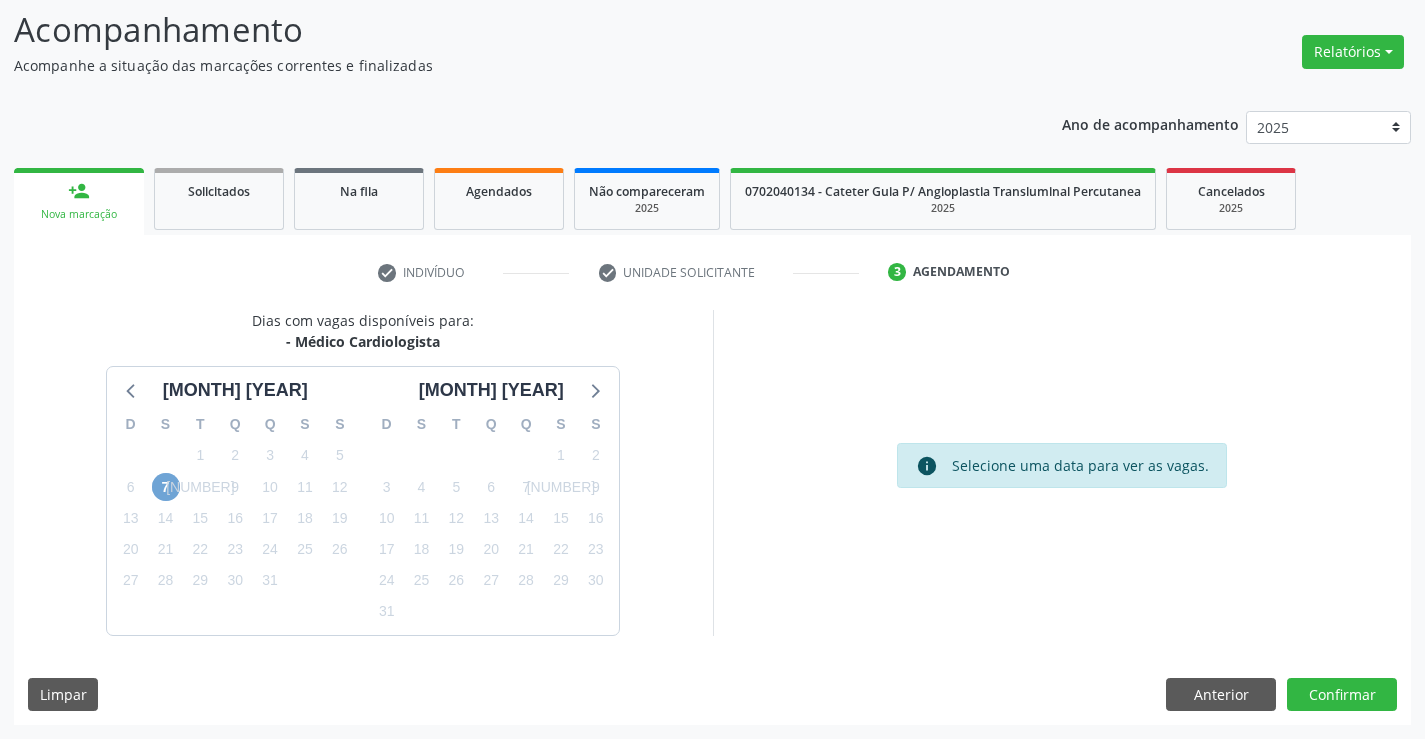 click on "7" at bounding box center (166, 487) 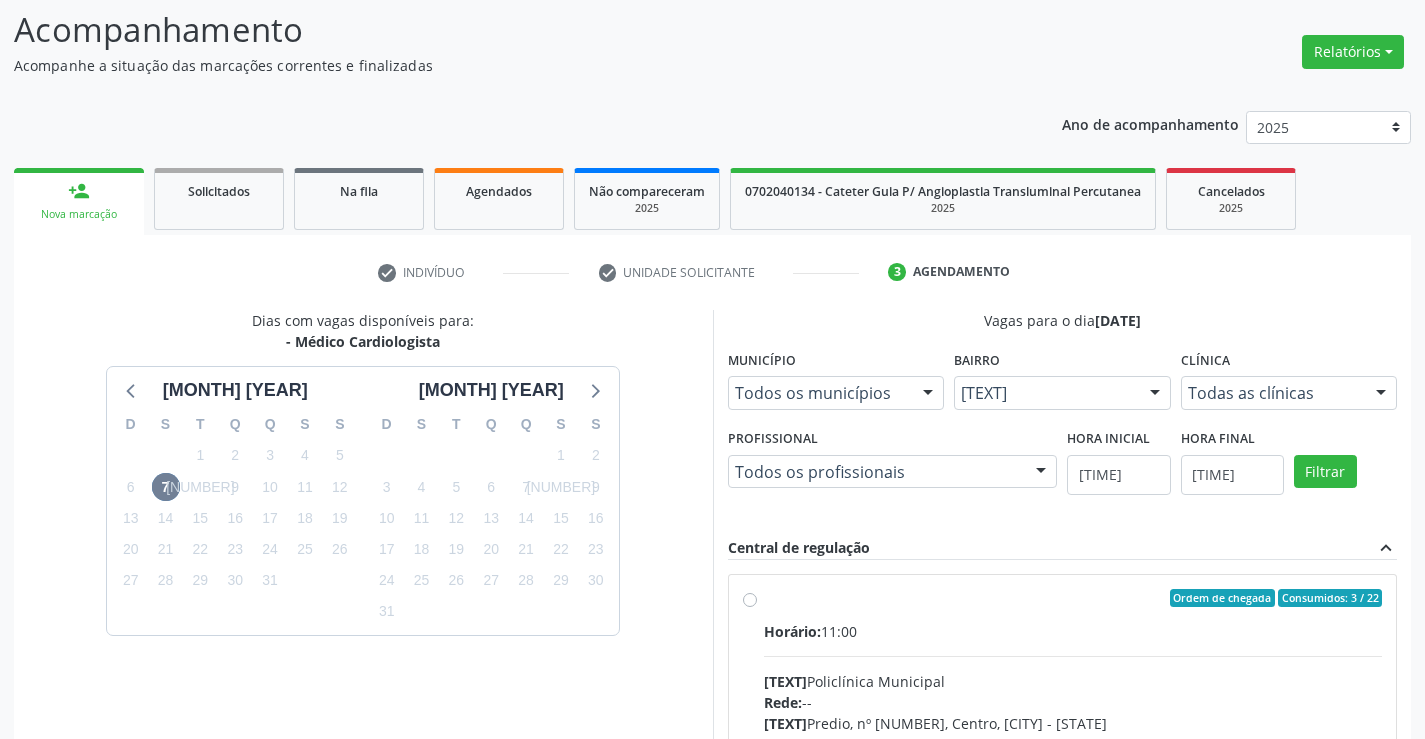 click on "Ordem de chegada
Consumidos: 3 / 22
Horário:   11:00
Clínica:  [CLINIC_NAME]
Rede:
--
Endereço:   [BUILDING_NAME], nº 386, [NEIGHBORHOOD], [CITY] - [STATE]
Telefone:   (74) 6451312
Profissional:
[FIRST] [LAST] [LAST]
Informações adicionais sobre o atendimento
Idade de atendimento:
de 0 a 120 anos
Gênero(s) atendido(s):
Masculino e Feminino
Informações adicionais:
--" at bounding box center [1073, 742] 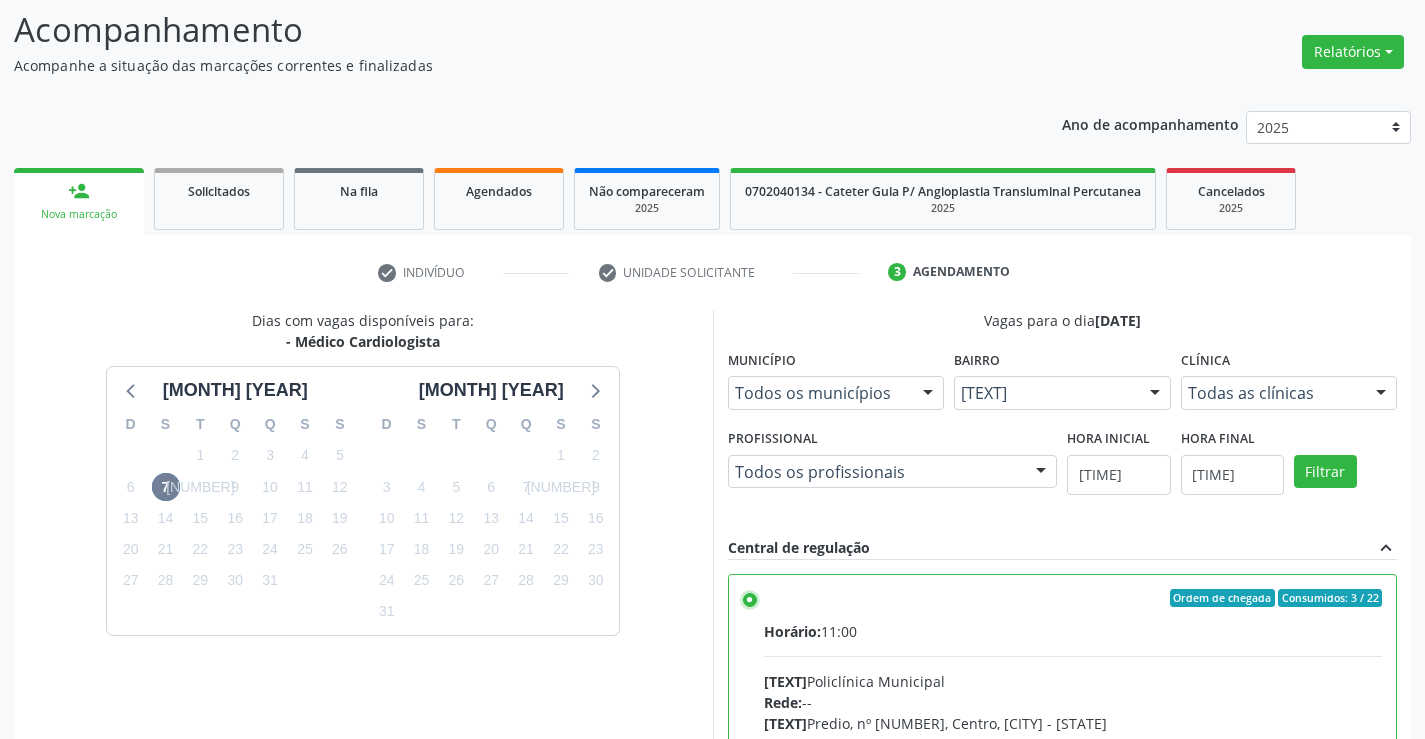 scroll, scrollTop: 456, scrollLeft: 0, axis: vertical 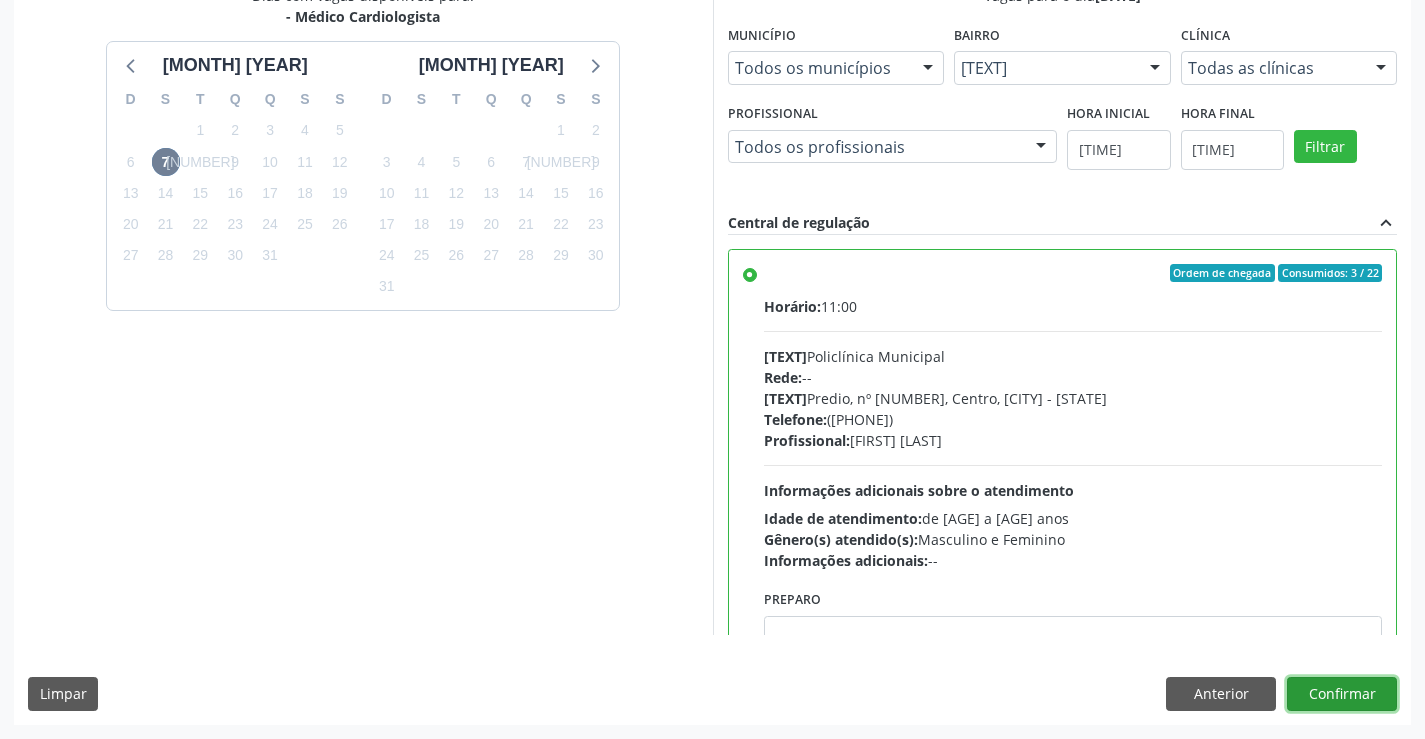 click on "Confirmar" at bounding box center [1342, 694] 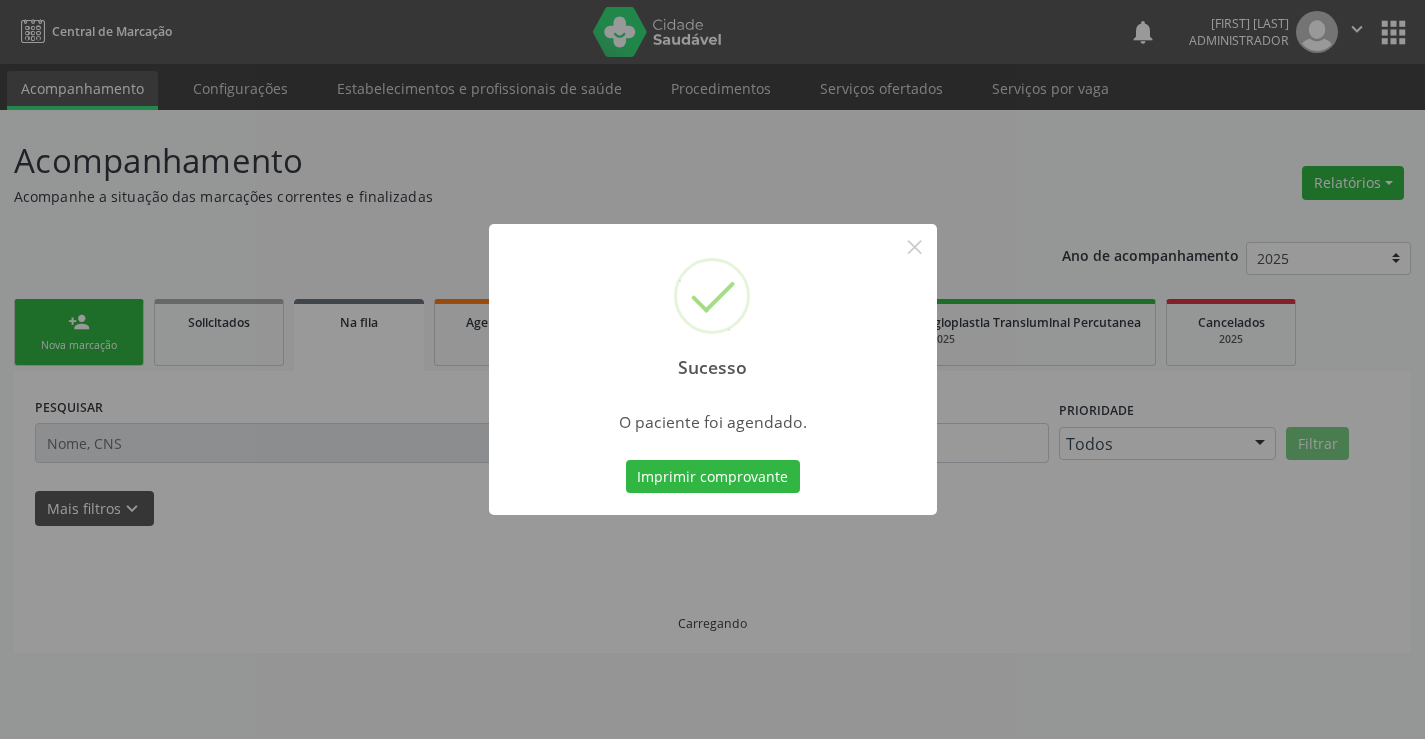 scroll, scrollTop: 0, scrollLeft: 0, axis: both 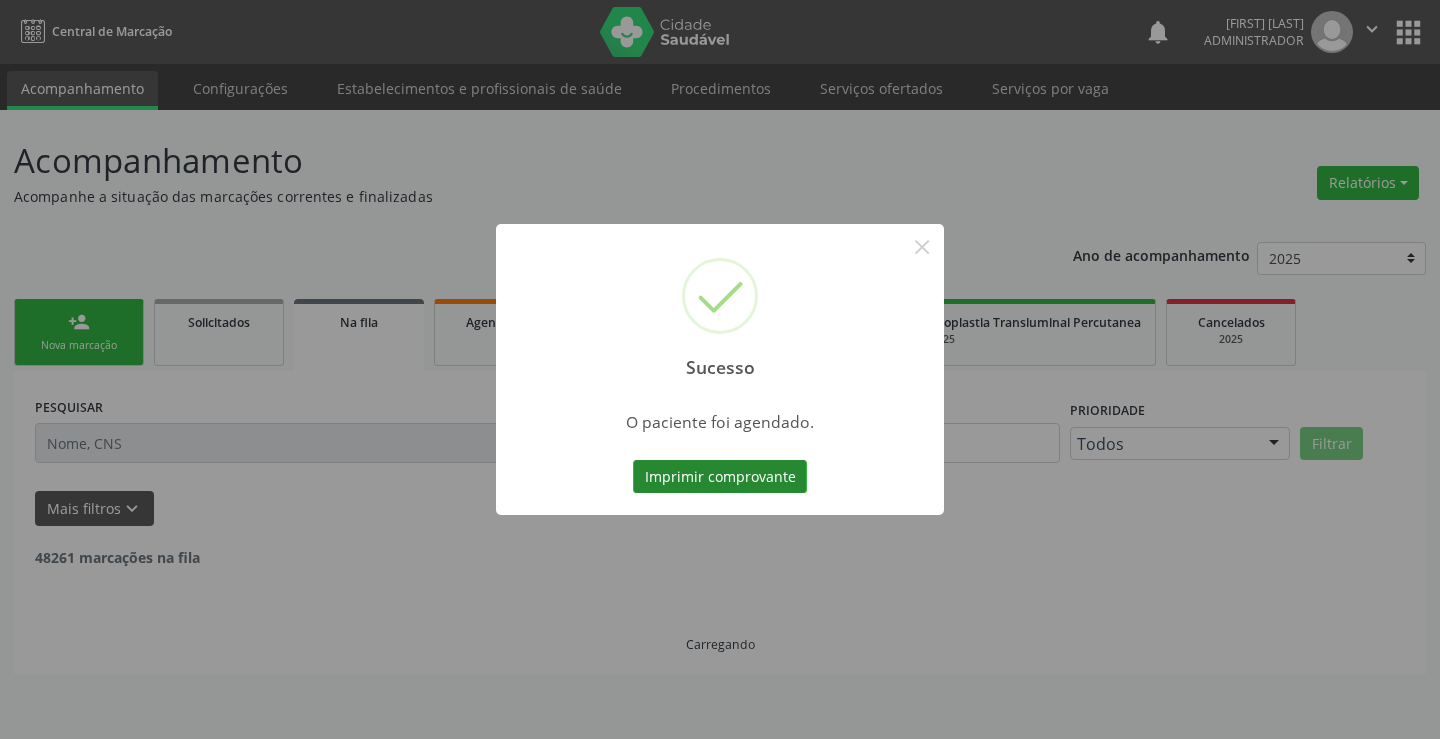 click on "Imprimir comprovante" at bounding box center [720, 477] 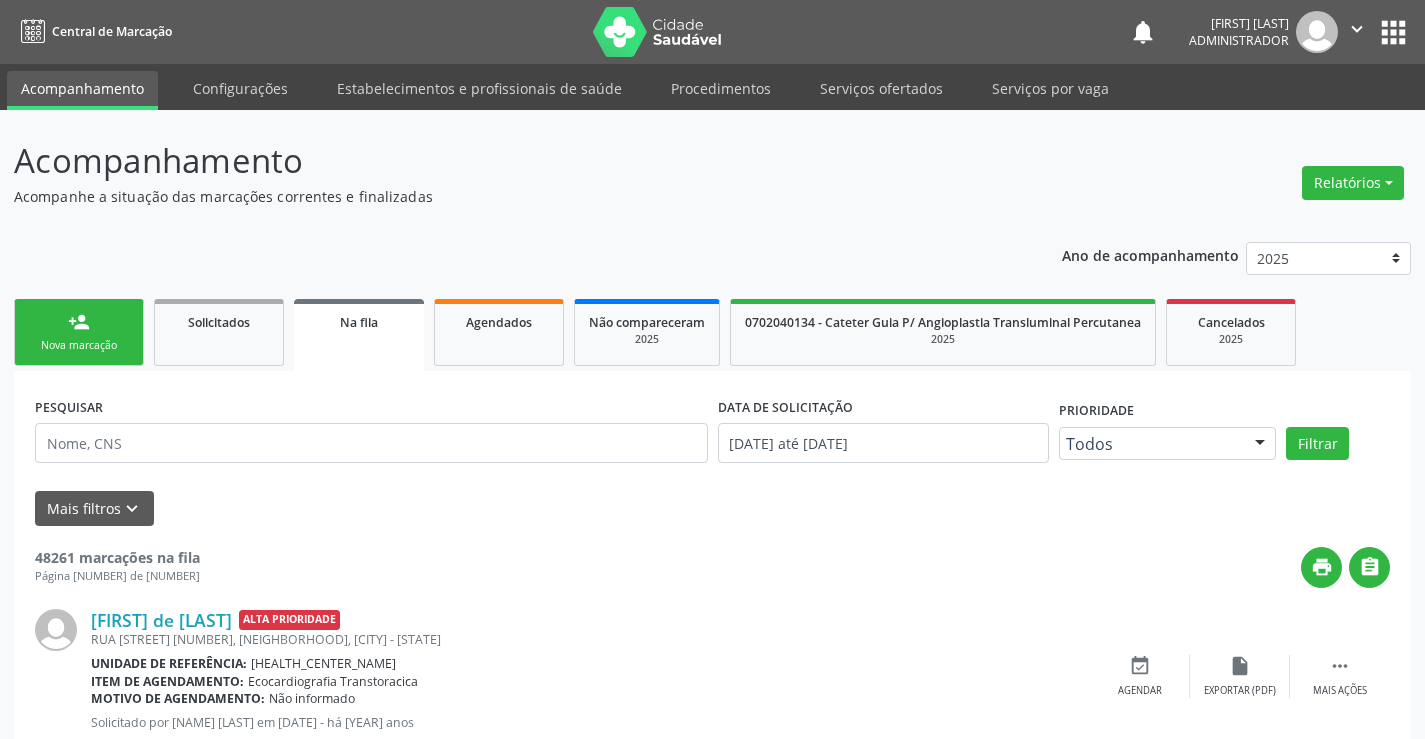 click on "person_add
Nova marcação" at bounding box center [79, 332] 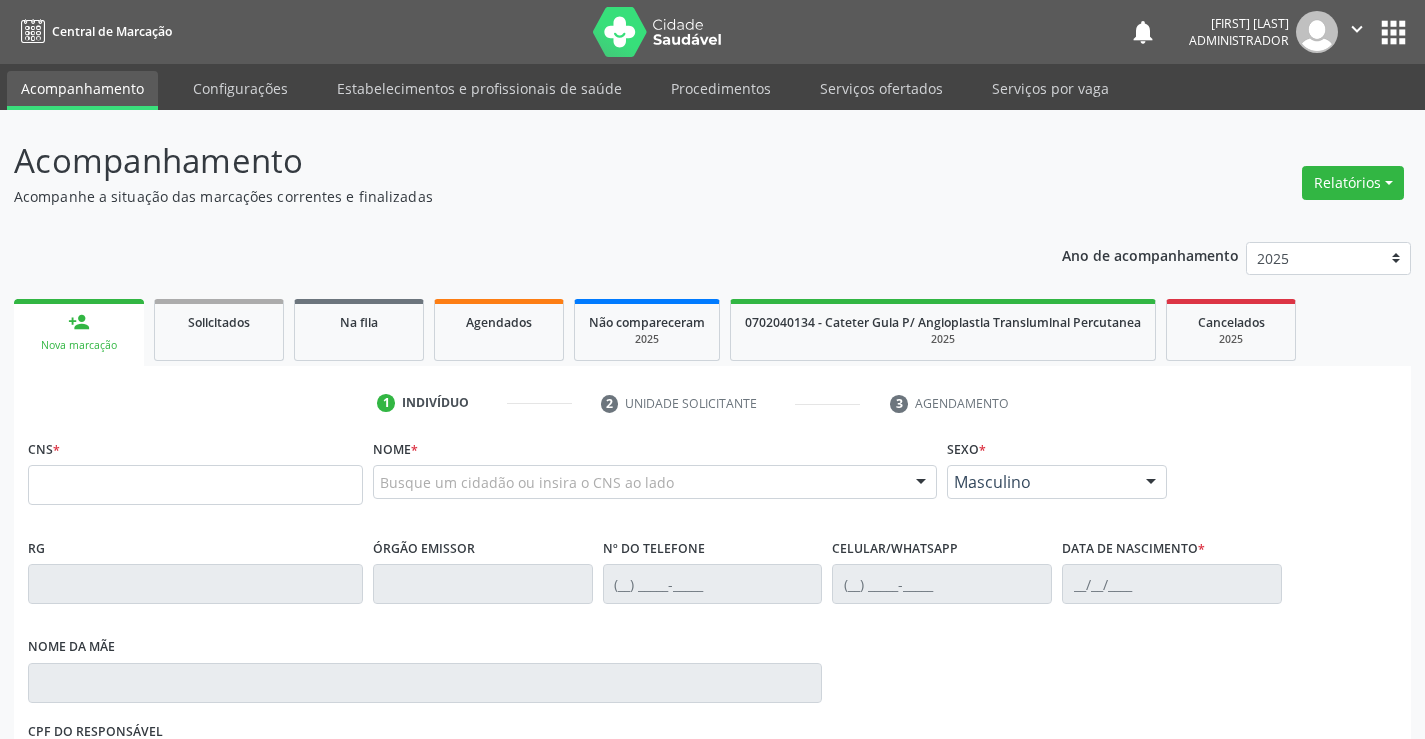 click on "CNS
*" at bounding box center [195, 476] 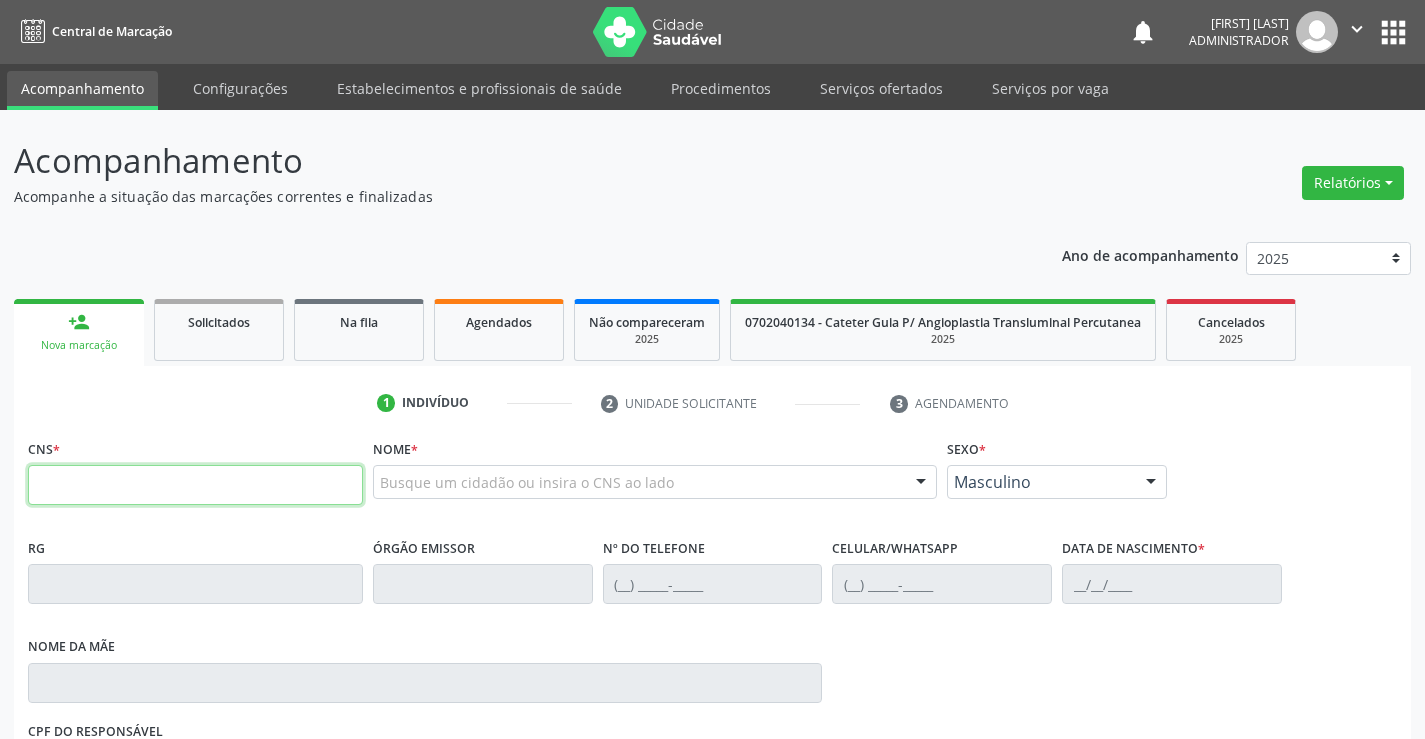 click at bounding box center (195, 485) 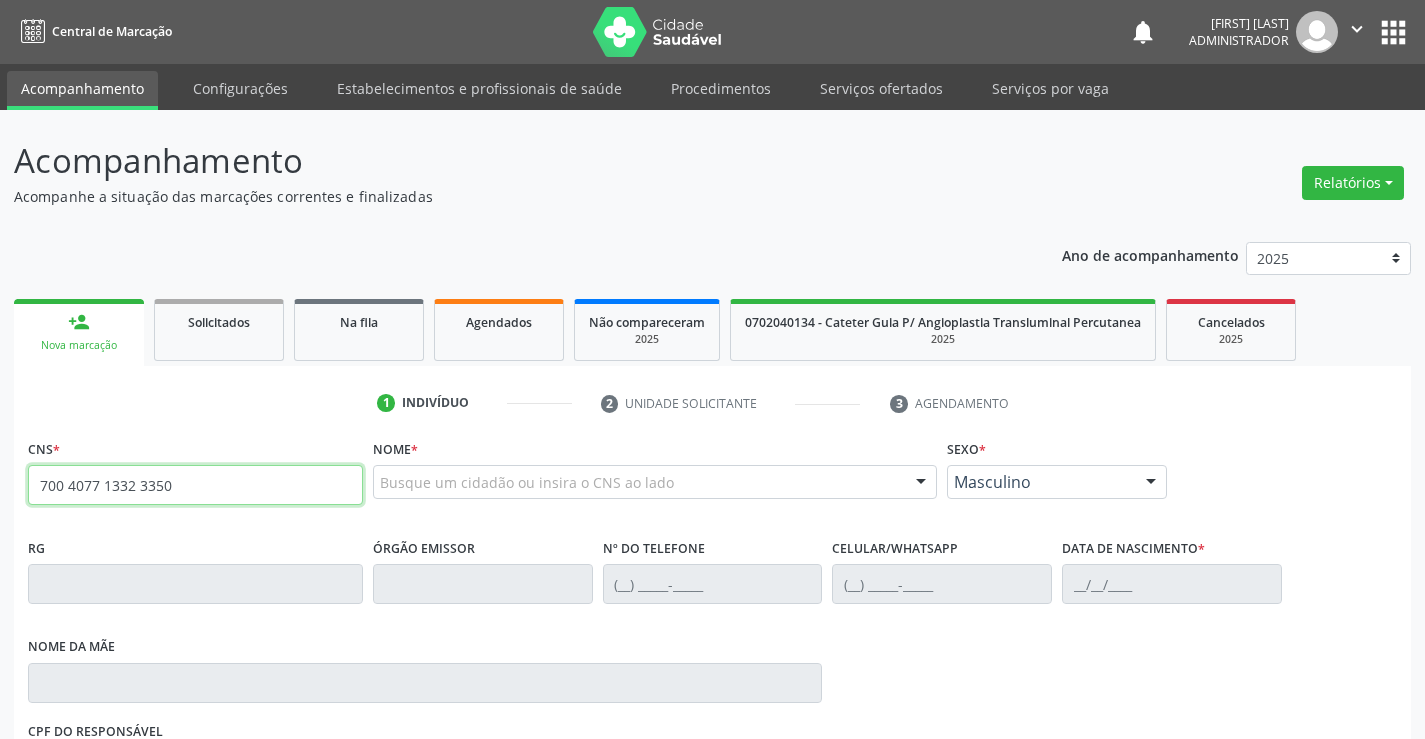 type on "700 4077 1332 3350" 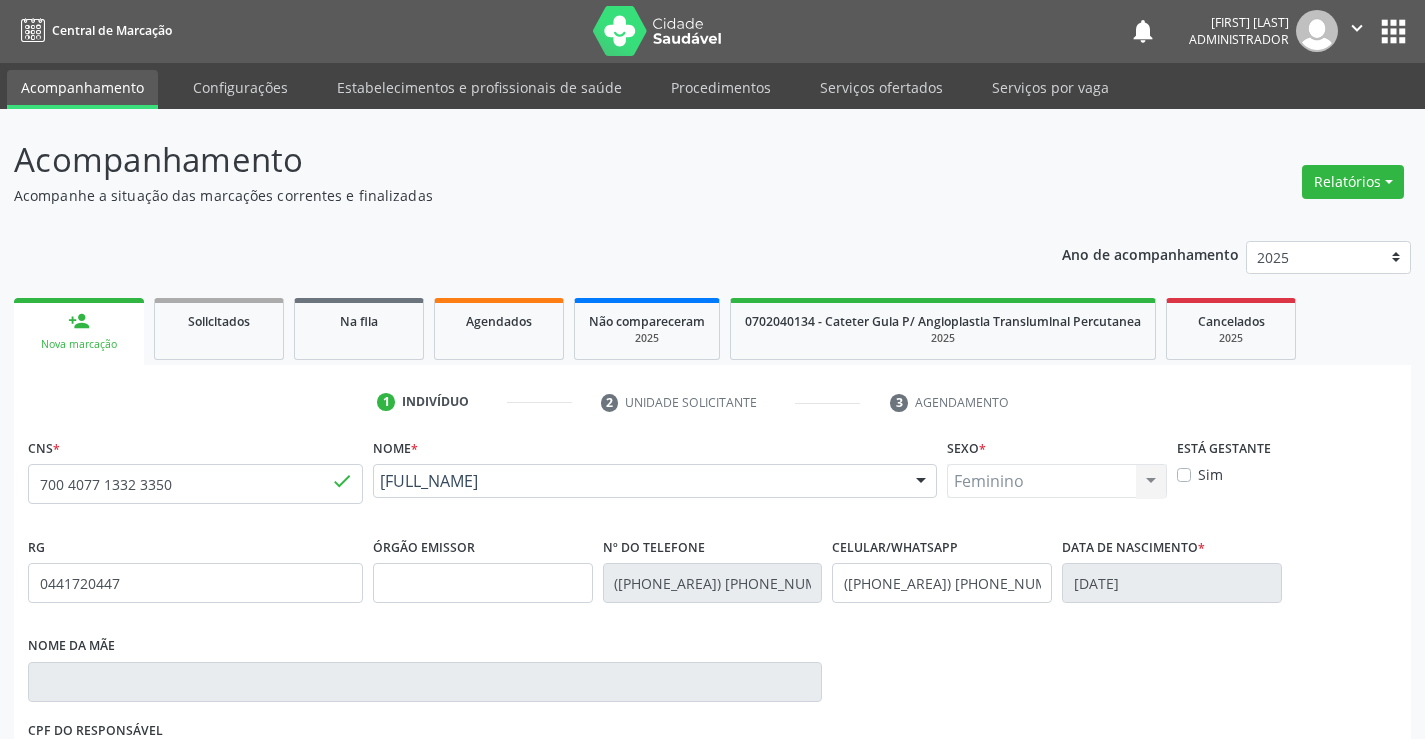 scroll, scrollTop: 331, scrollLeft: 0, axis: vertical 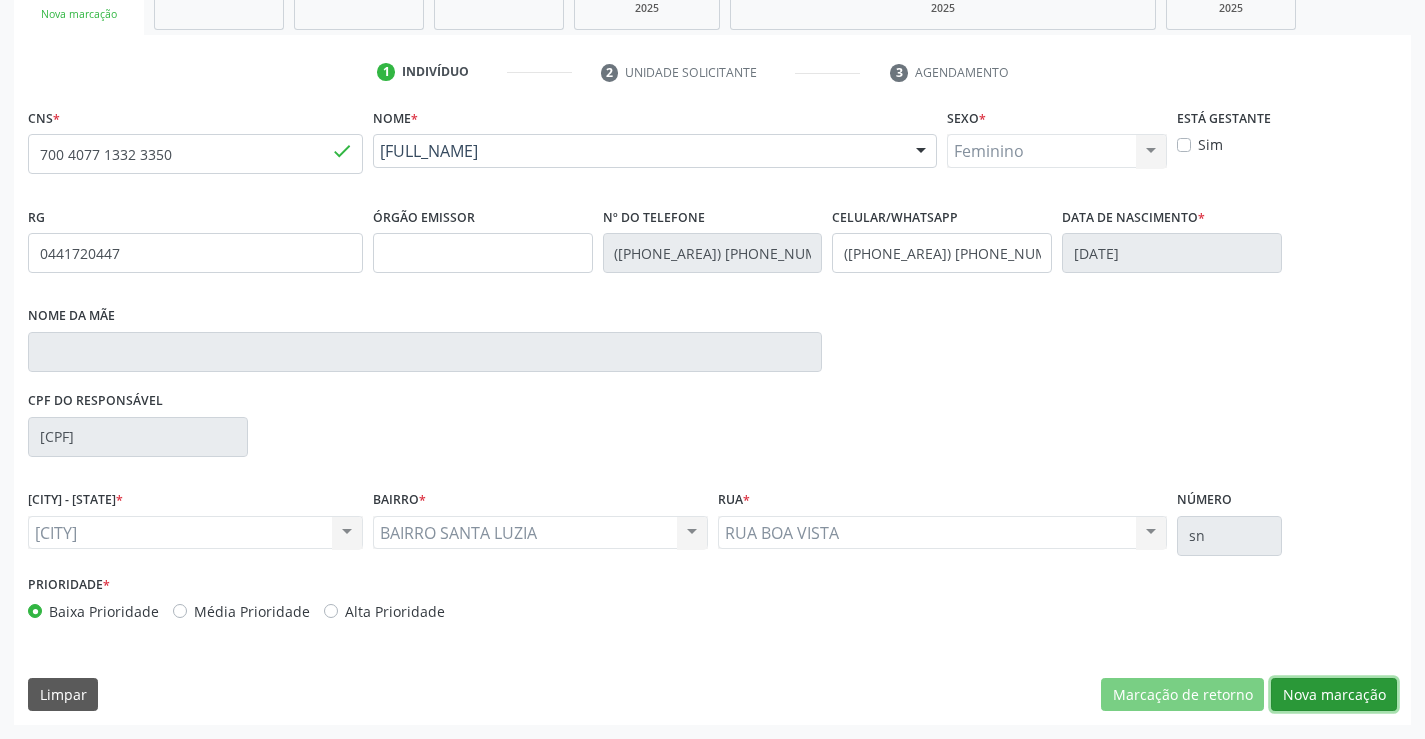 click on "Nova marcação" at bounding box center [1182, 695] 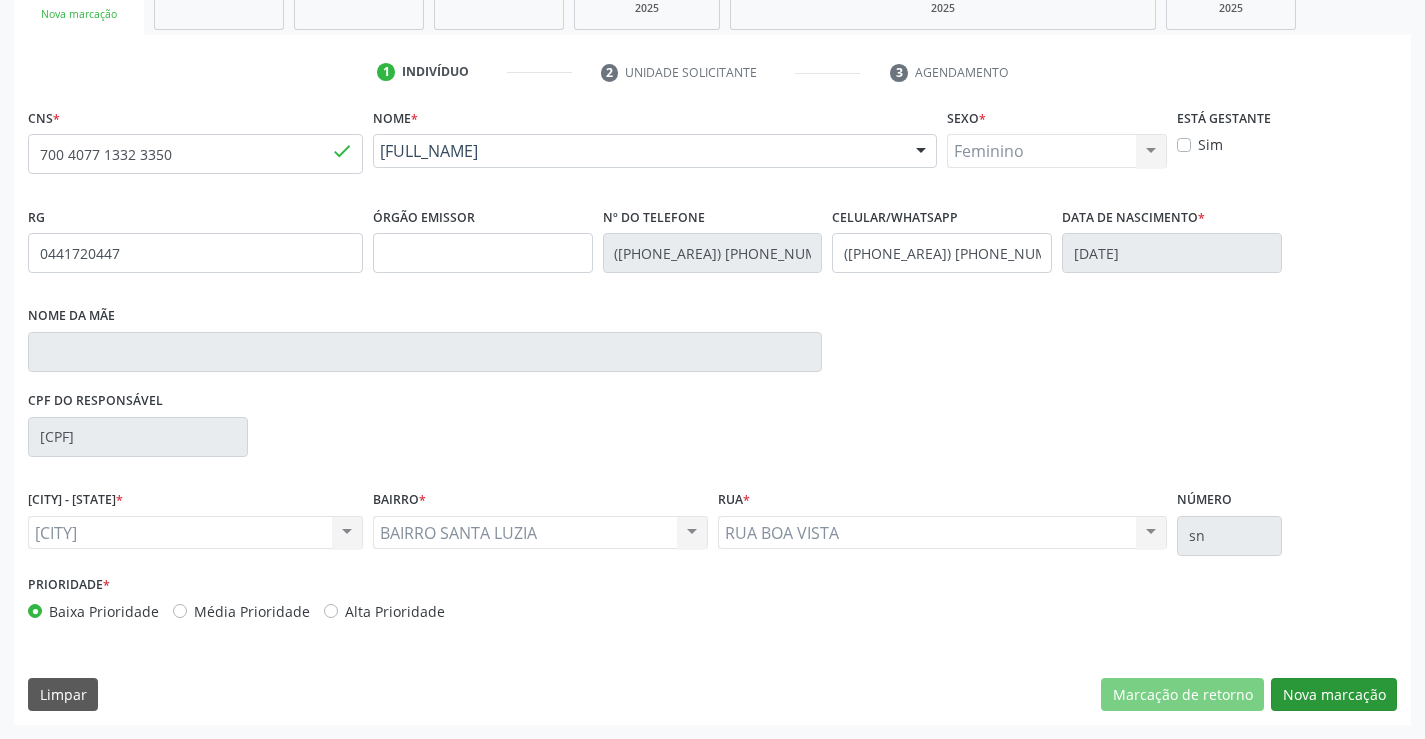 scroll, scrollTop: 167, scrollLeft: 0, axis: vertical 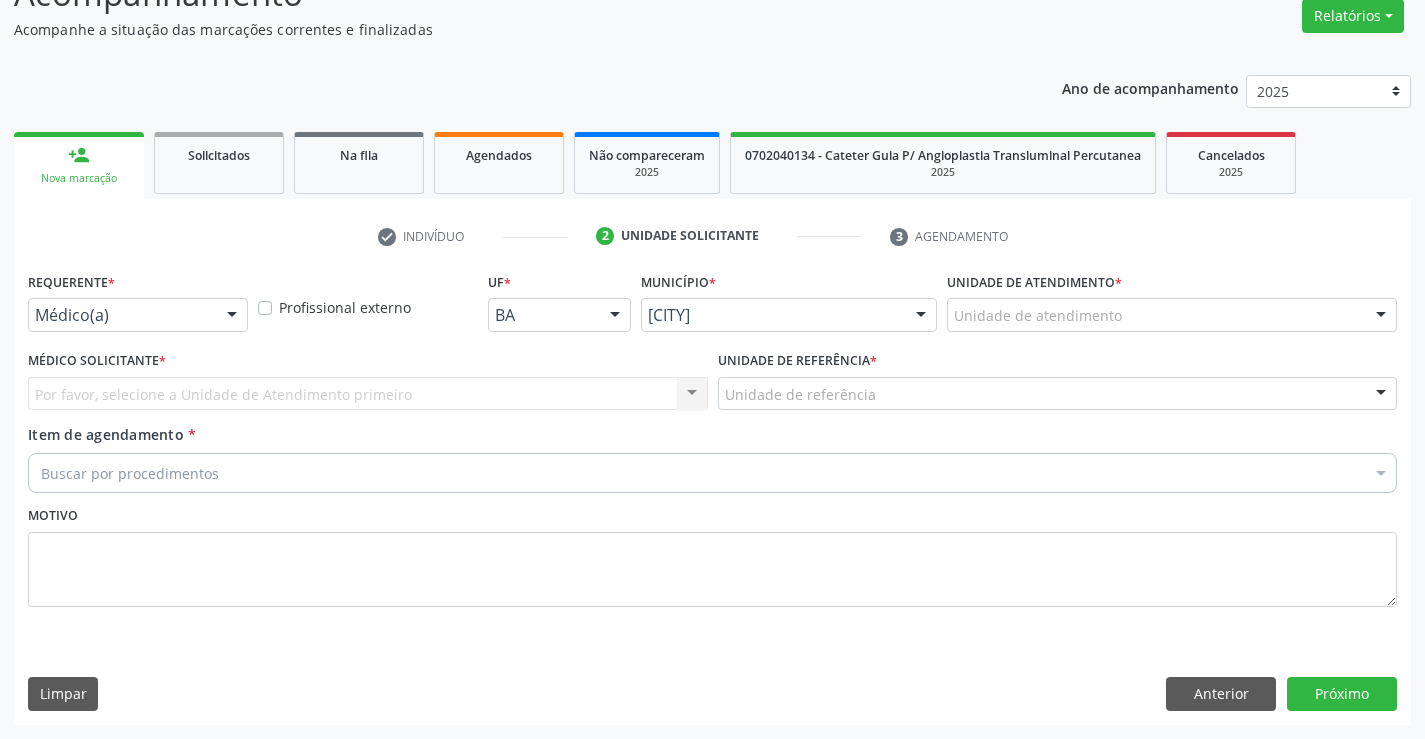 click at bounding box center [232, 316] 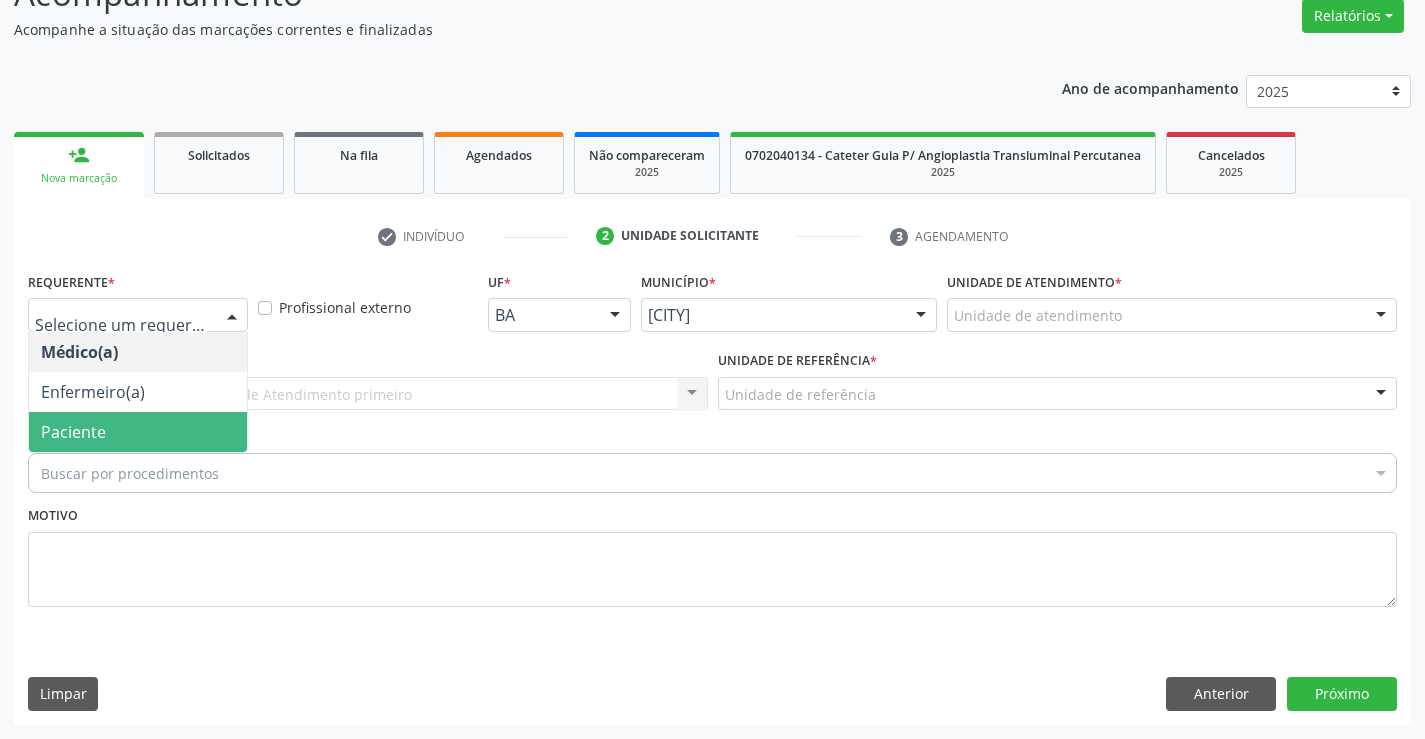 click on "Paciente" at bounding box center (138, 432) 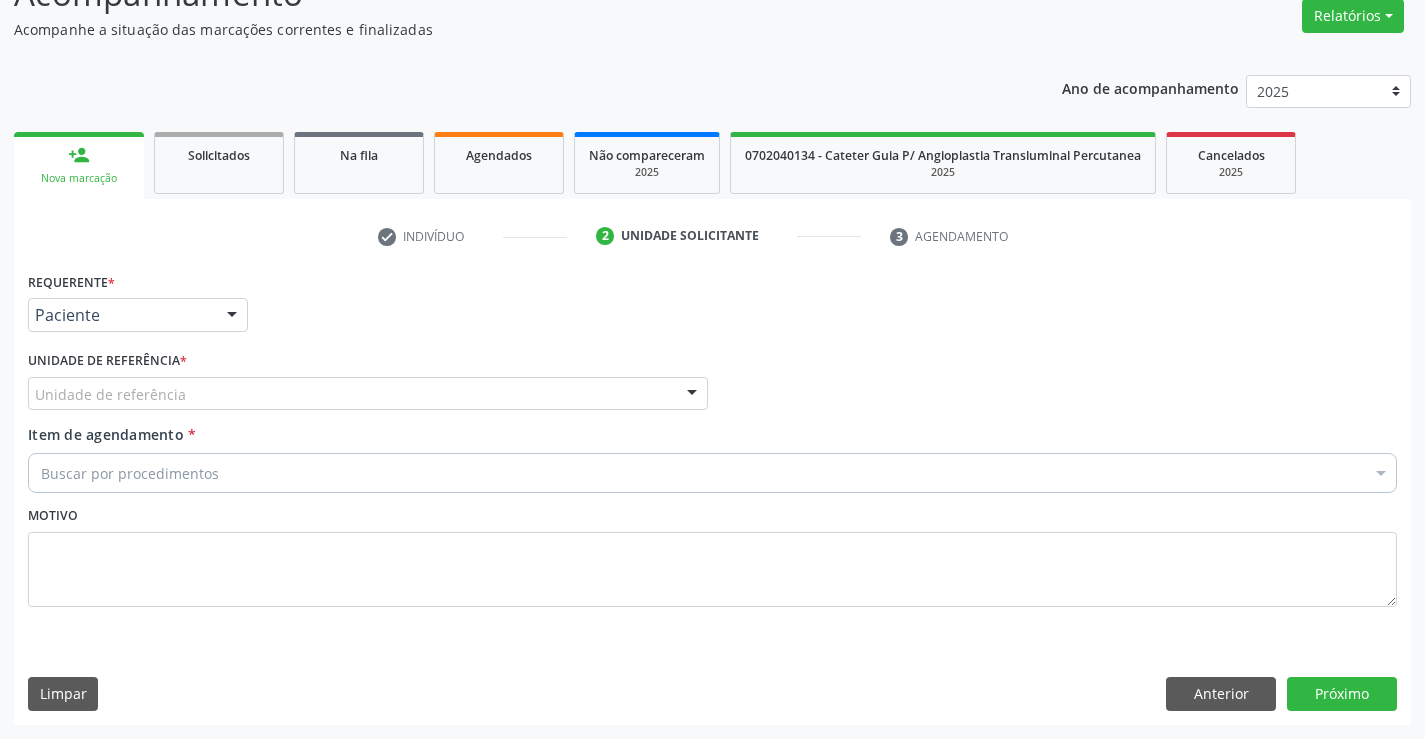click at bounding box center [692, 395] 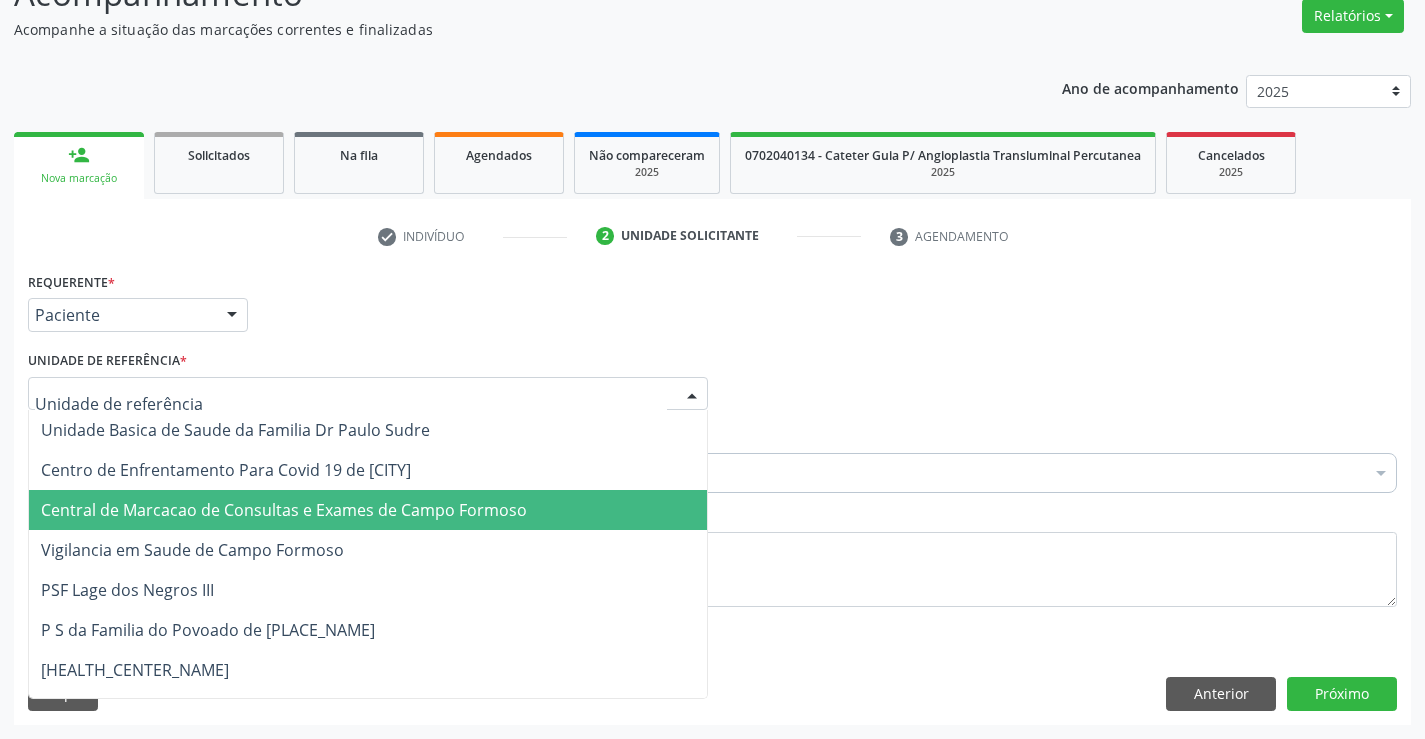 click on "Central de Marcacao de Consultas e Exames de Campo Formoso" at bounding box center (368, 510) 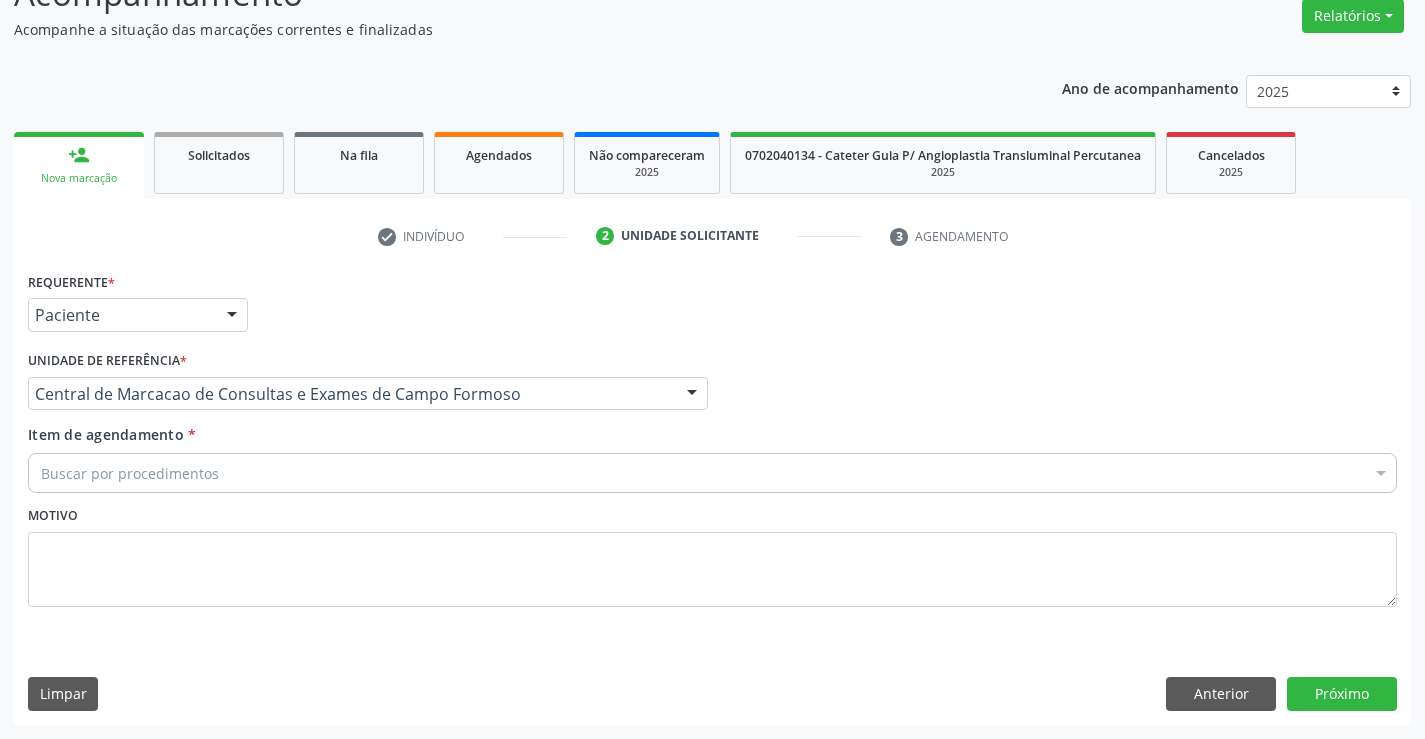 click on "Buscar por procedimentos" at bounding box center [712, 473] 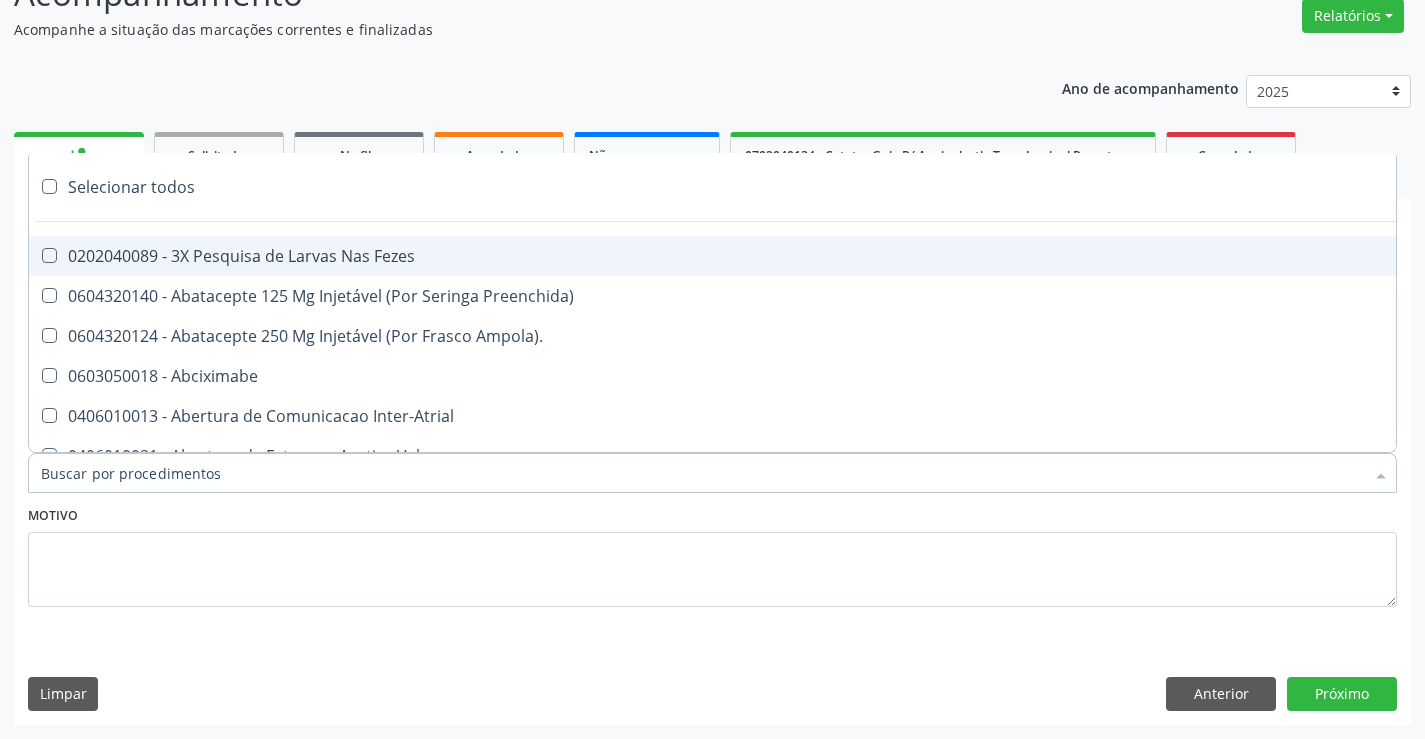type on "c" 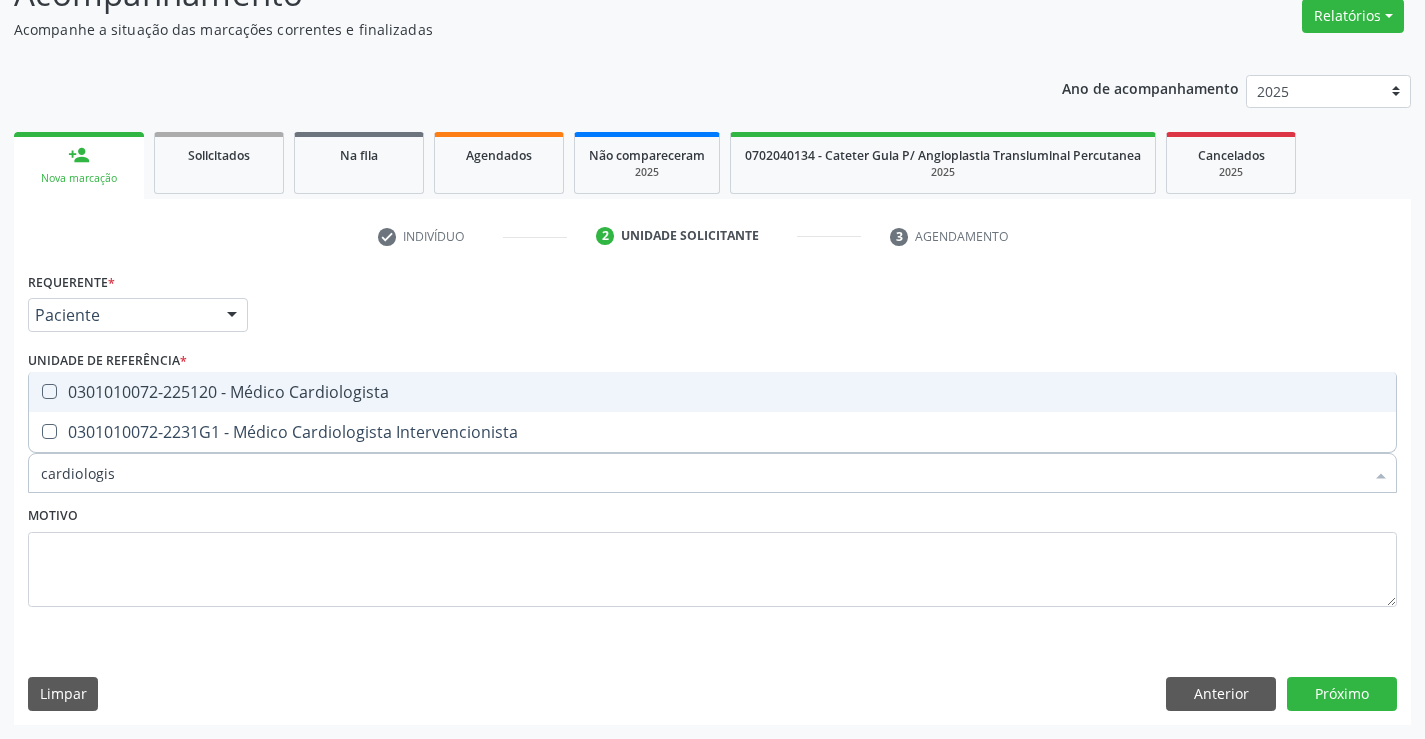 click on "0301010072-225120 - Médico Cardiologista" at bounding box center (712, 392) 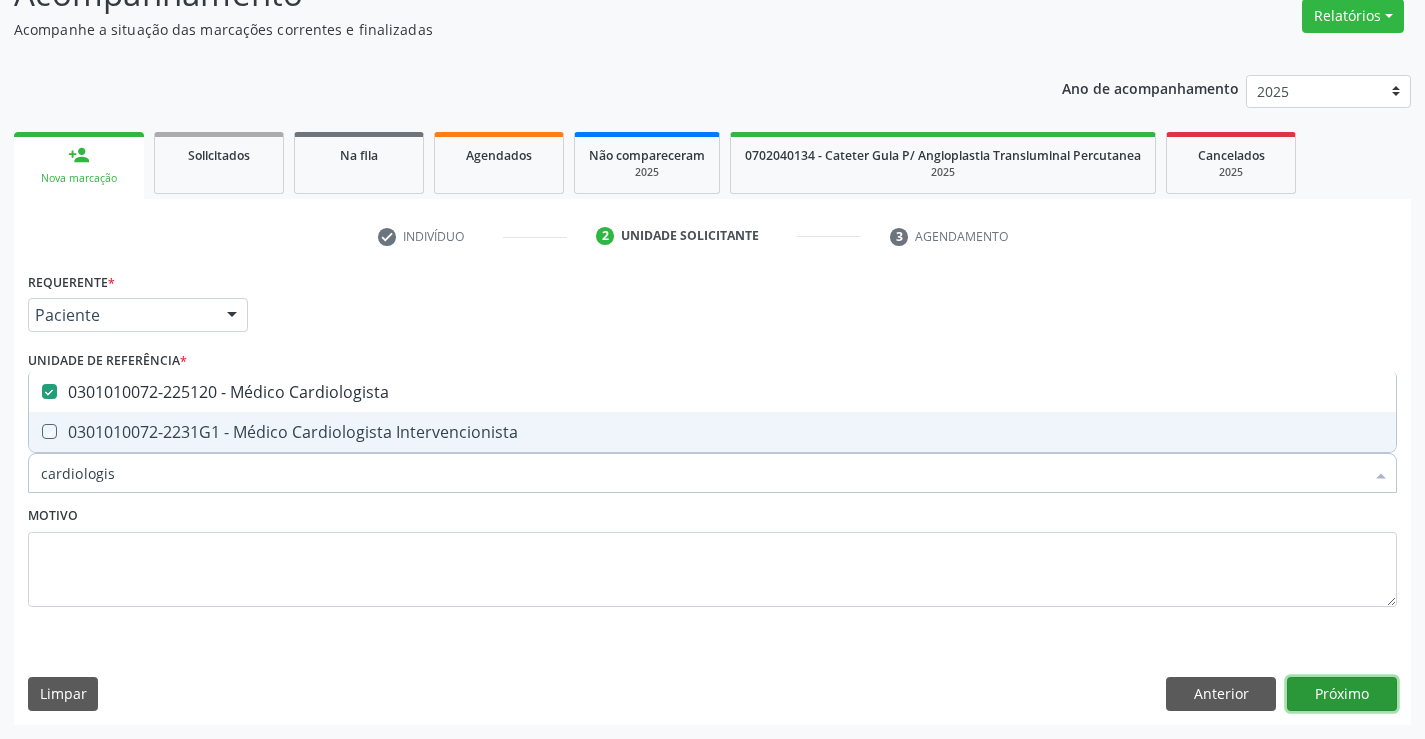 click on "Próximo" at bounding box center (1342, 694) 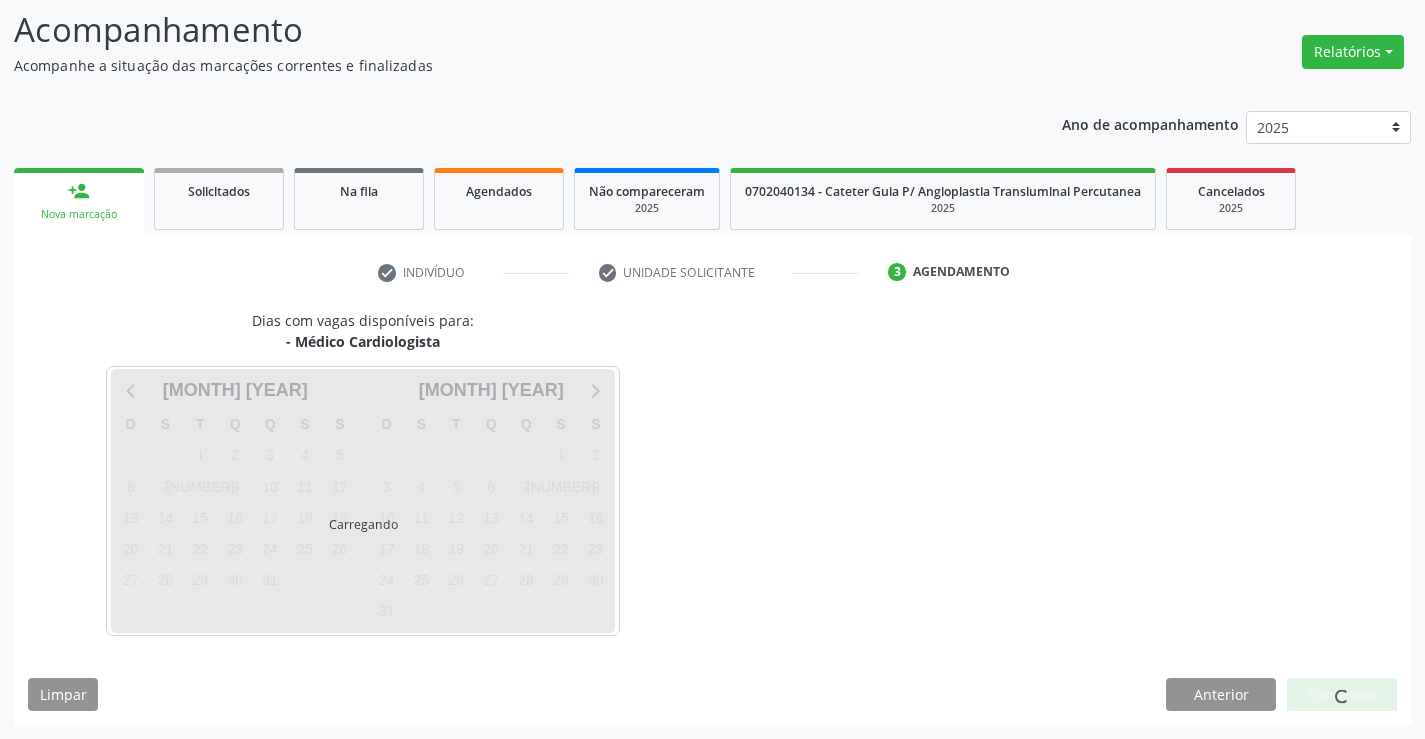 scroll, scrollTop: 131, scrollLeft: 0, axis: vertical 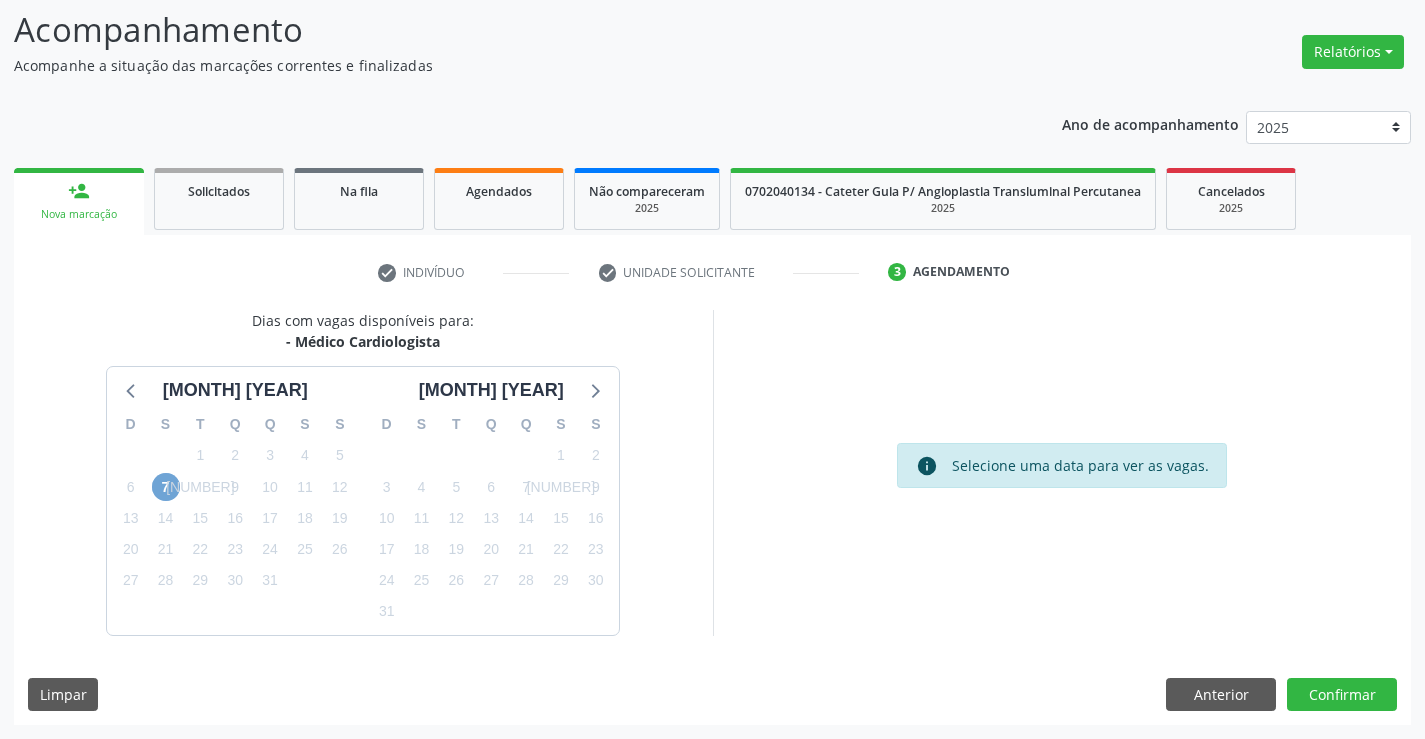 click on "7" at bounding box center [166, 487] 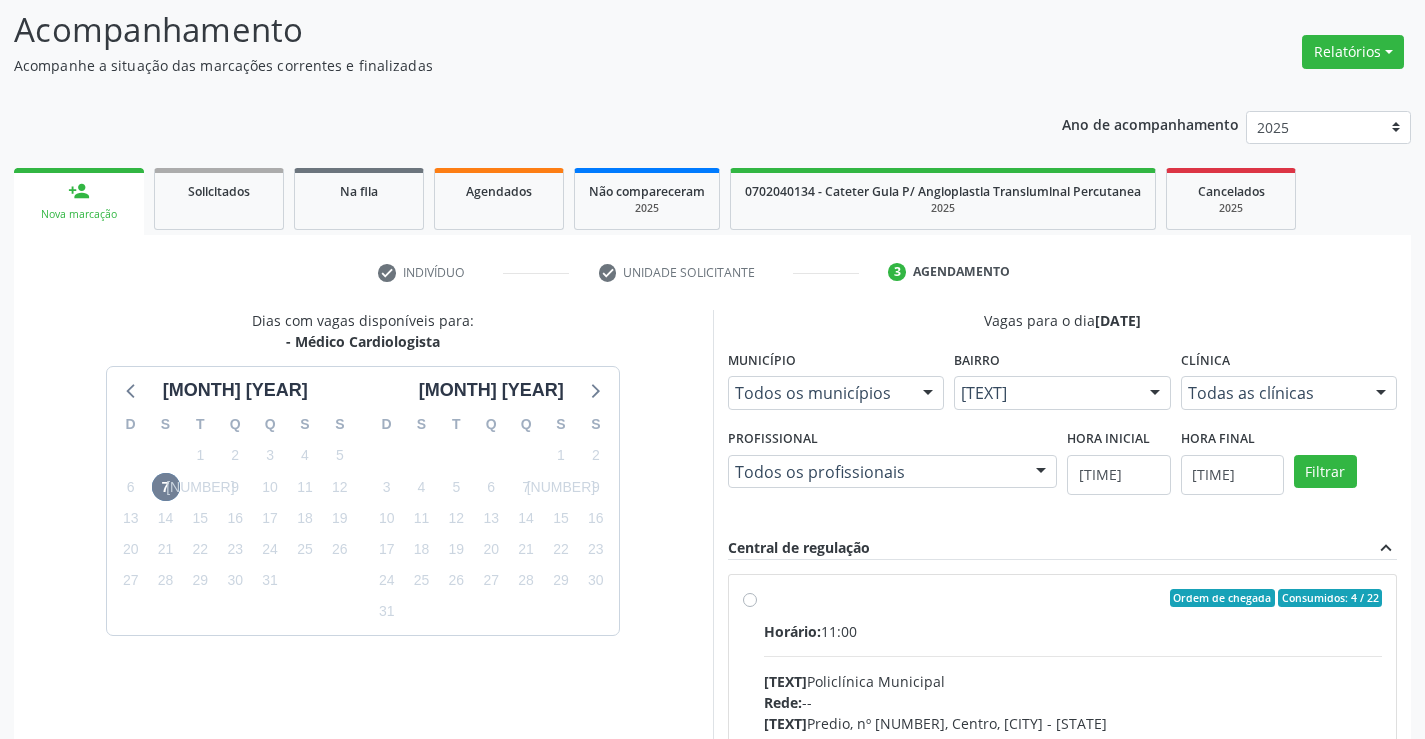click on "Ordem de chegada
Consumidos: 4 / 22
Horário:   11:00
Clínica:  Policlínica Municipal
Rede:
--
Endereço:   Predio, nº 386, Centro, [CITY], [STATE]
Telefone:   (74) [PHONE]
Profissional:
[FIRST] [LAST]
Informações adicionais sobre o atendimento
Idade de atendimento:
de 0 a 120 anos
Gênero(s) atendido(s):
Masculino e Feminino
Informações adicionais:
--" at bounding box center (1073, 742) 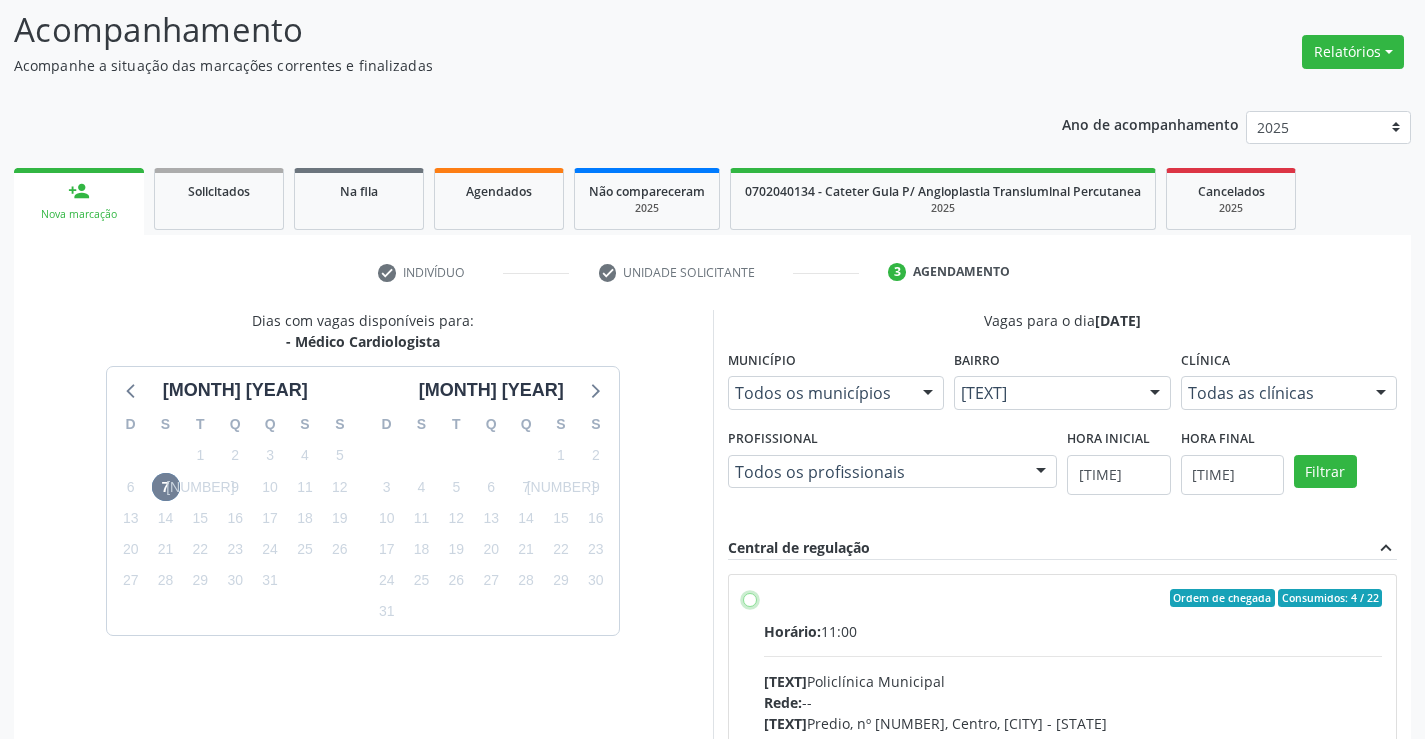 click on "Ordem de chegada
Consumidos: 4 / 22
Horário:   11:00
Clínica:  Policlínica Municipal
Rede:
--
Endereço:   Predio, nº 386, Centro, [CITY], [STATE]
Telefone:   (74) [PHONE]
Profissional:
[FIRST] [LAST]
Informações adicionais sobre o atendimento
Idade de atendimento:
de 0 a 120 anos
Gênero(s) atendido(s):
Masculino e Feminino
Informações adicionais:
--" at bounding box center [750, 598] 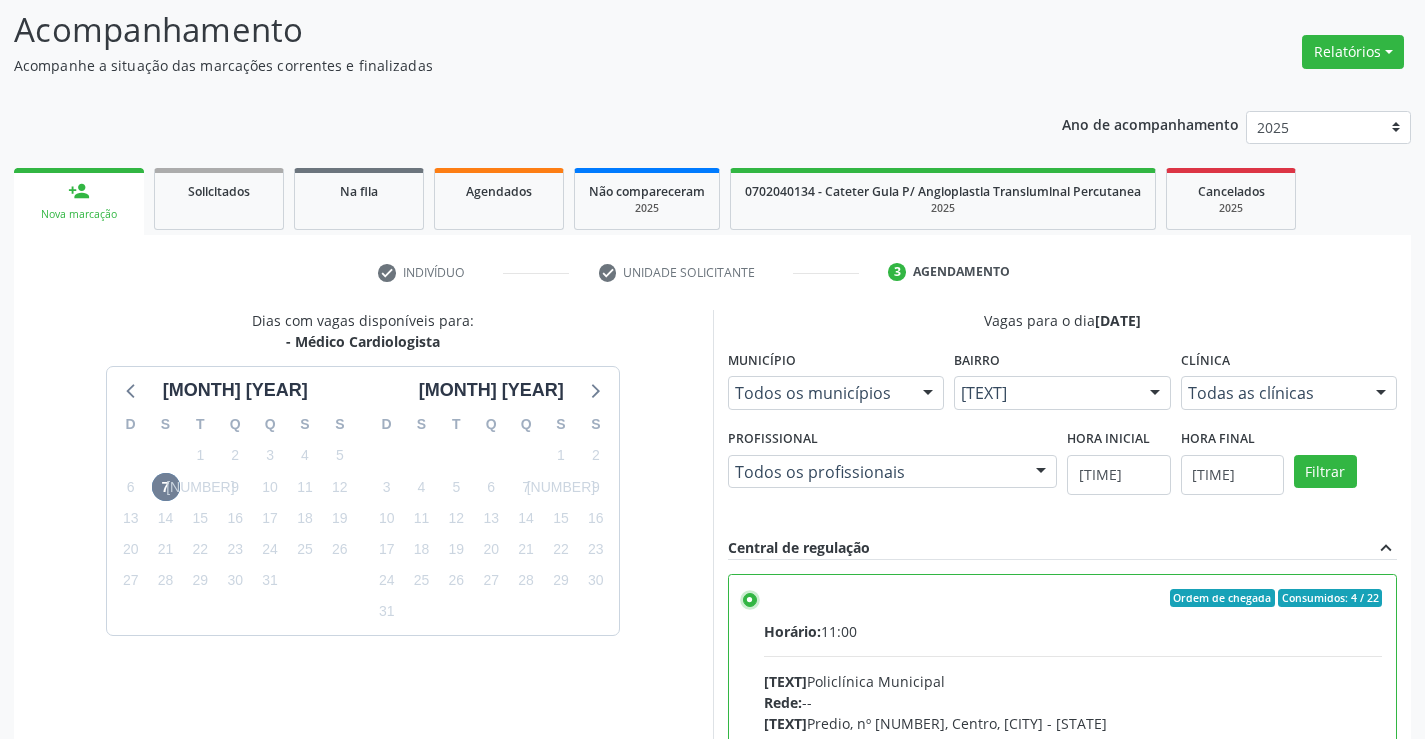 scroll, scrollTop: 99, scrollLeft: 0, axis: vertical 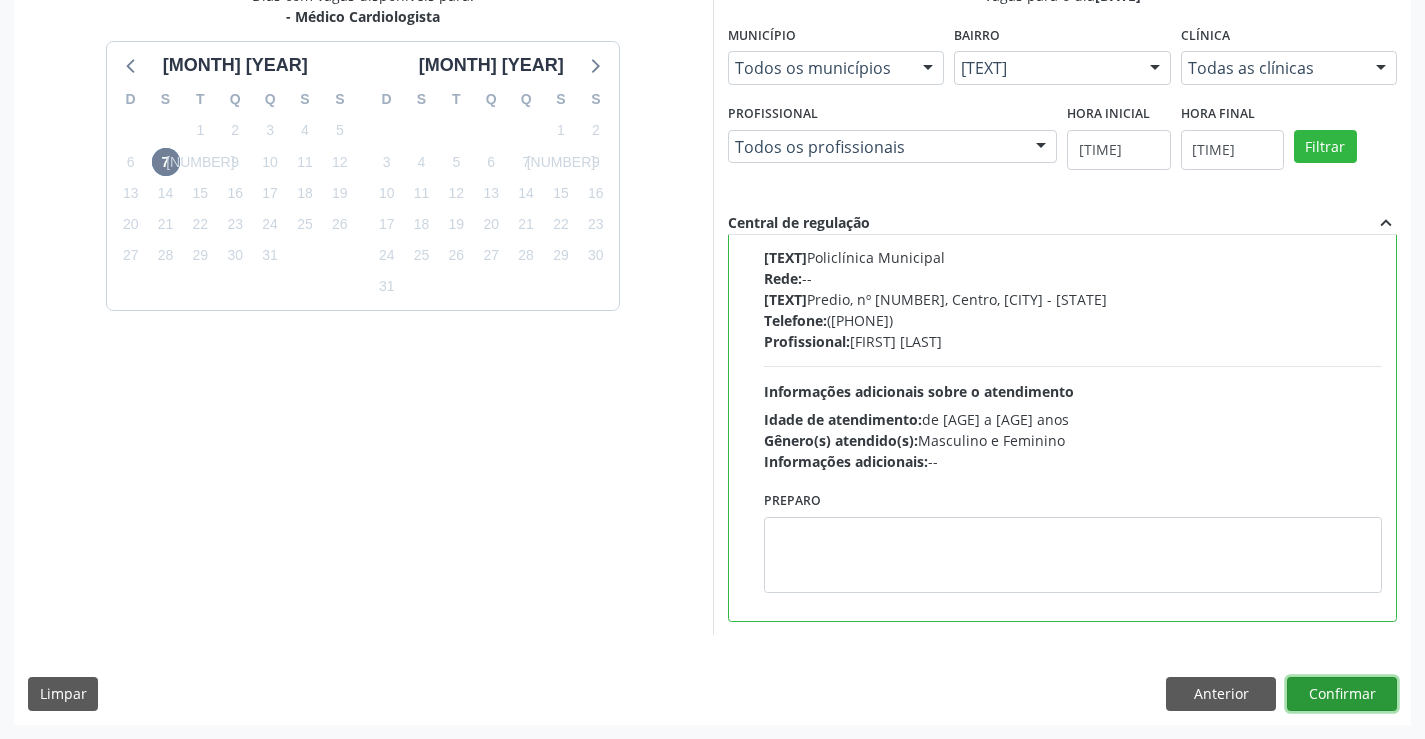 click on "Confirmar" at bounding box center [1342, 694] 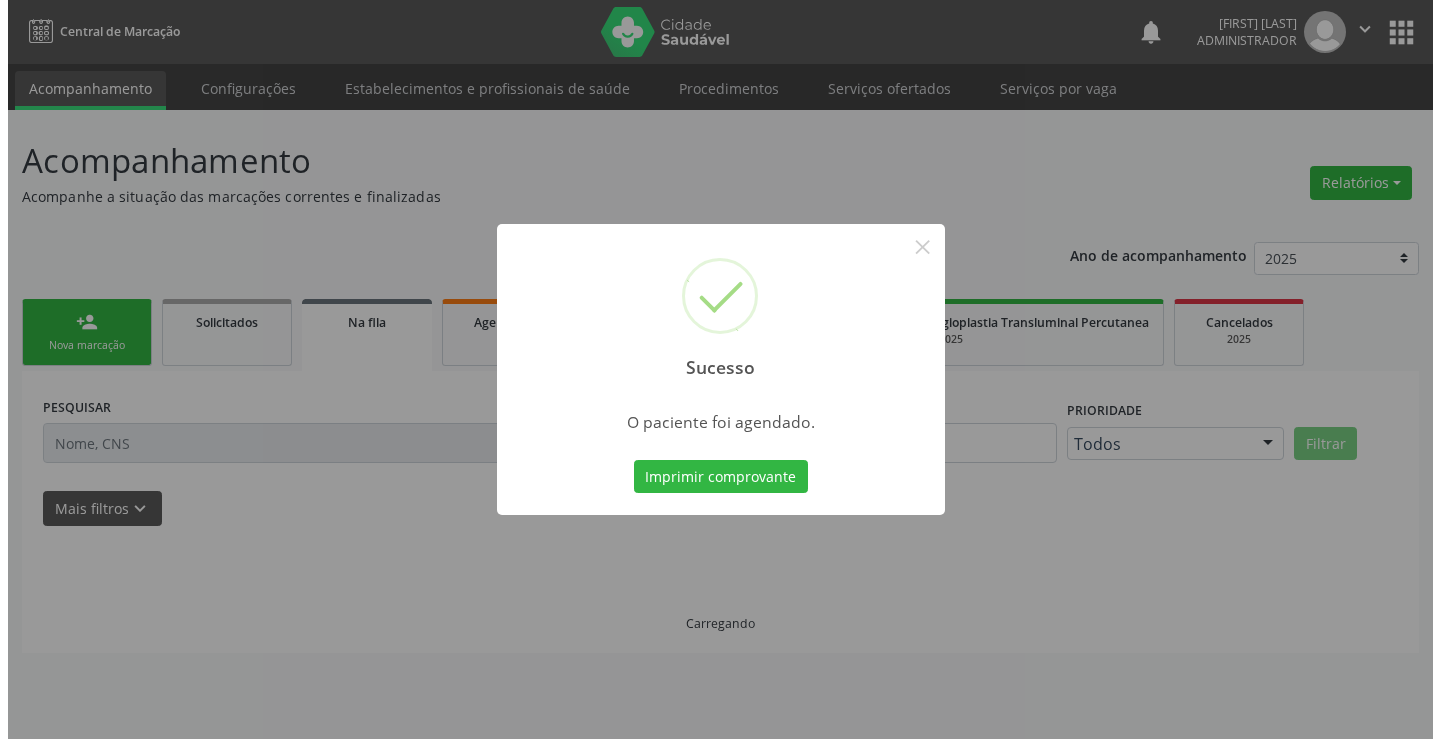 scroll, scrollTop: 0, scrollLeft: 0, axis: both 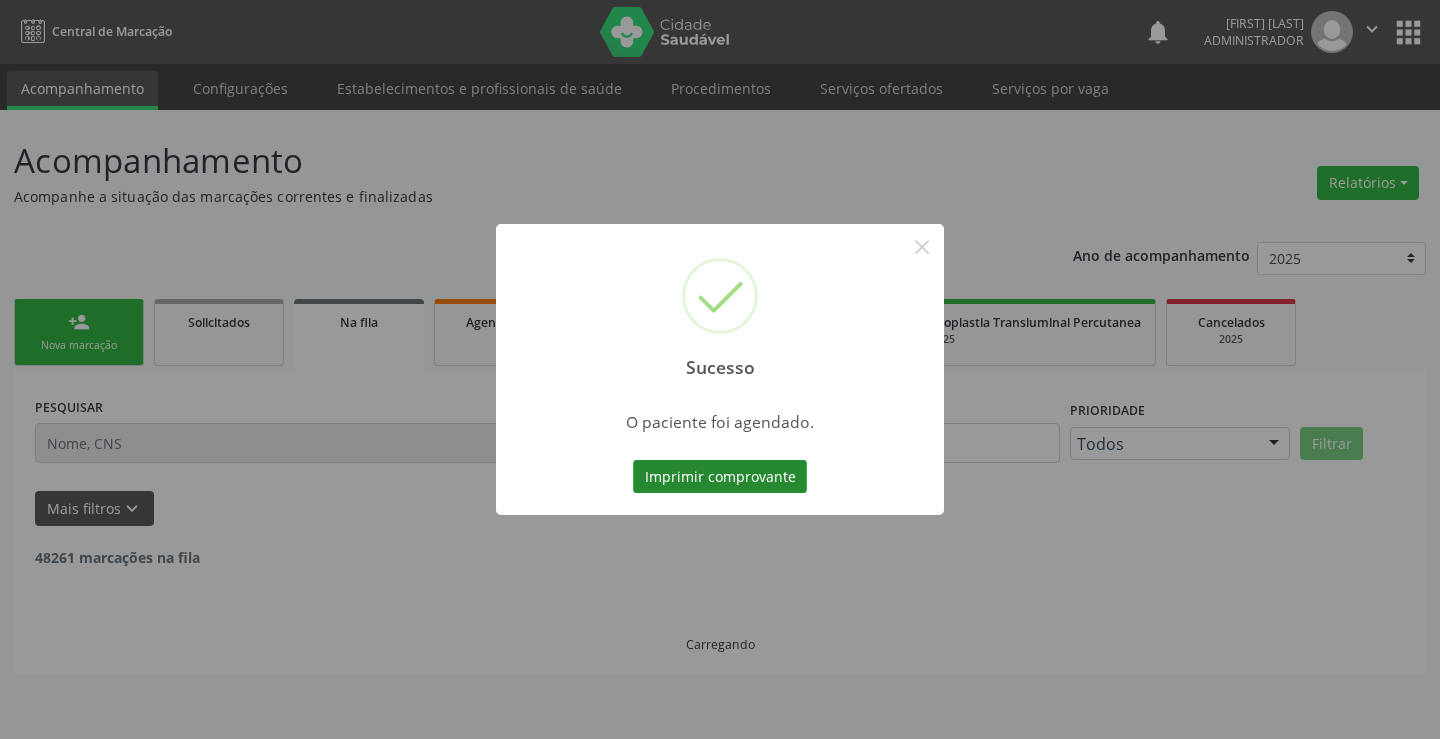 click on "Imprimir comprovante" at bounding box center (720, 477) 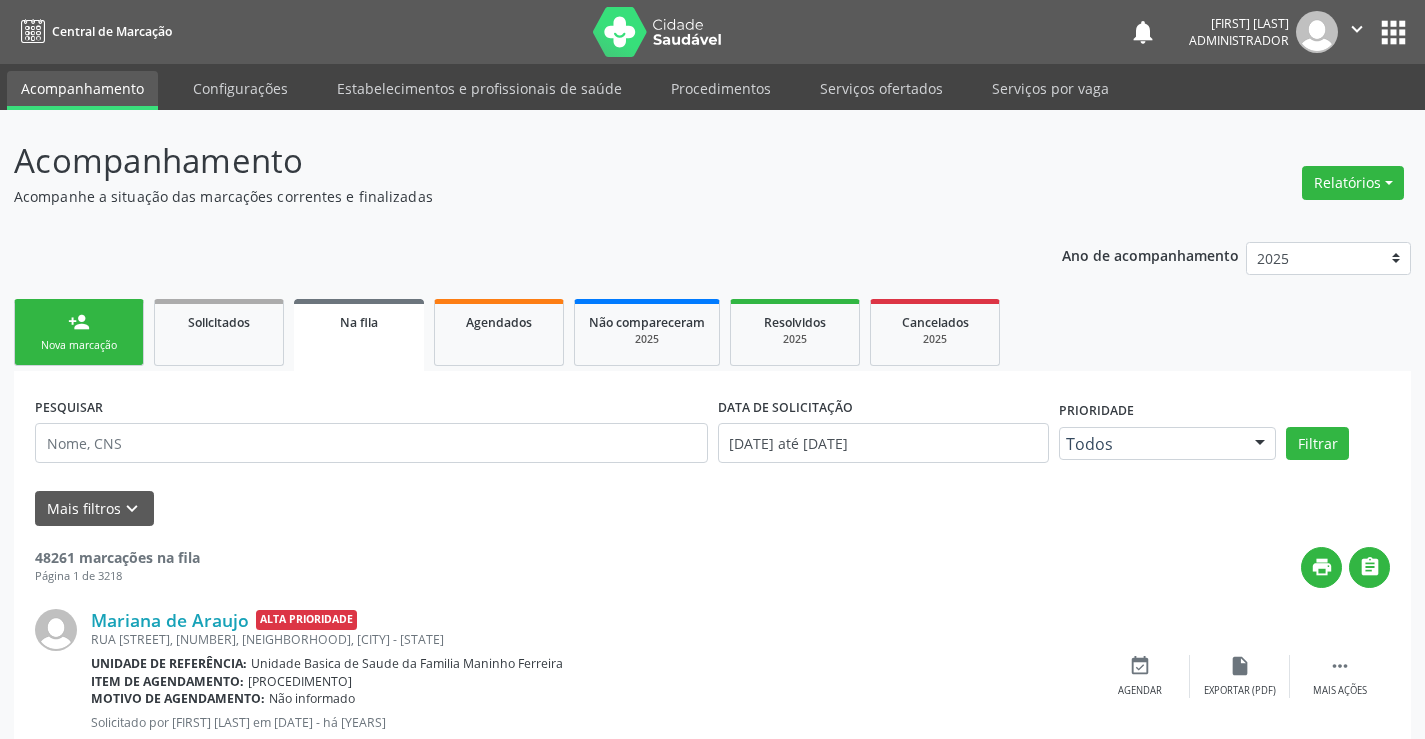 scroll, scrollTop: 0, scrollLeft: 0, axis: both 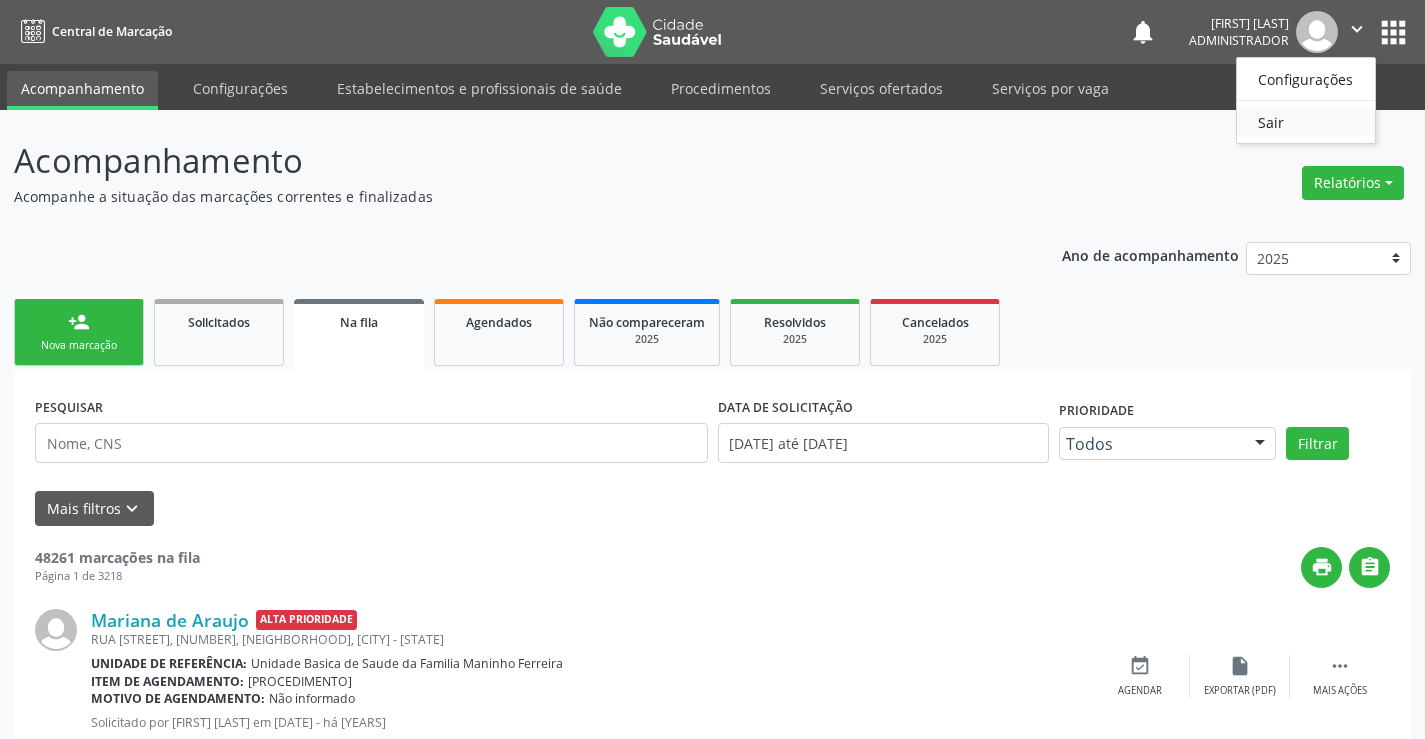 click on "Sair" at bounding box center (1306, 122) 